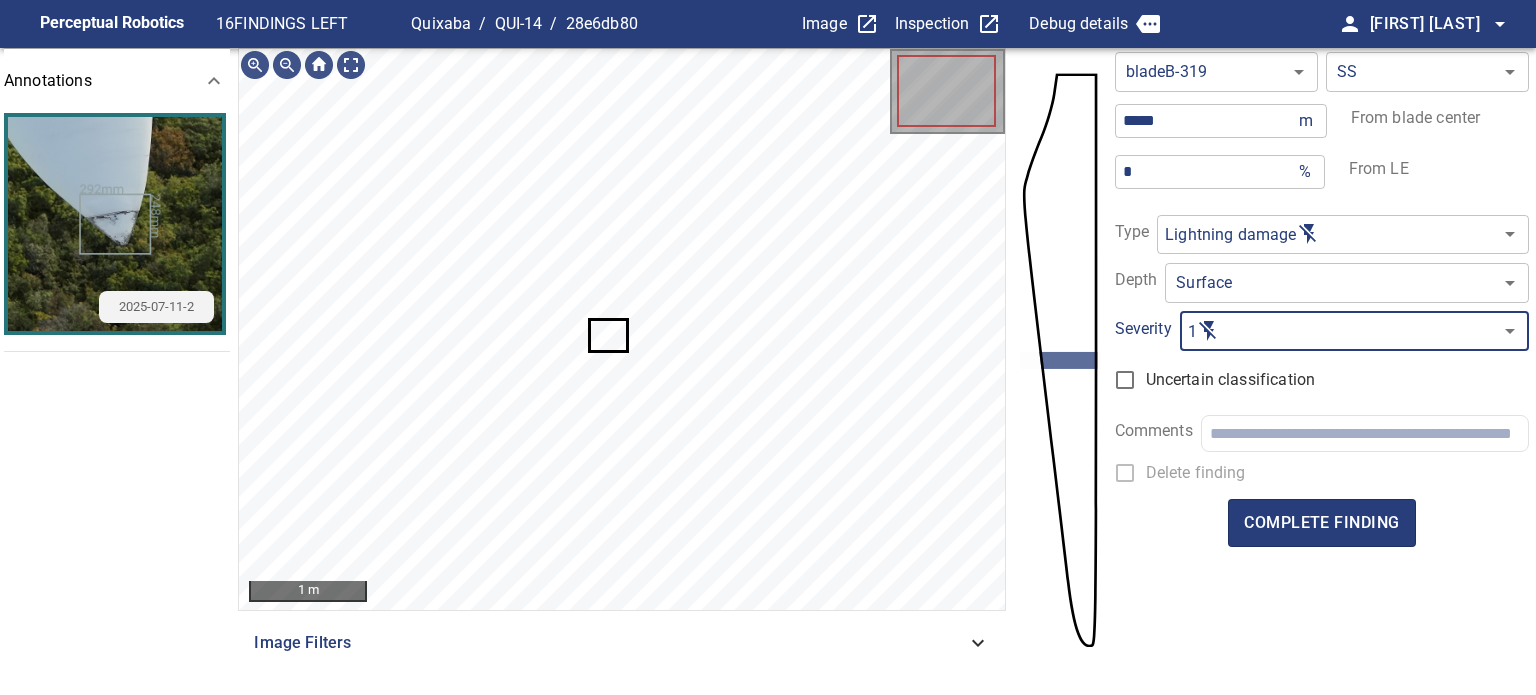 scroll, scrollTop: 0, scrollLeft: 0, axis: both 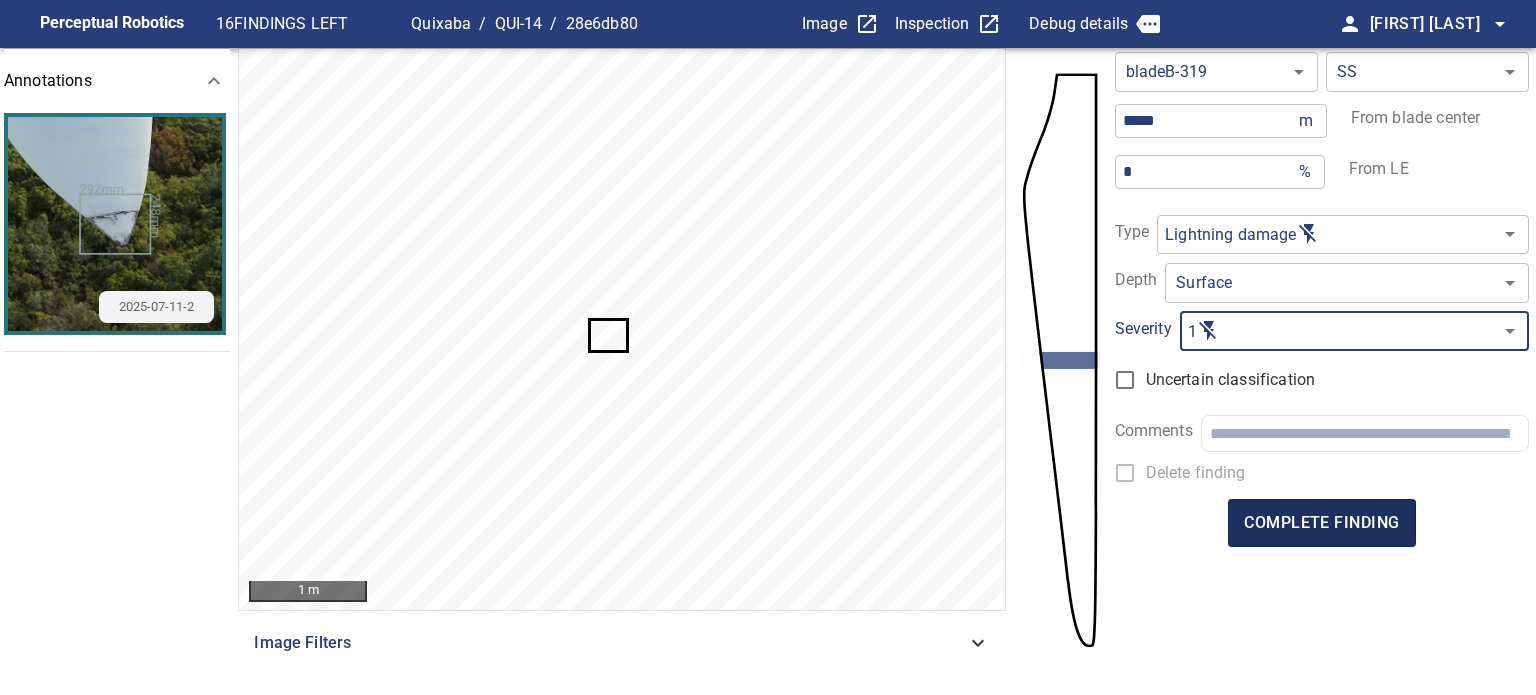 click on "complete finding" at bounding box center [1321, 523] 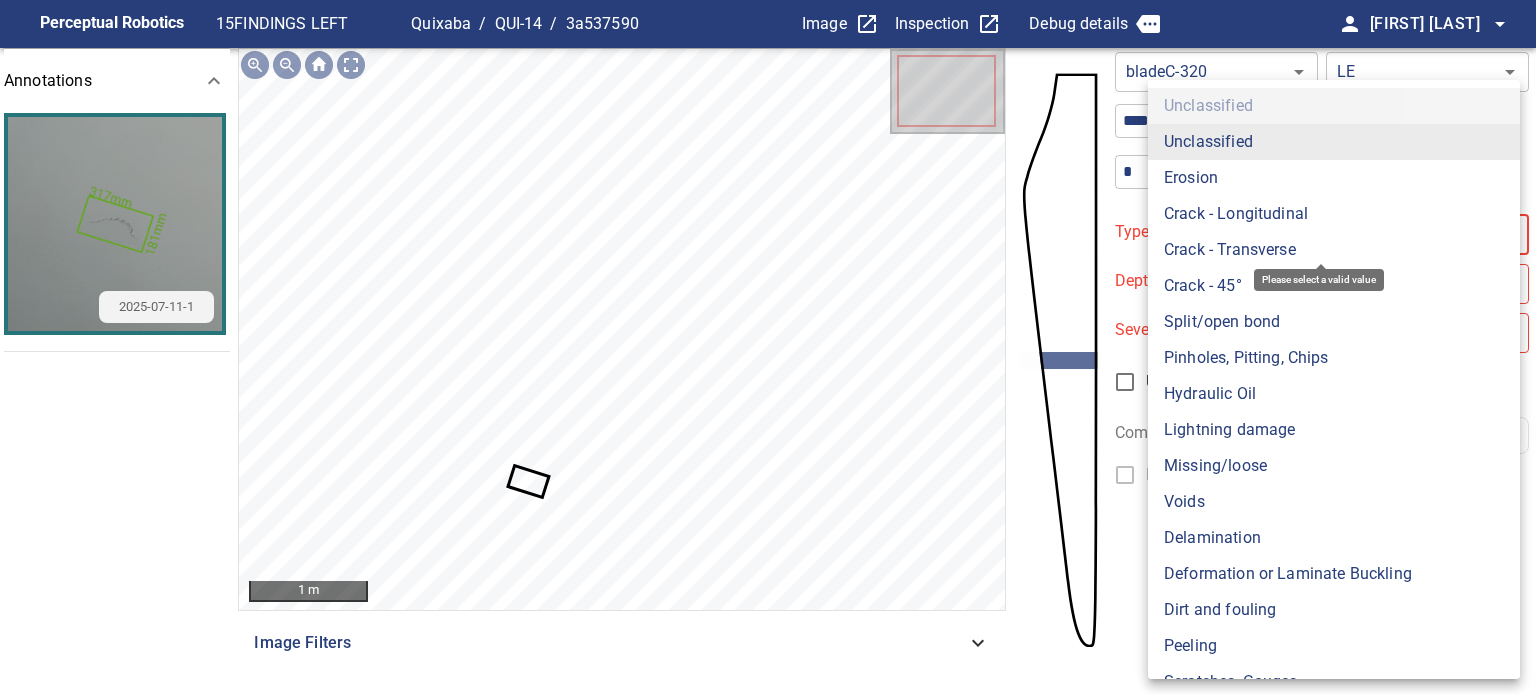 click on "**********" at bounding box center [768, 347] 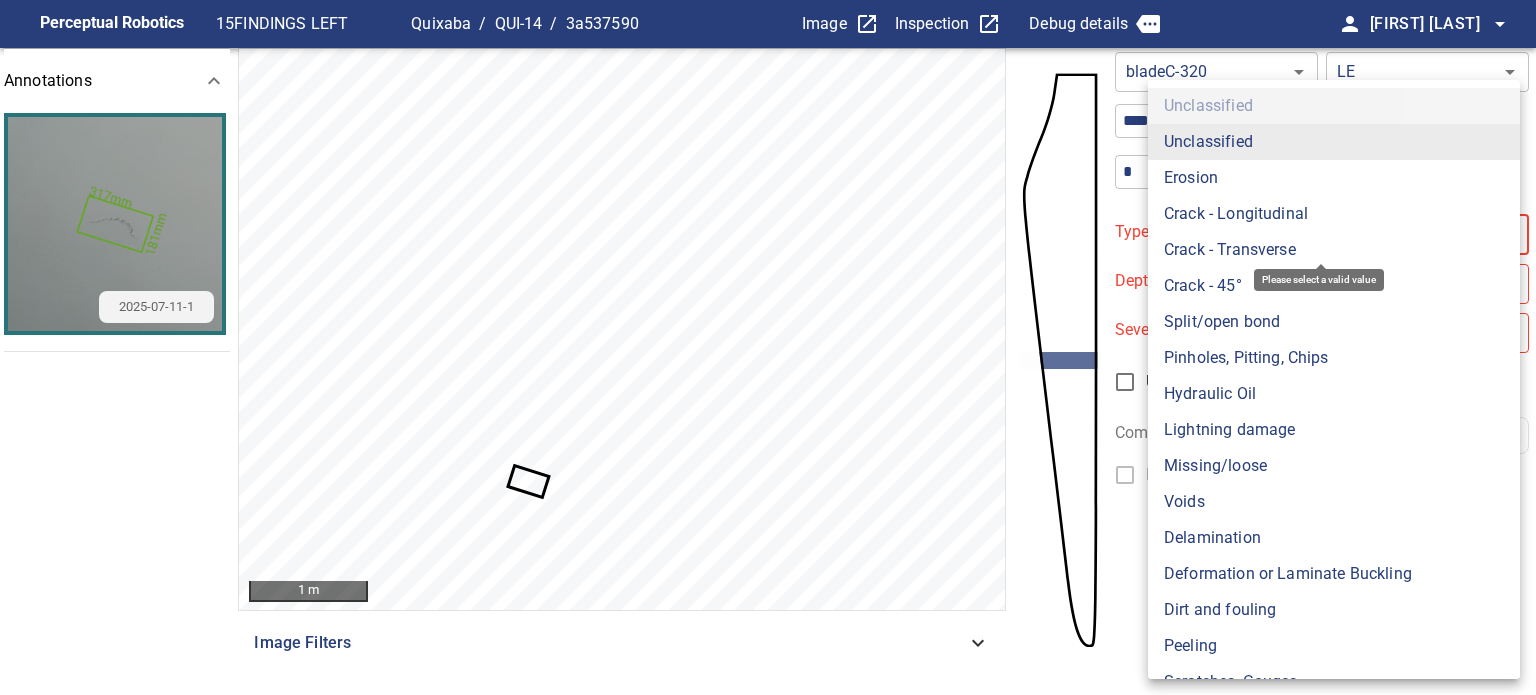 click on "Lightning damage" at bounding box center [1334, 430] 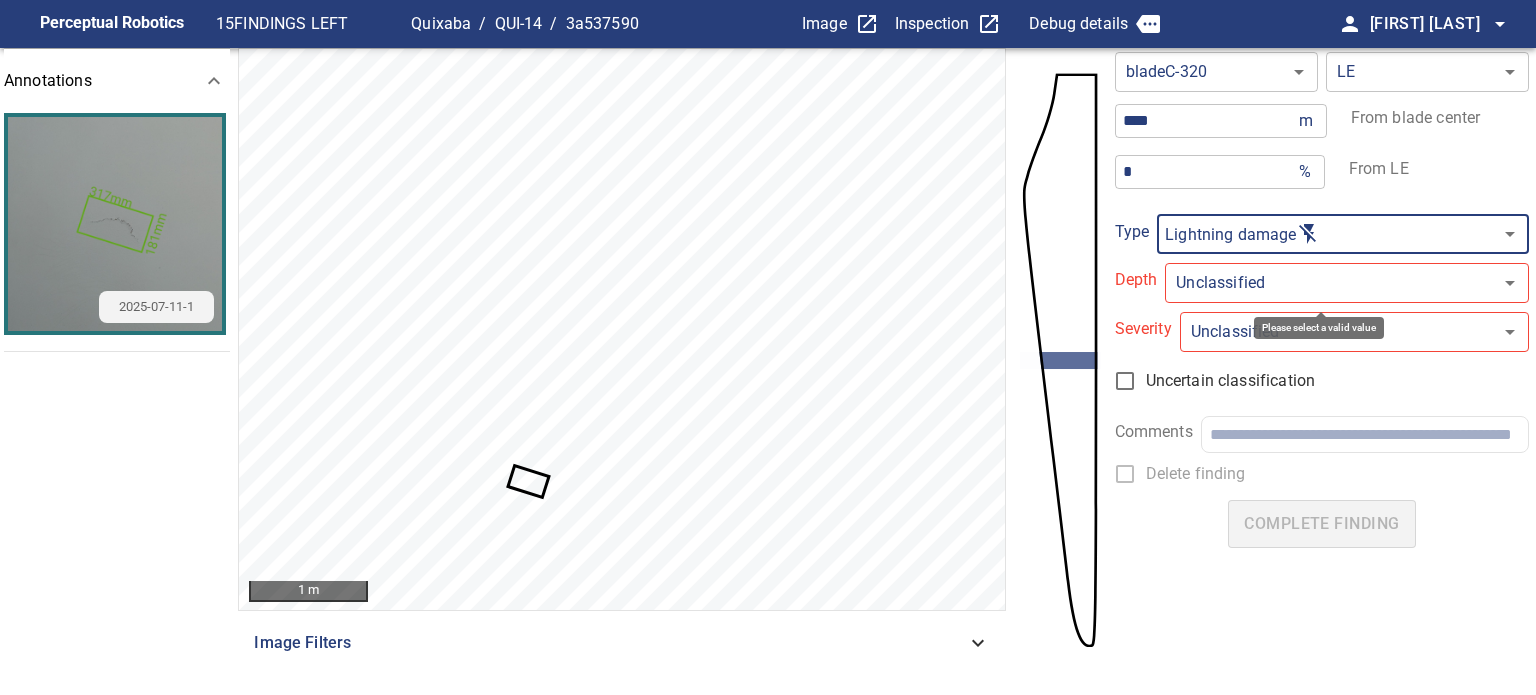 click on "**********" at bounding box center (768, 347) 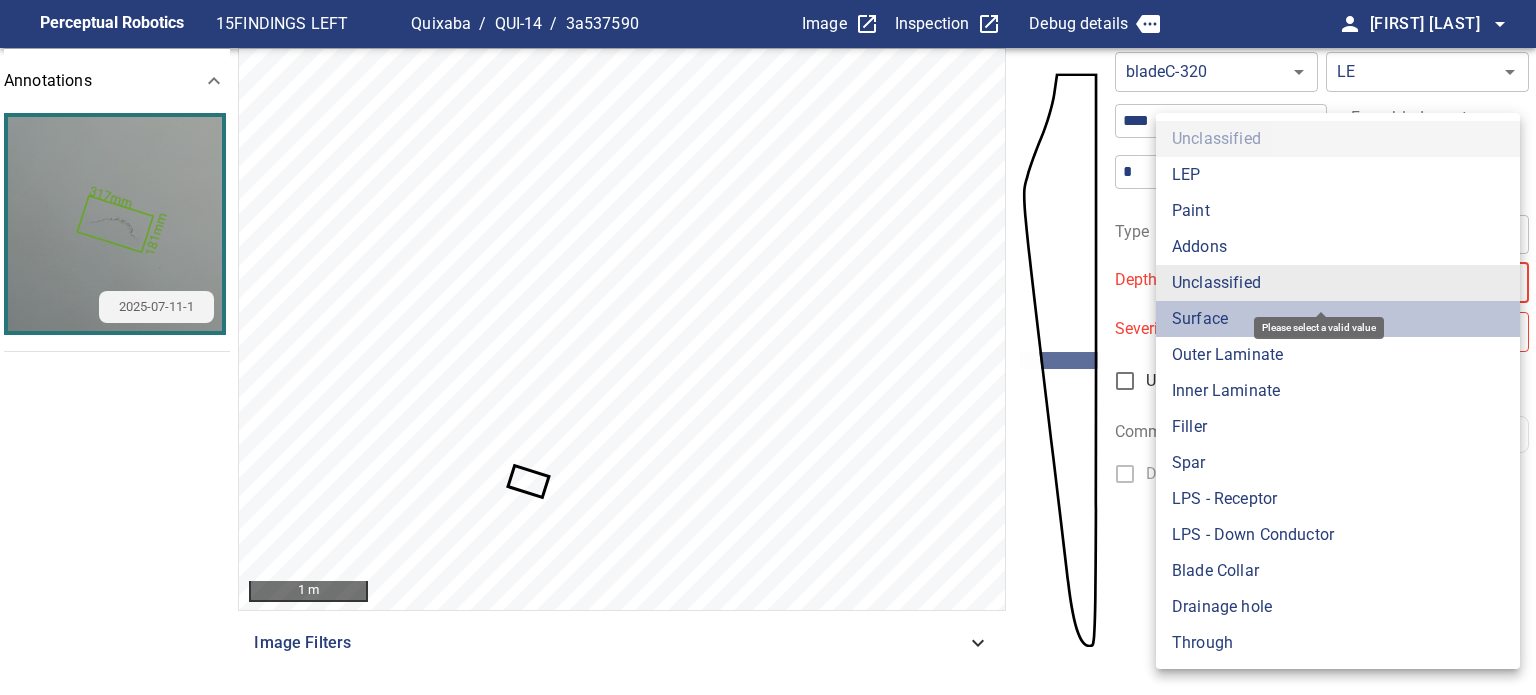 type on "**********" 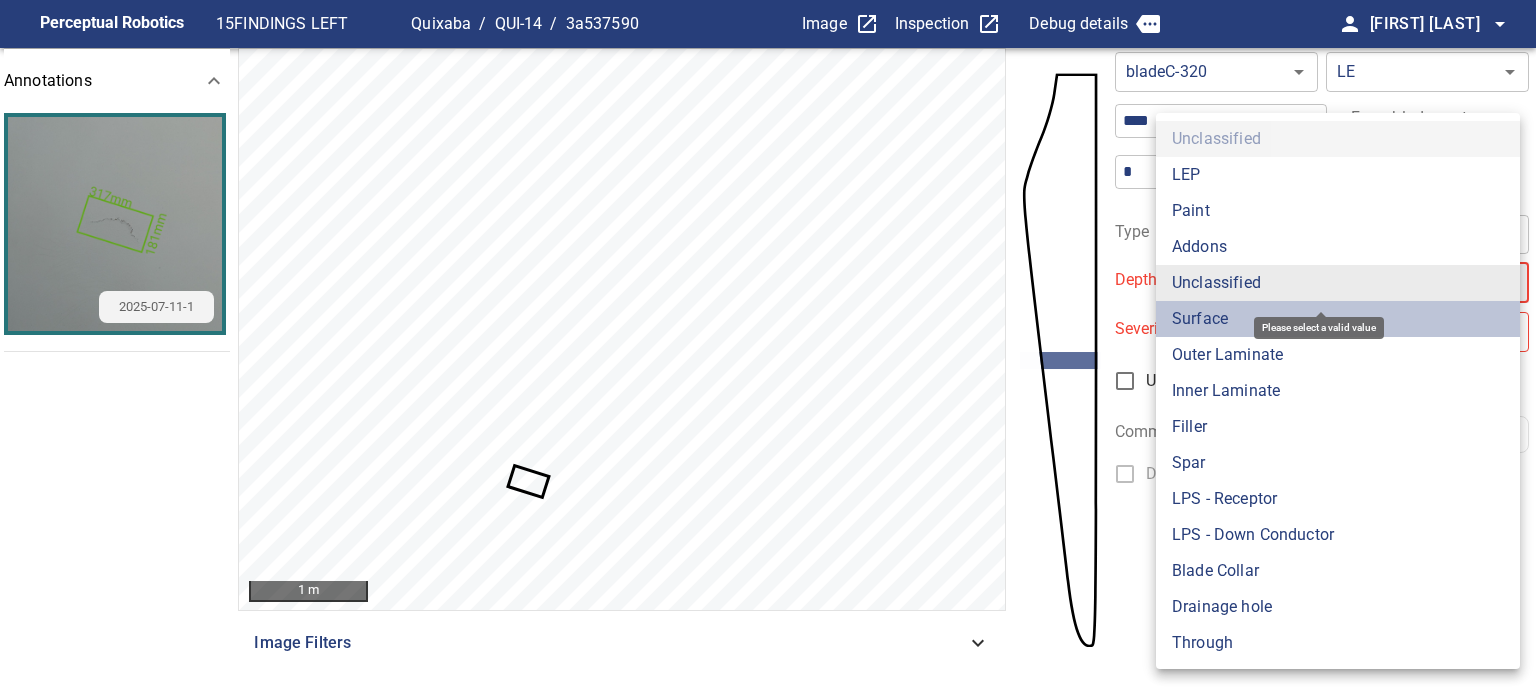type on "*******" 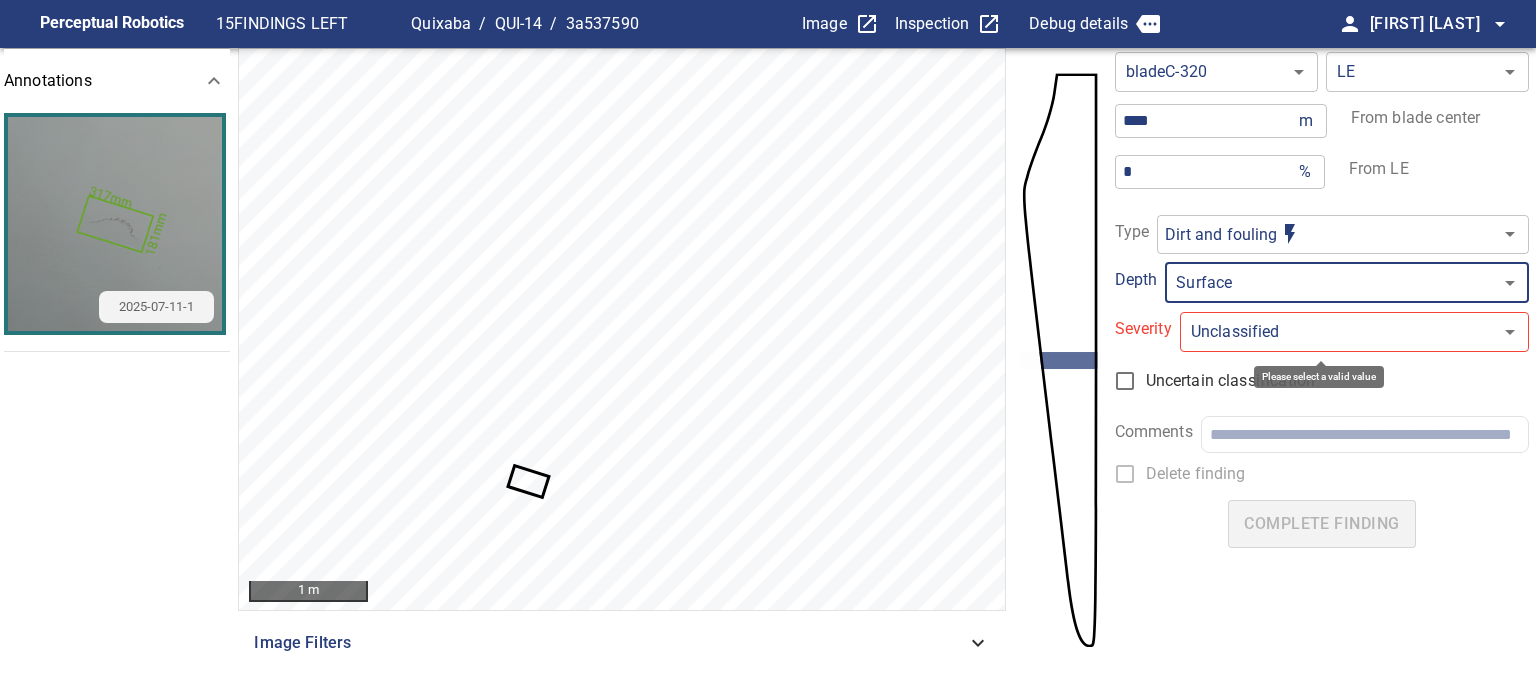 click on "**********" at bounding box center (768, 347) 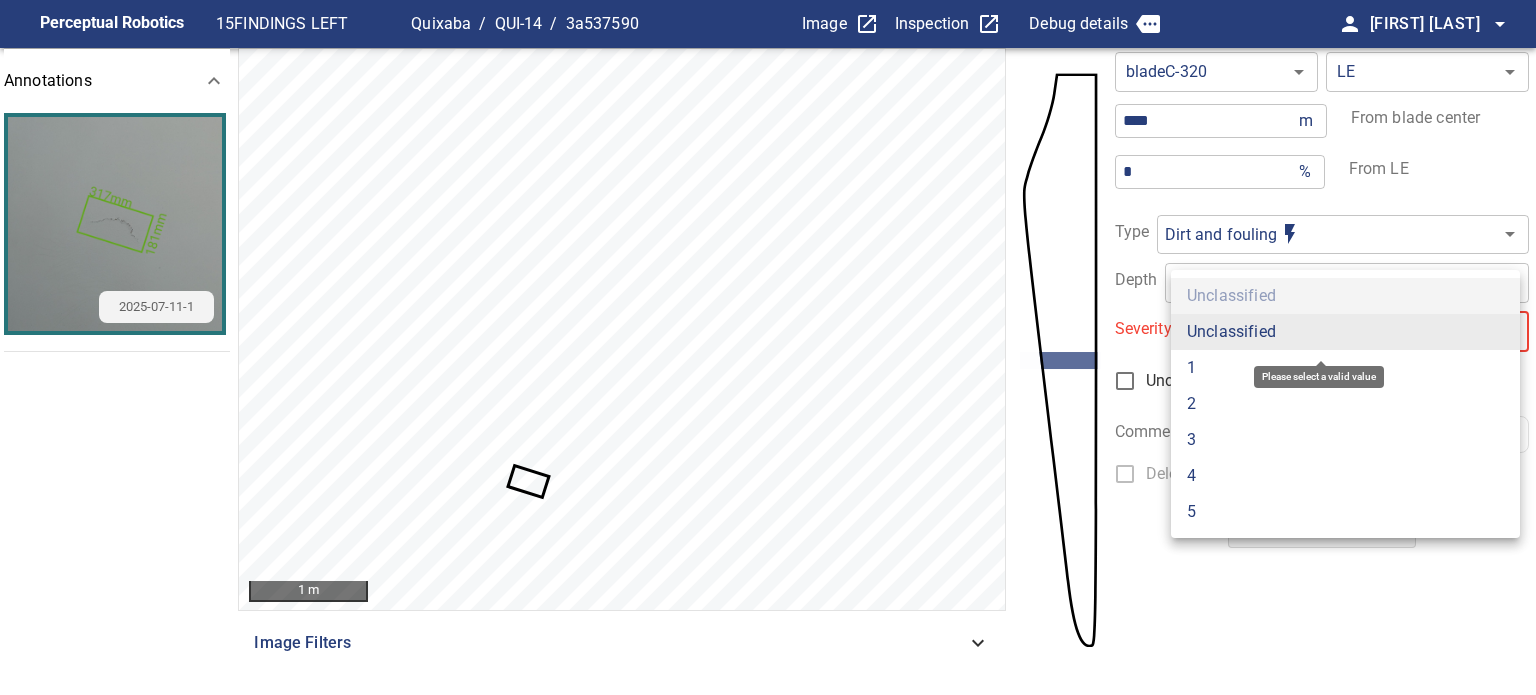 click on "1" at bounding box center (1345, 368) 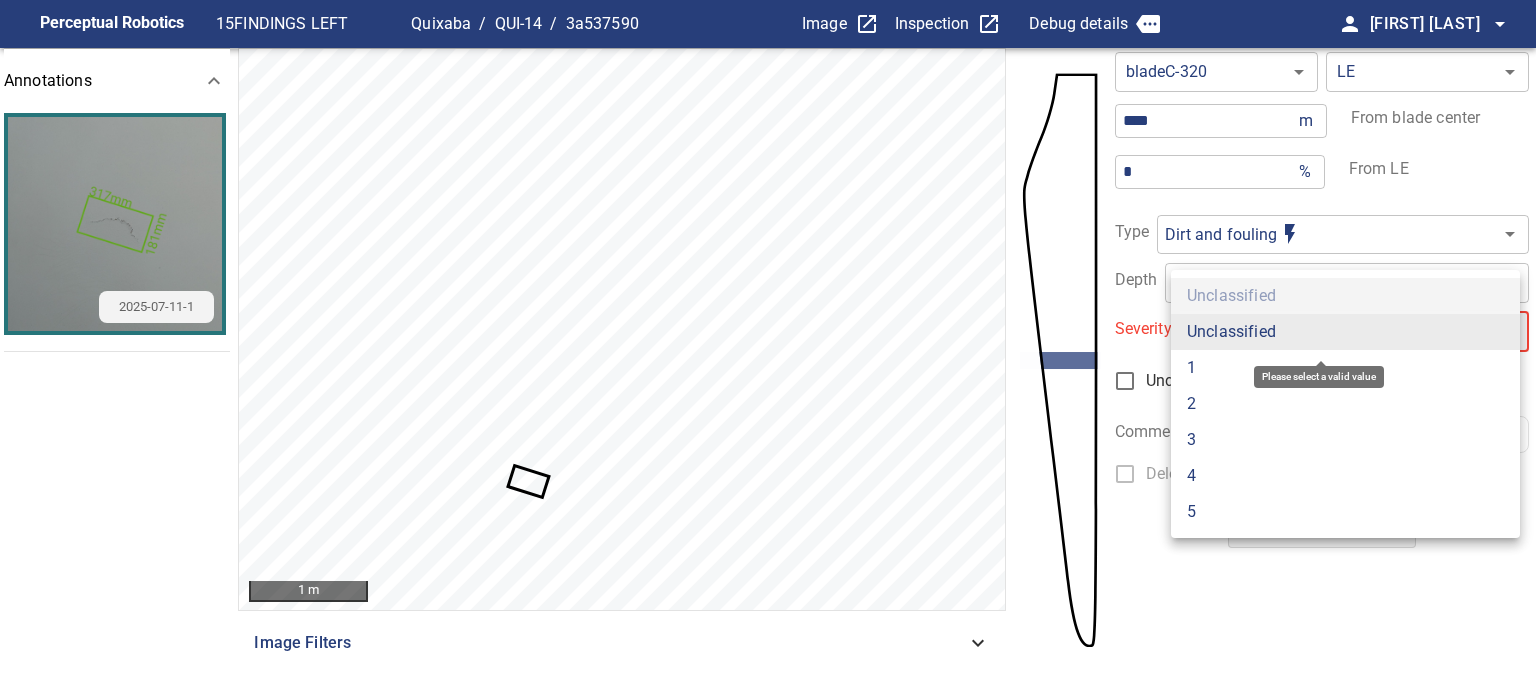 type on "*" 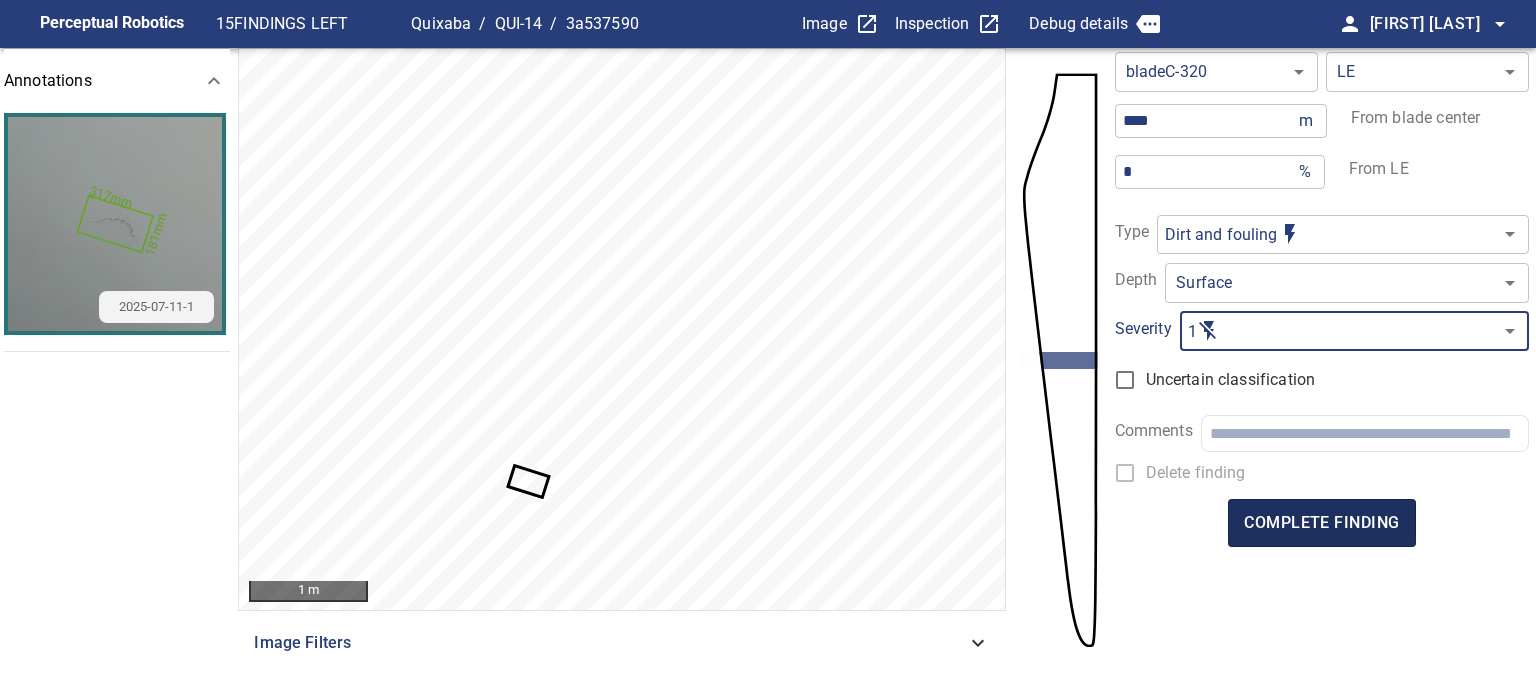 click on "complete finding" at bounding box center [1321, 523] 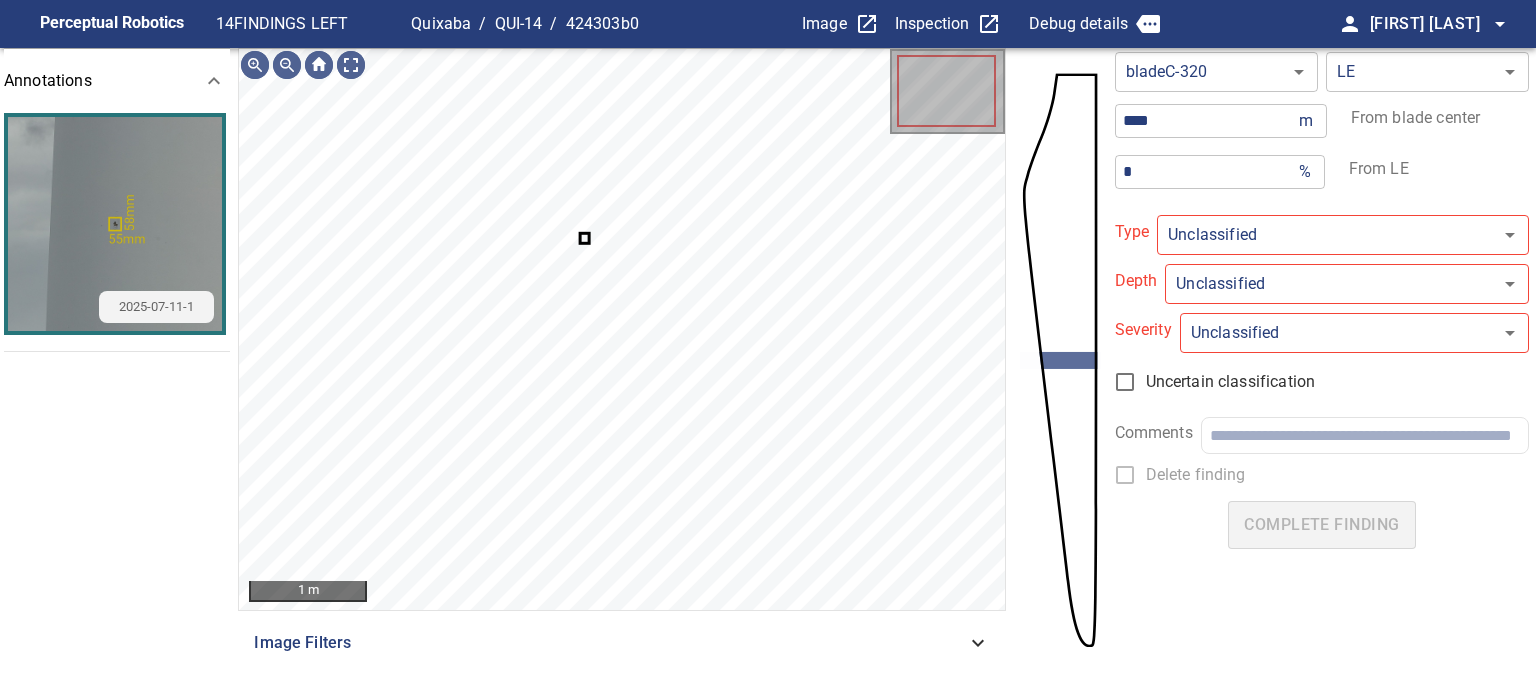 type on "**********" 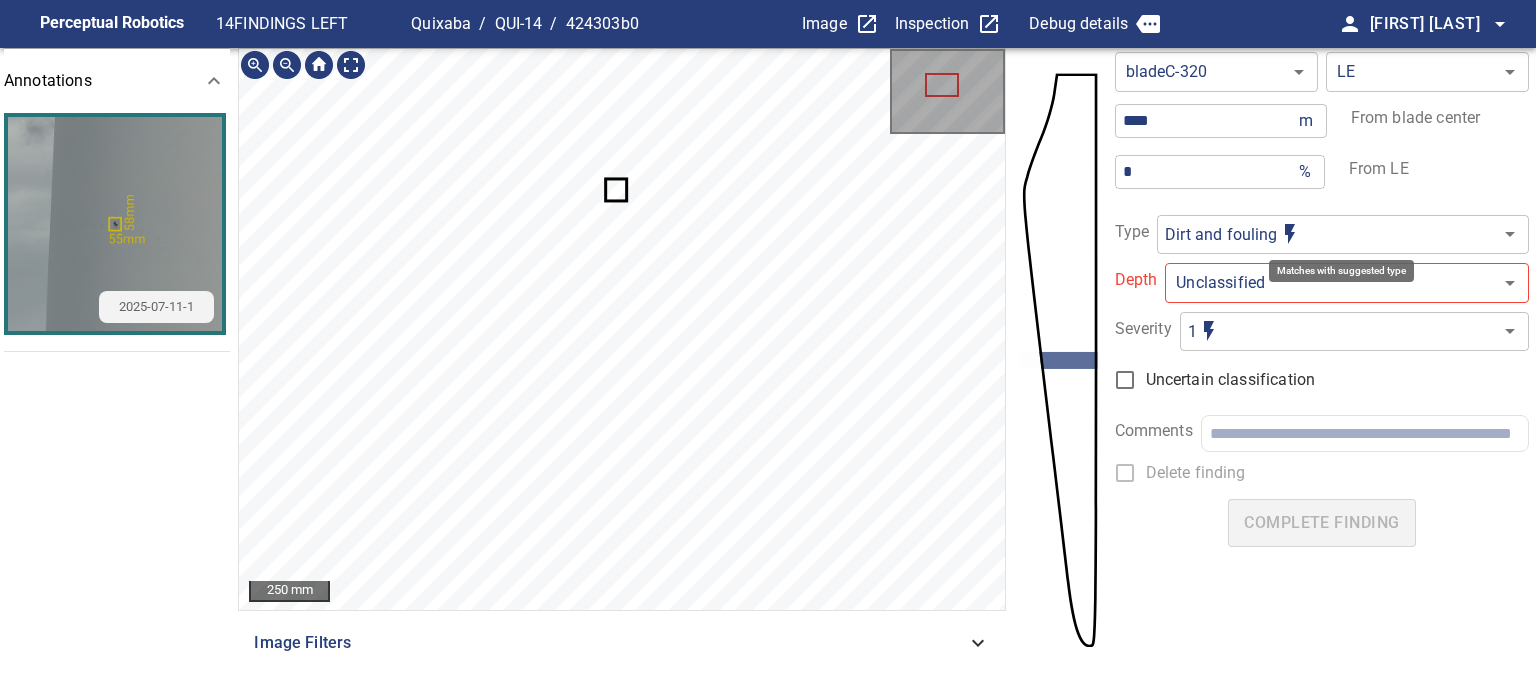 click on "**********" at bounding box center [768, 347] 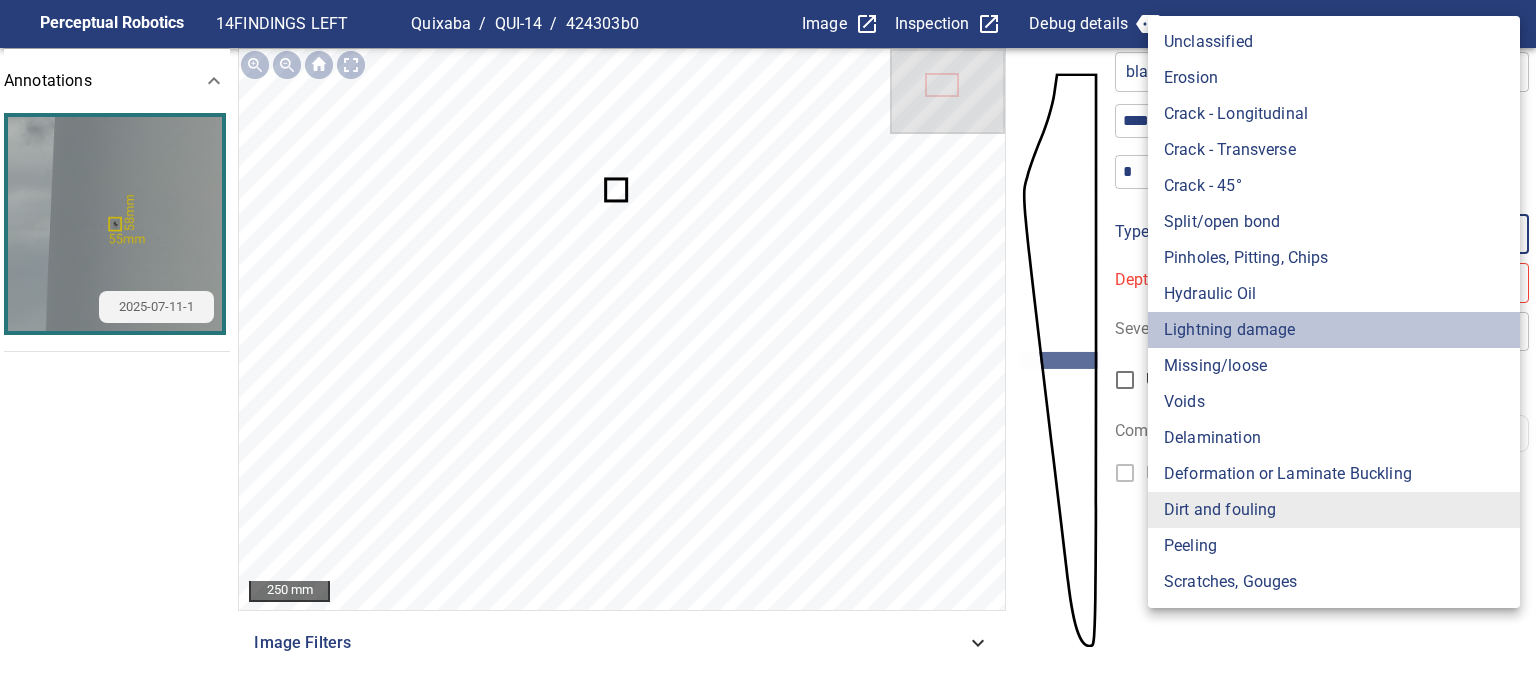 click on "Lightning damage" at bounding box center [1334, 330] 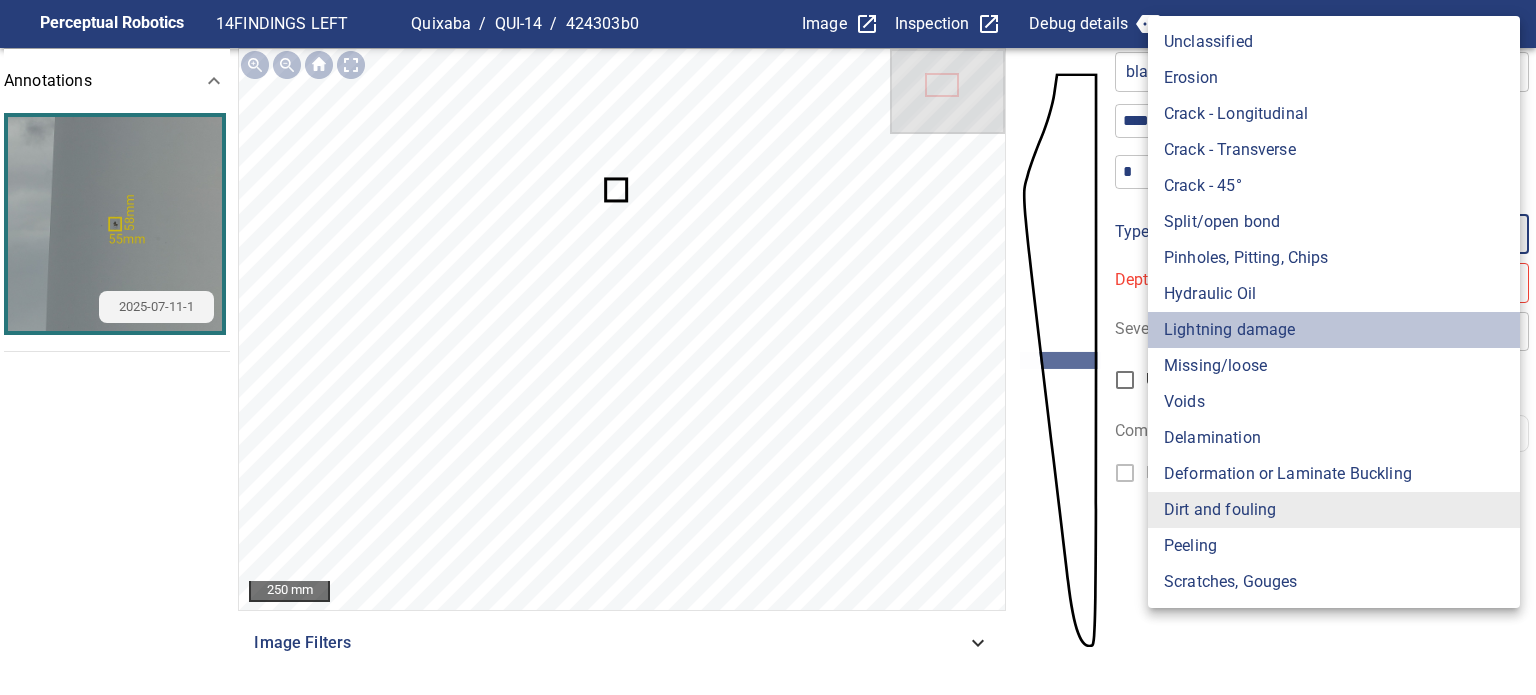 type on "**********" 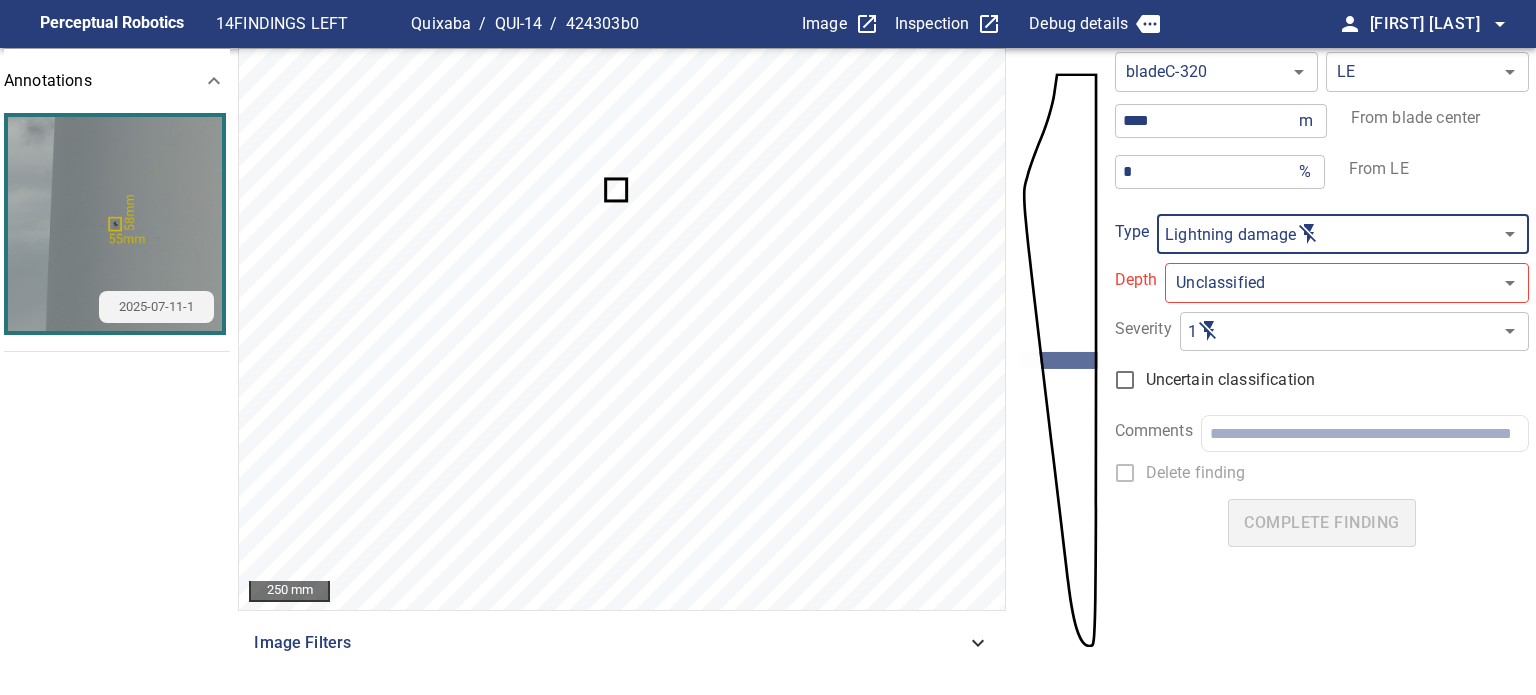 click on "**********" at bounding box center [768, 347] 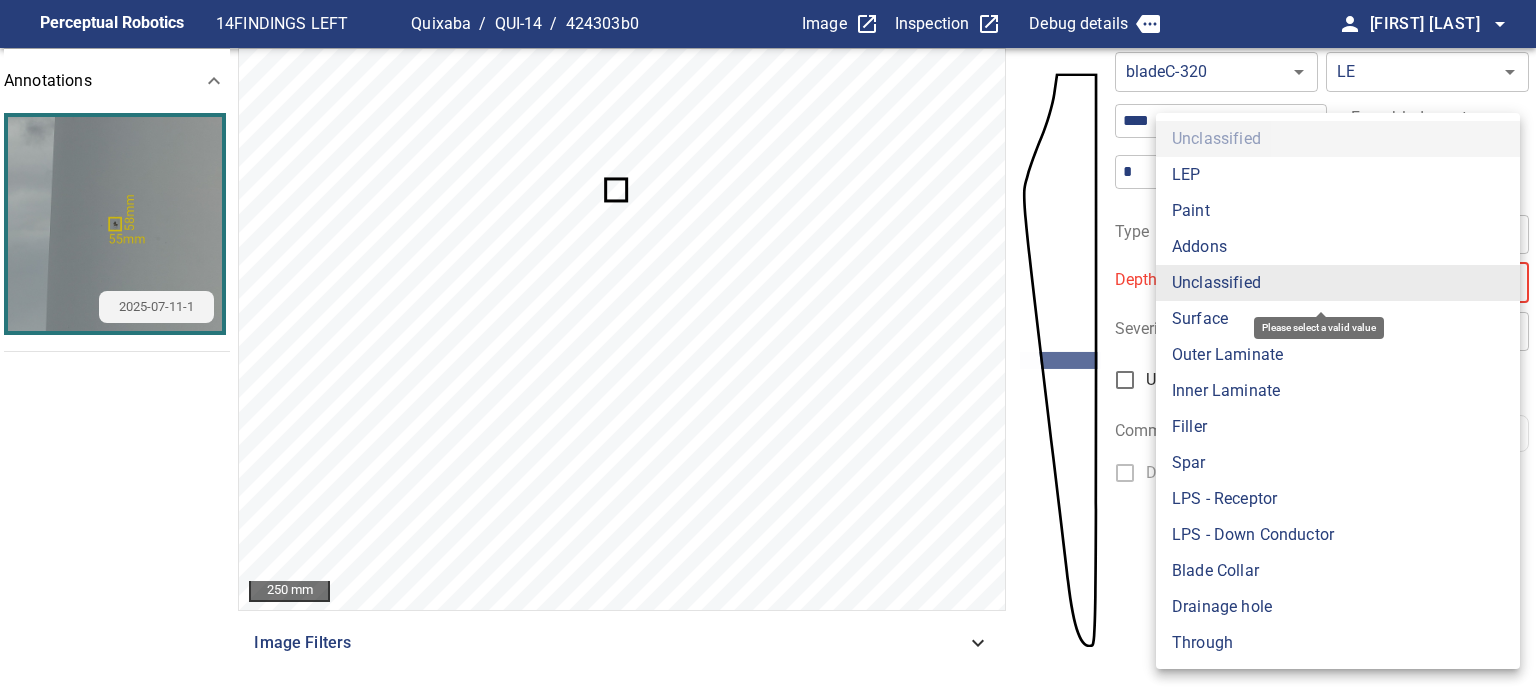 click on "Surface" at bounding box center [1338, 319] 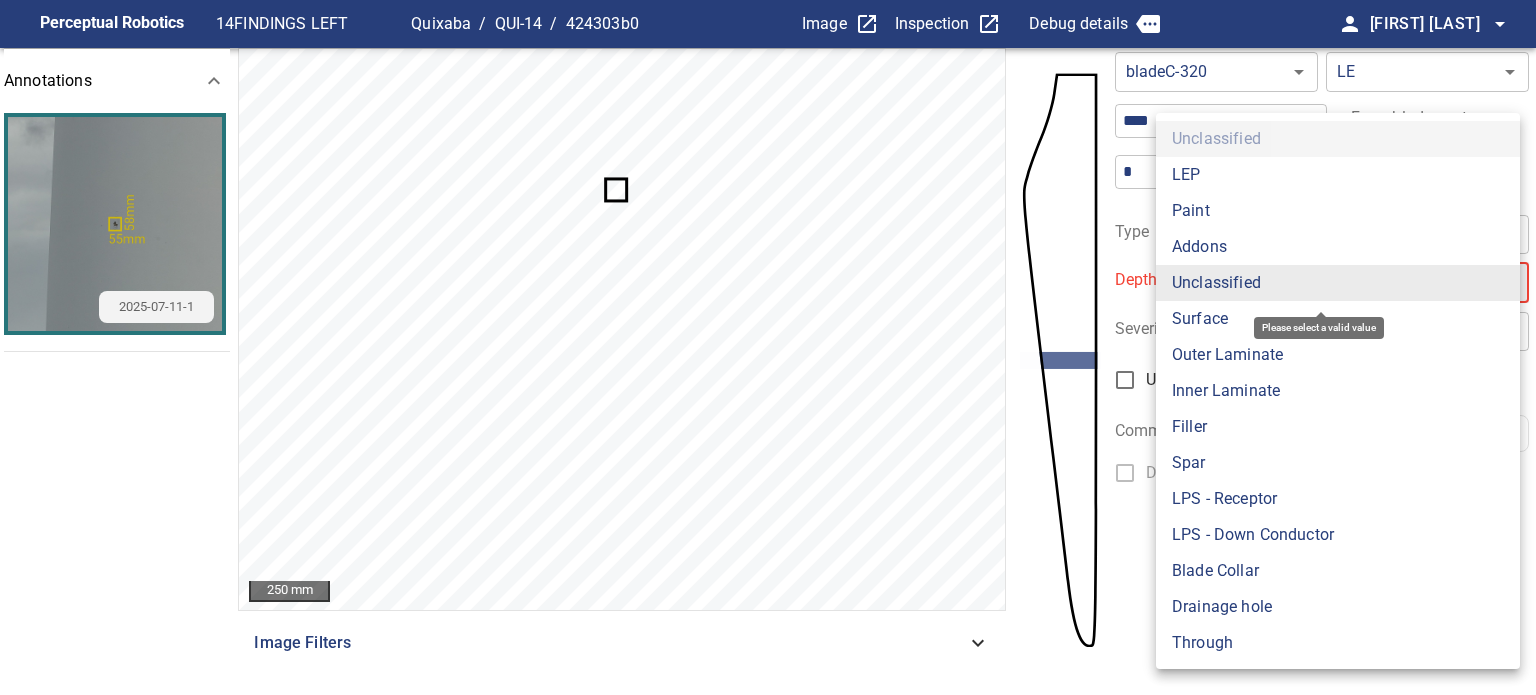 type on "*******" 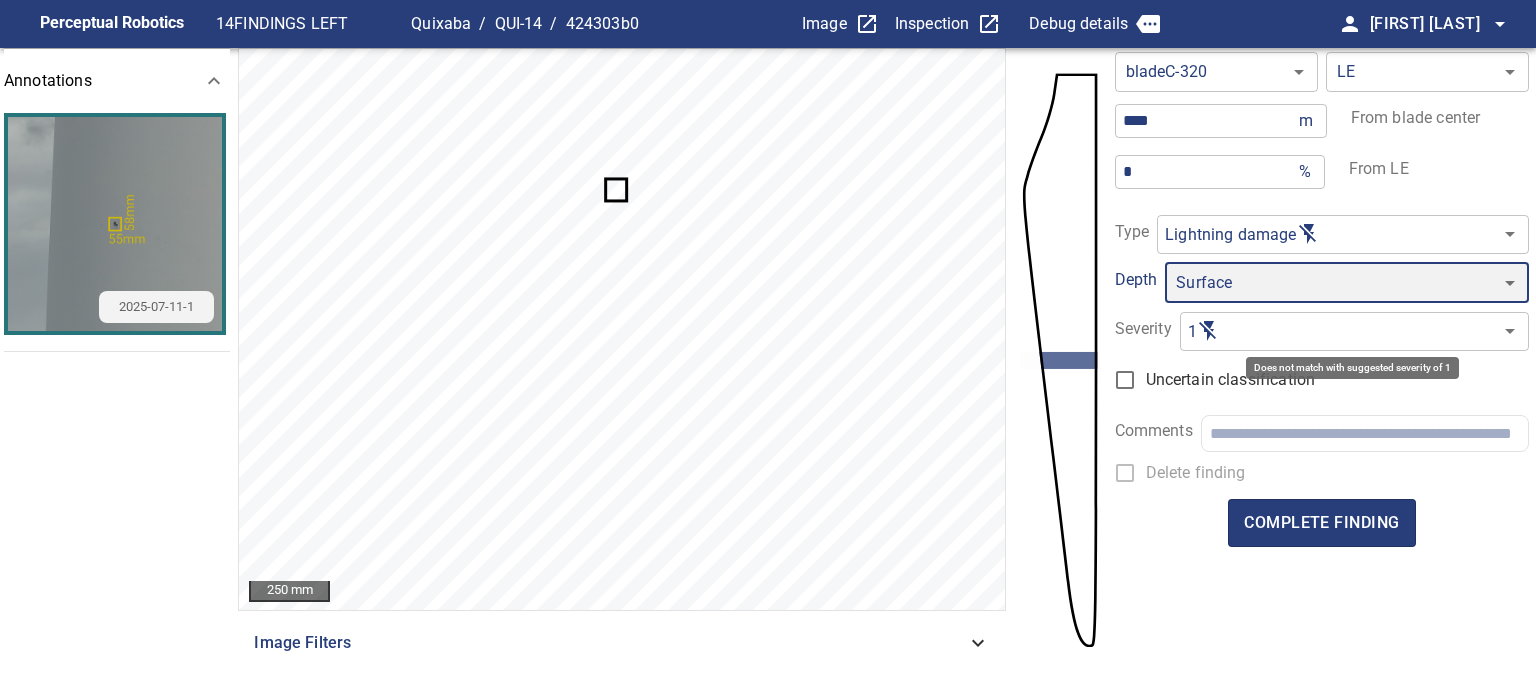type on "*" 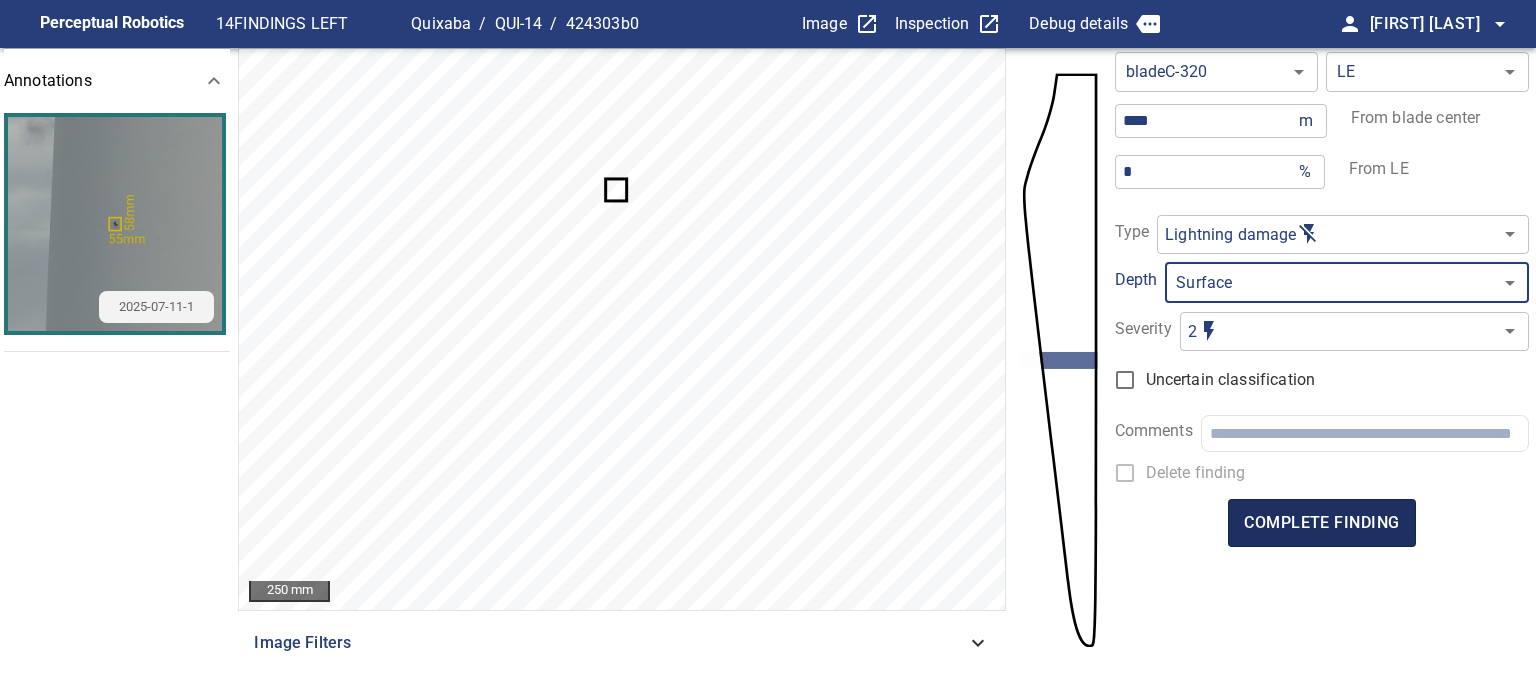 click on "complete finding" at bounding box center (1321, 523) 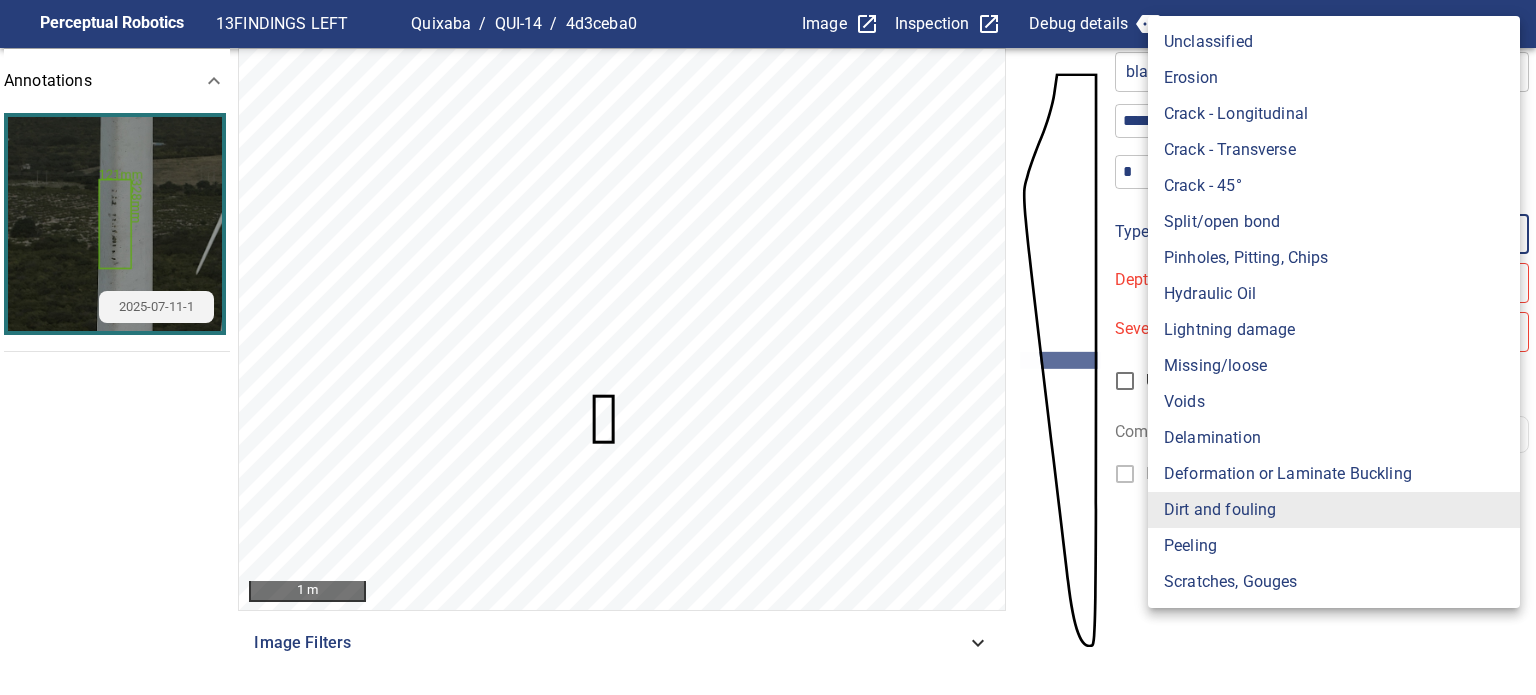 click on "**********" at bounding box center [768, 347] 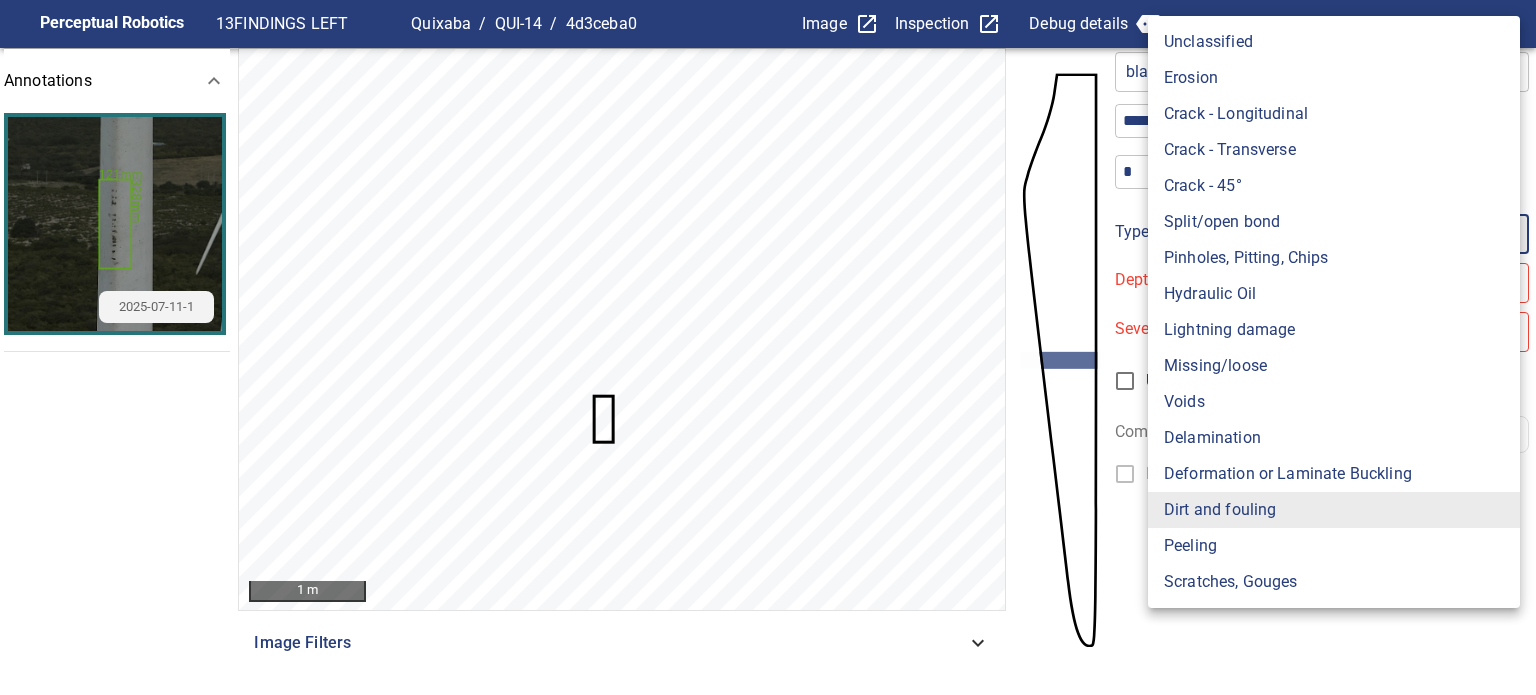 type on "**********" 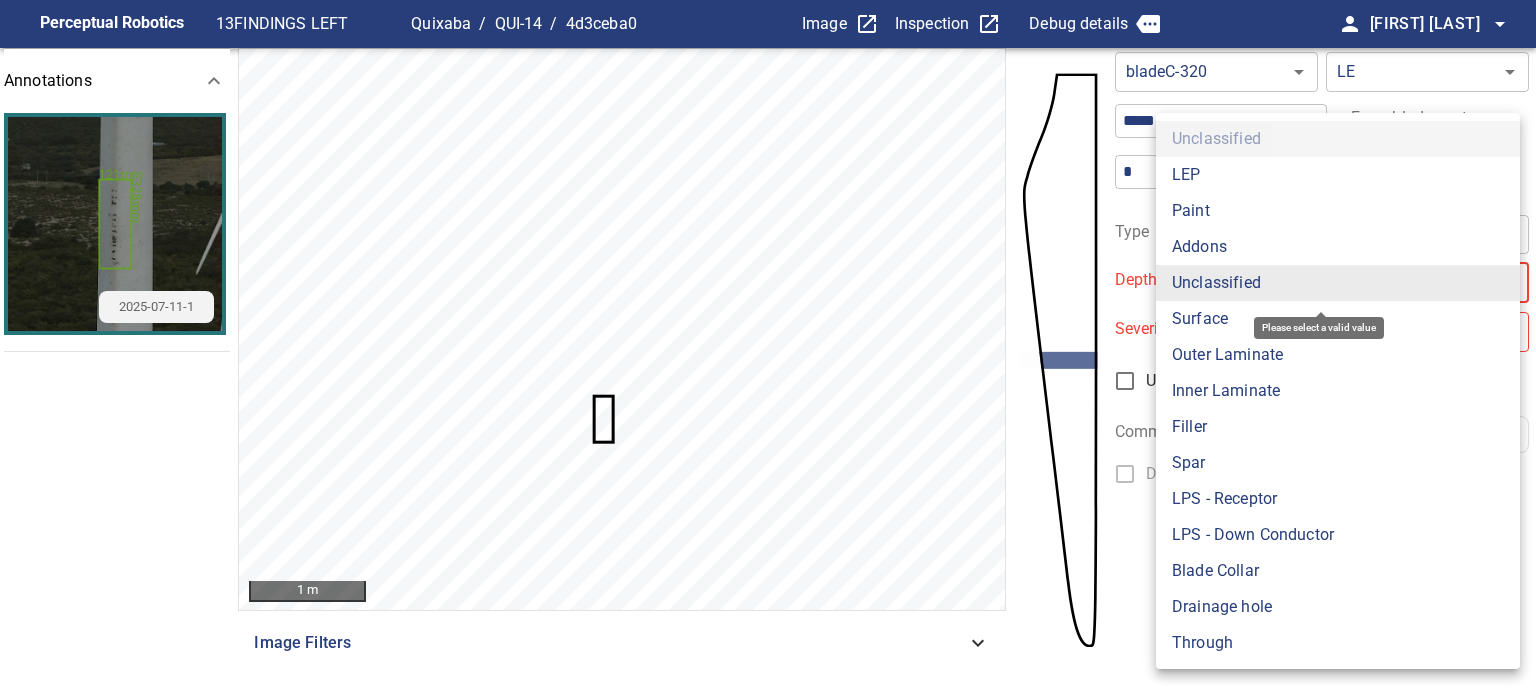 click on "**********" at bounding box center [768, 347] 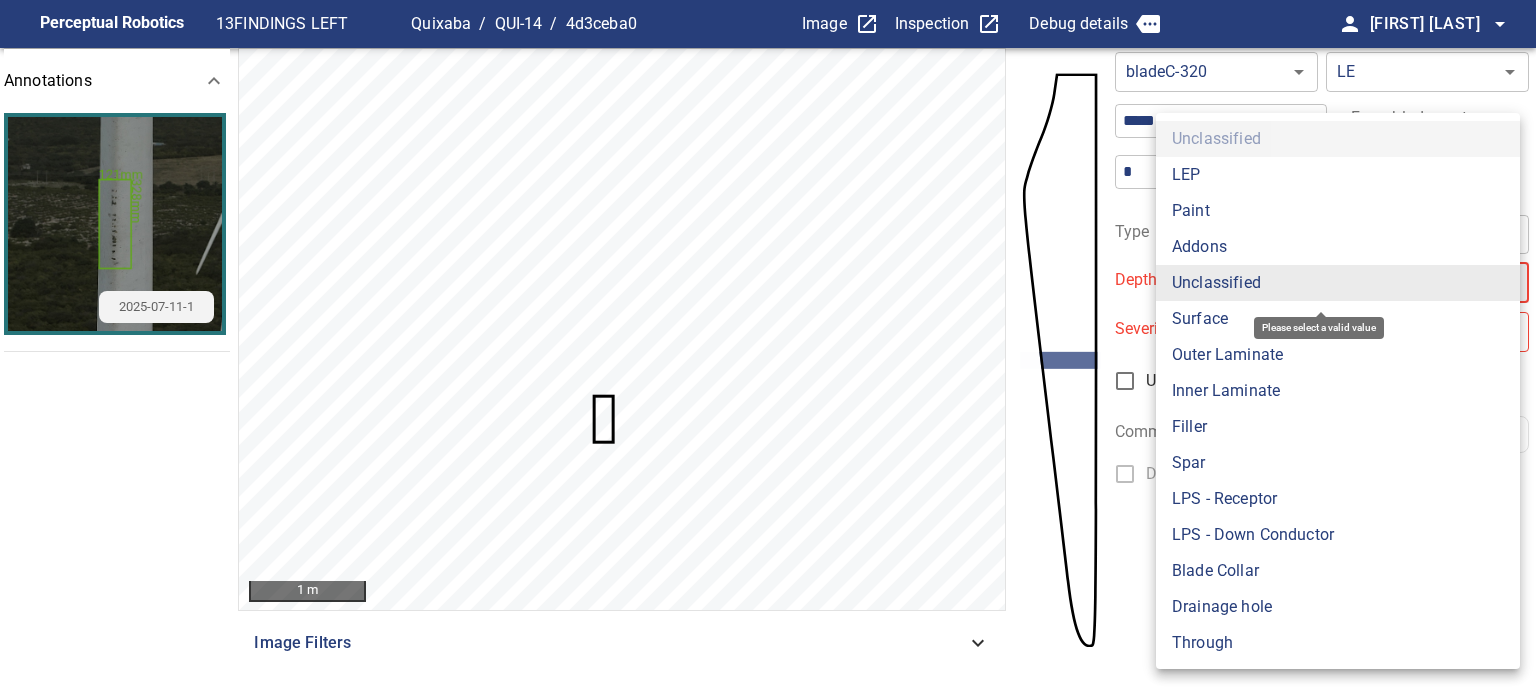type on "*******" 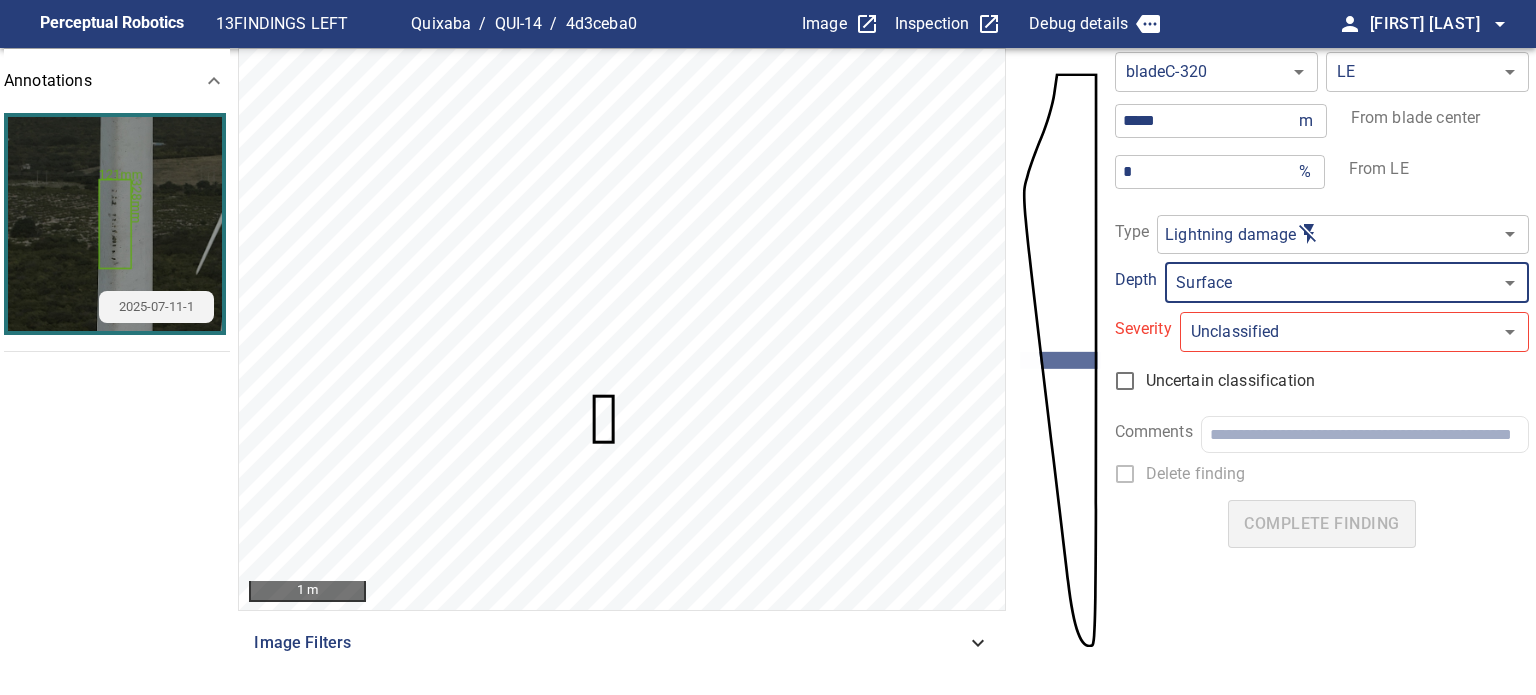 click on "**********" at bounding box center (768, 347) 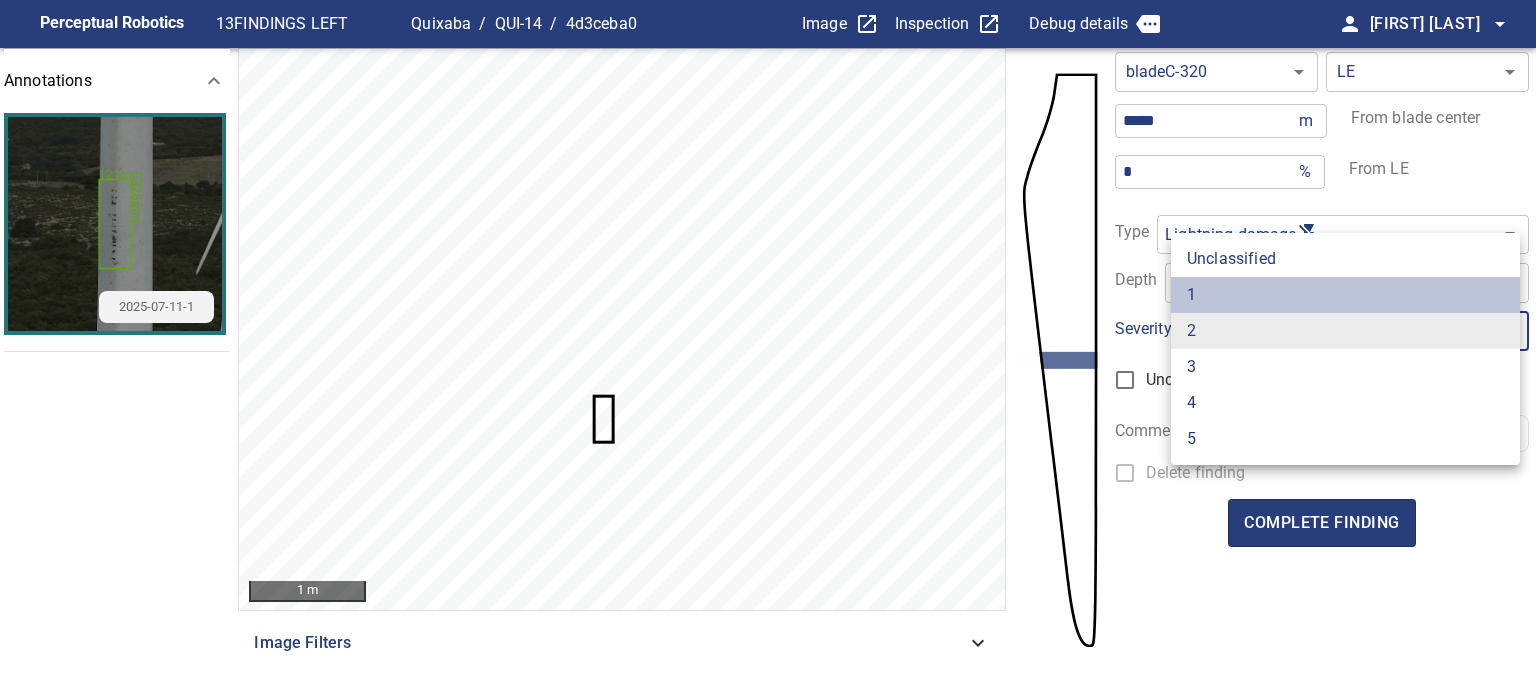 click on "1" at bounding box center [1345, 295] 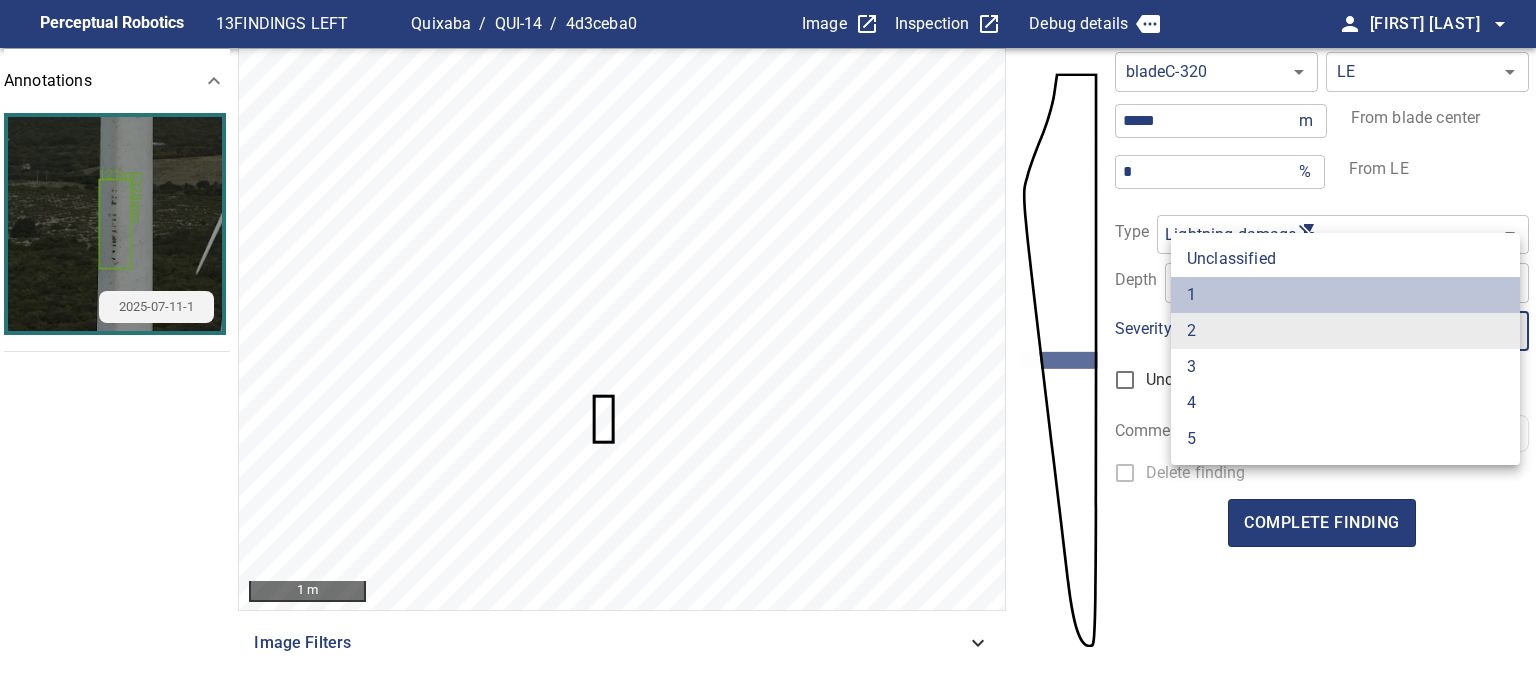 type on "*" 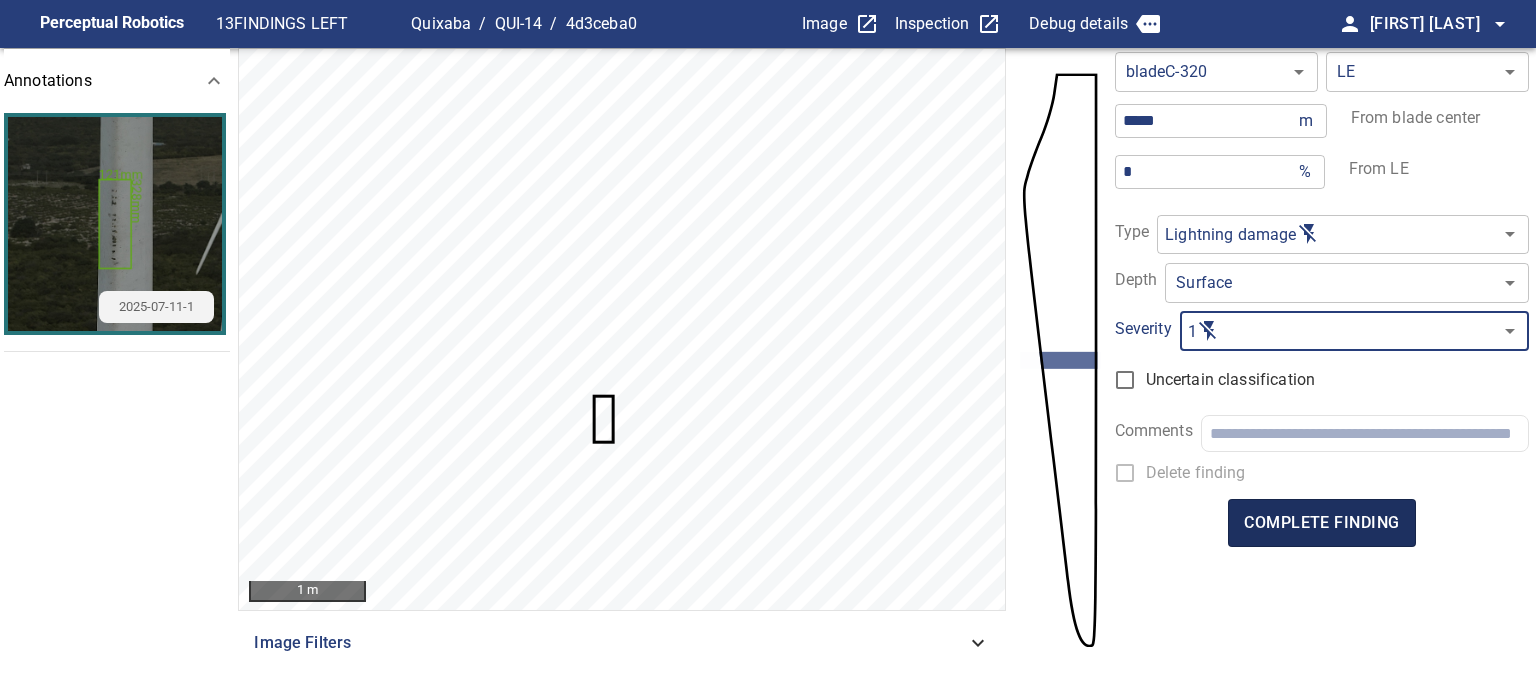 click on "complete finding" at bounding box center (1321, 523) 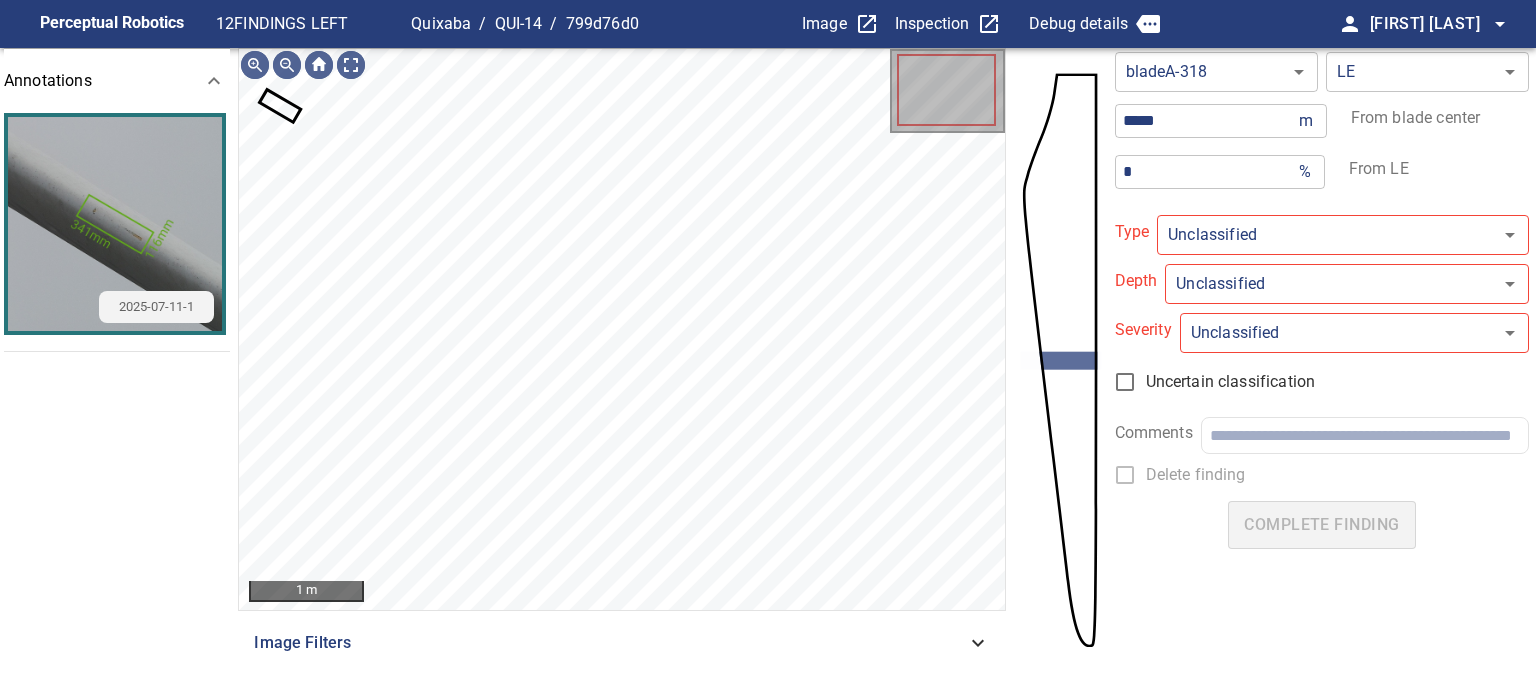 type on "**********" 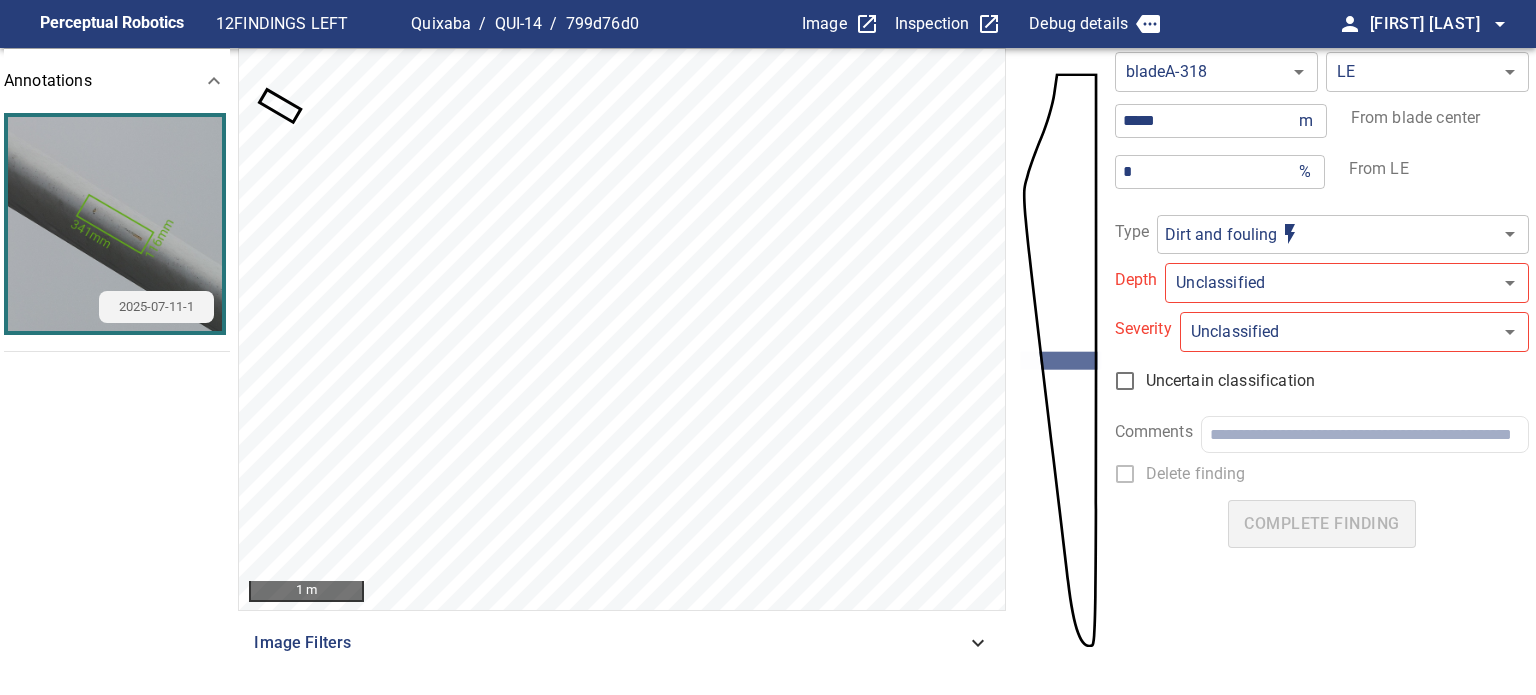 click on "**********" at bounding box center (768, 347) 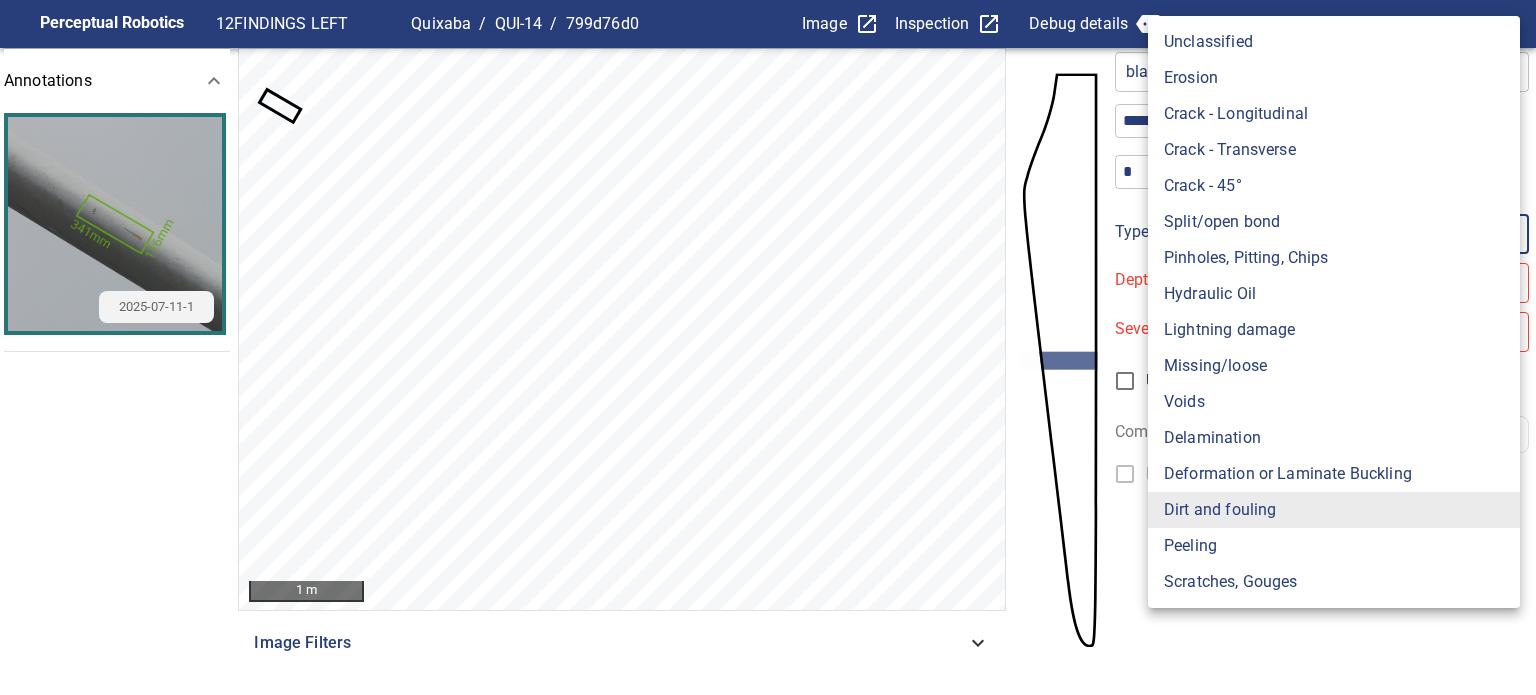drag, startPoint x: 1112, startPoint y: 563, endPoint x: 1139, endPoint y: 499, distance: 69.46222 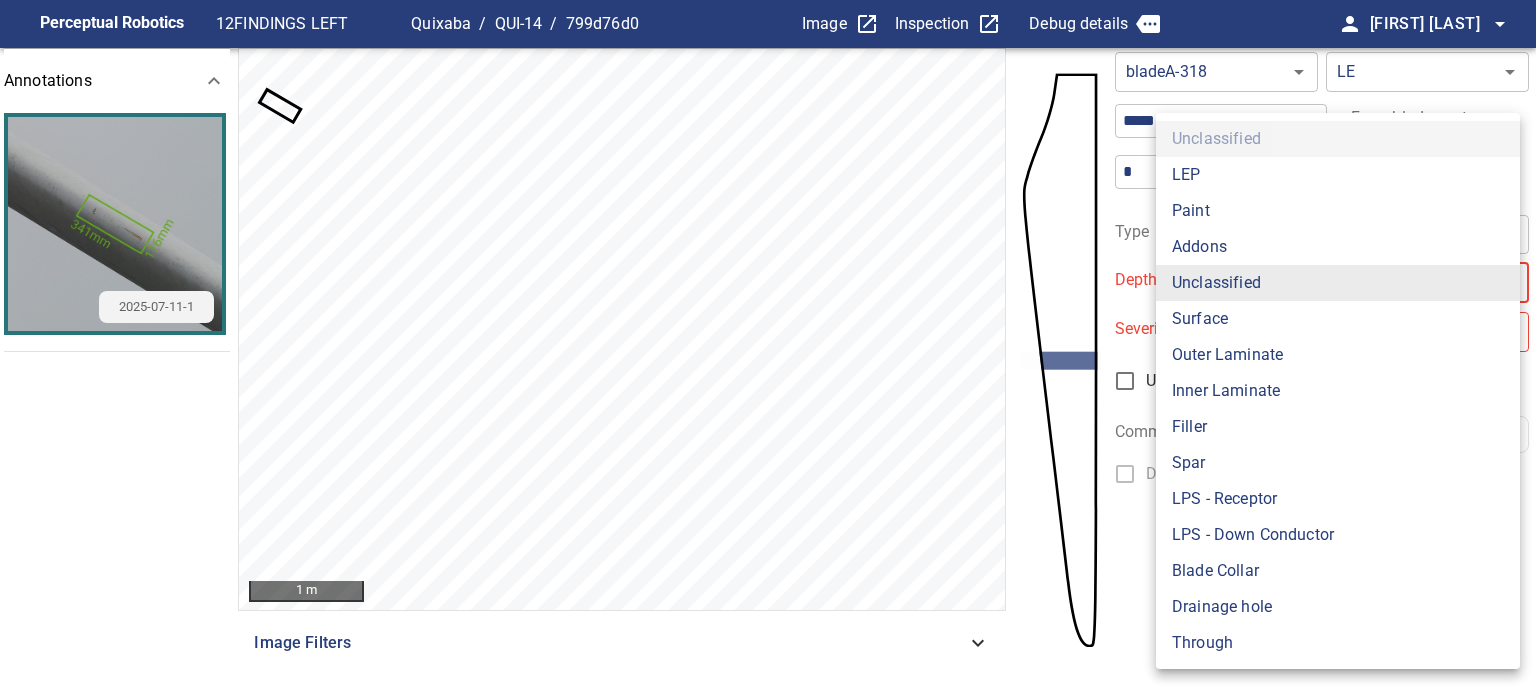 click on "**********" at bounding box center (768, 347) 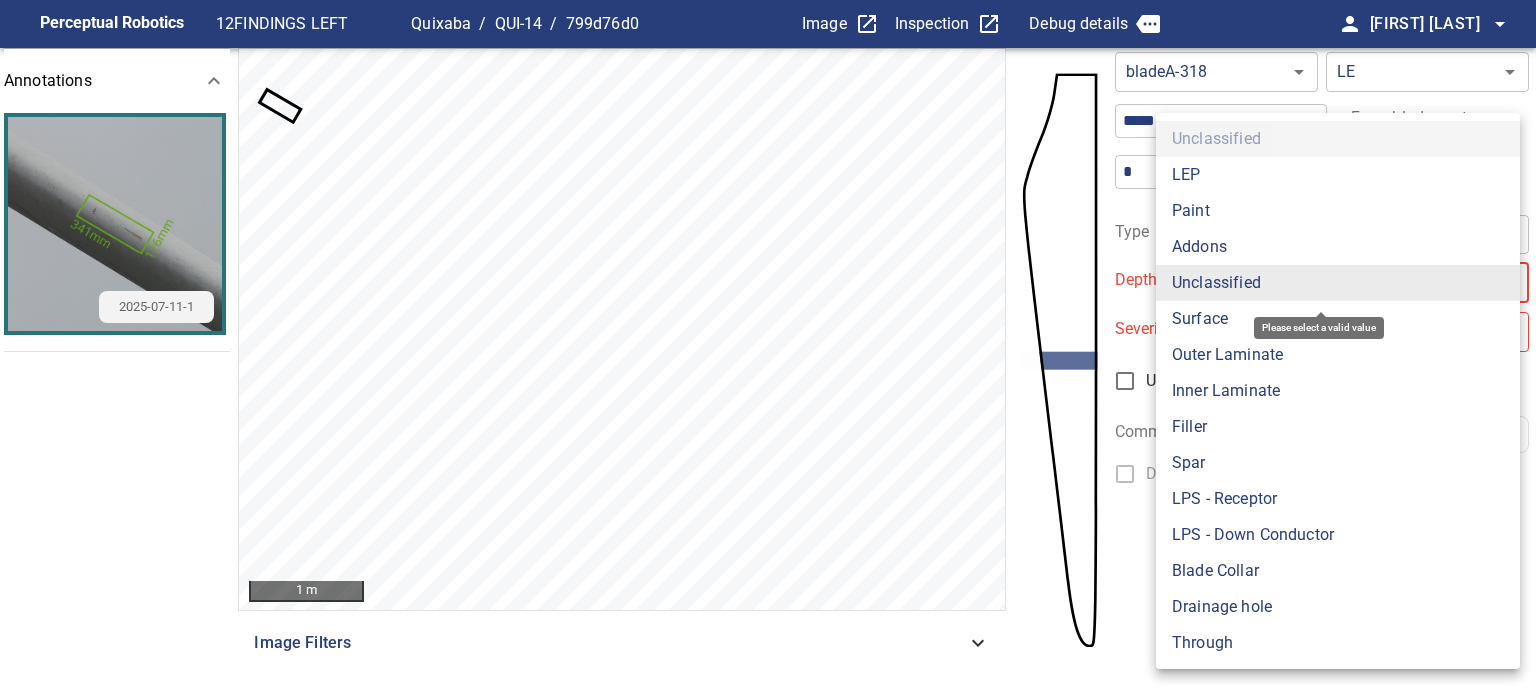 click on "Surface" at bounding box center (1338, 319) 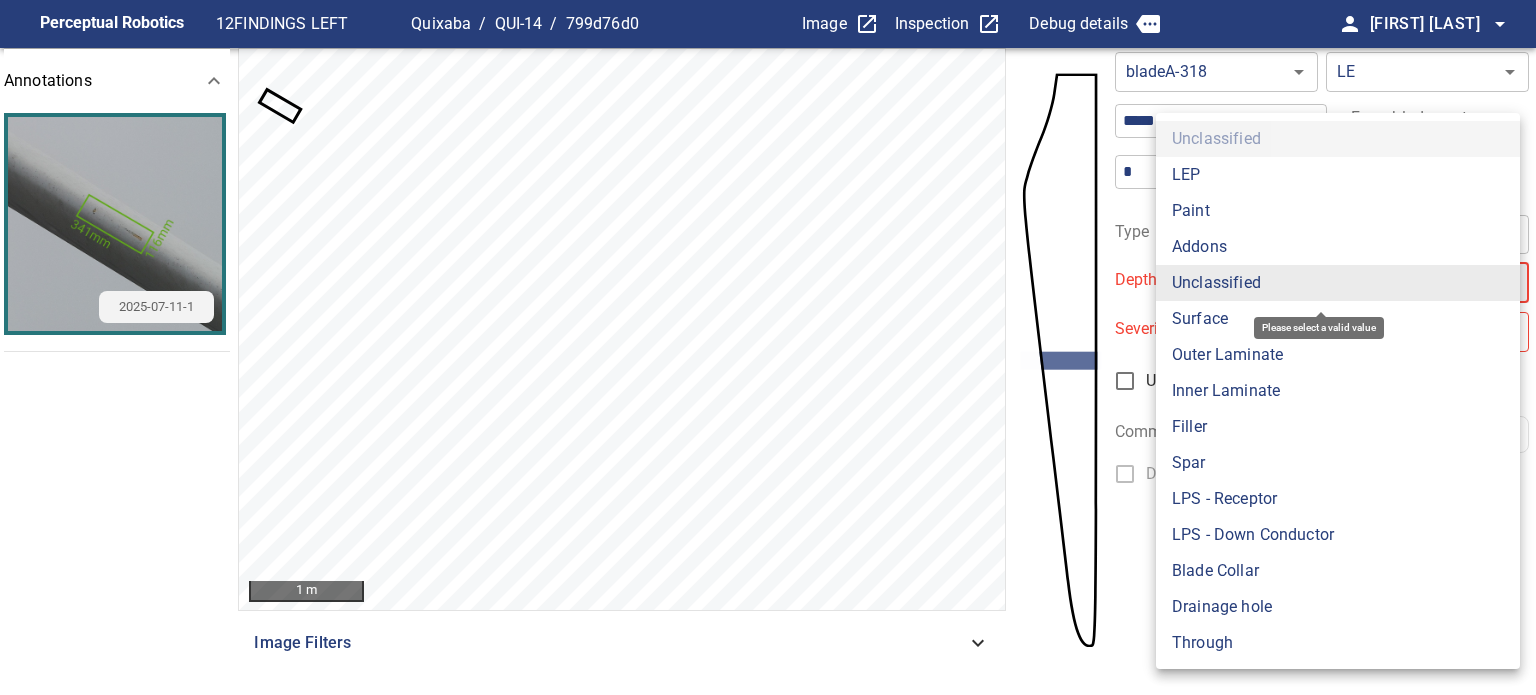 type on "*******" 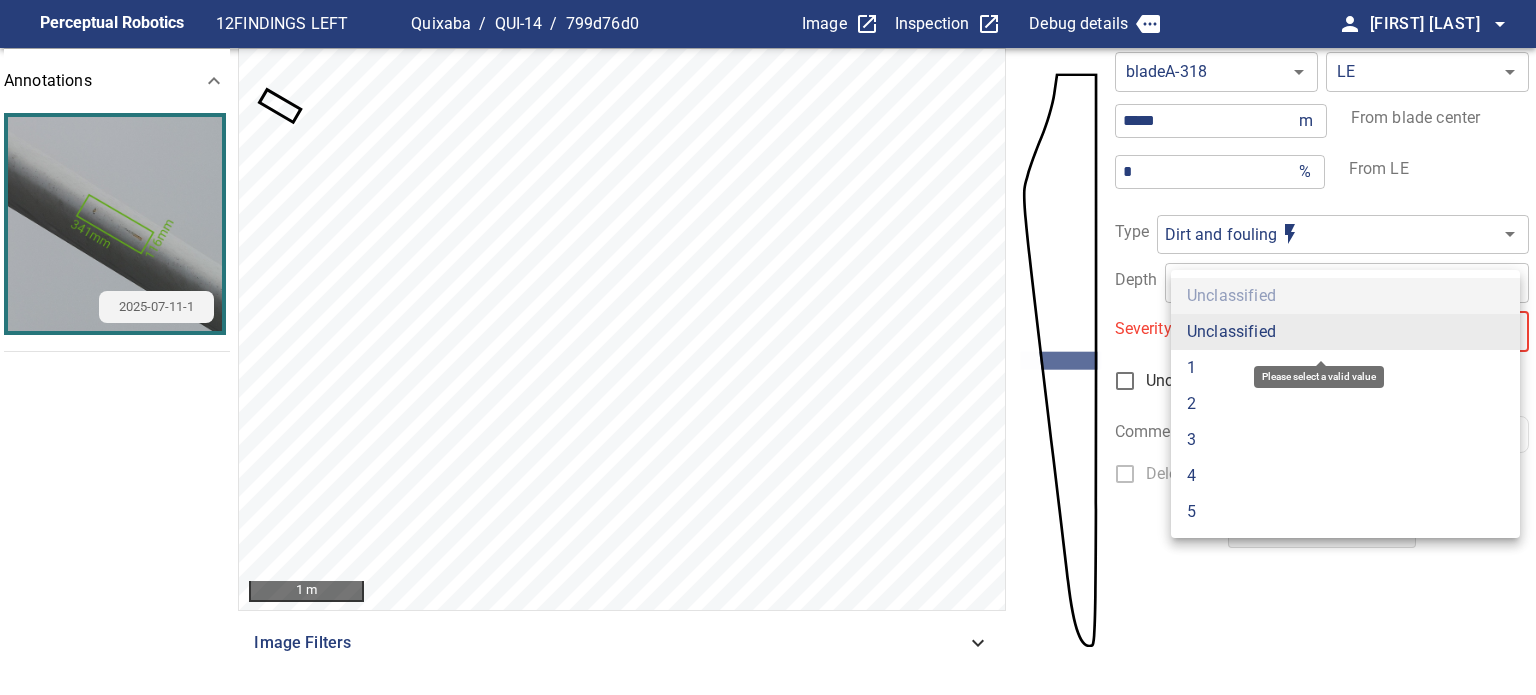 click on "**********" at bounding box center [768, 347] 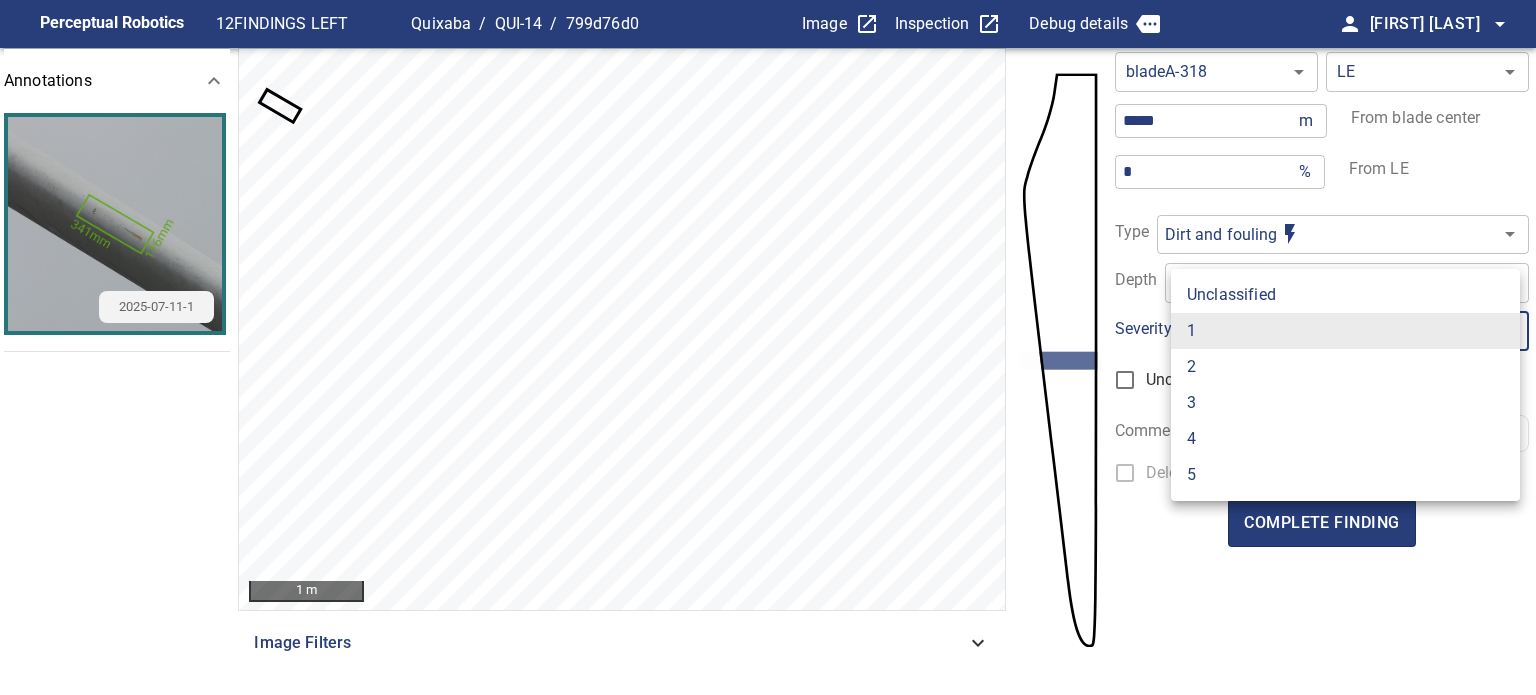 drag, startPoint x: 1194, startPoint y: 333, endPoint x: 1204, endPoint y: 345, distance: 15.6205 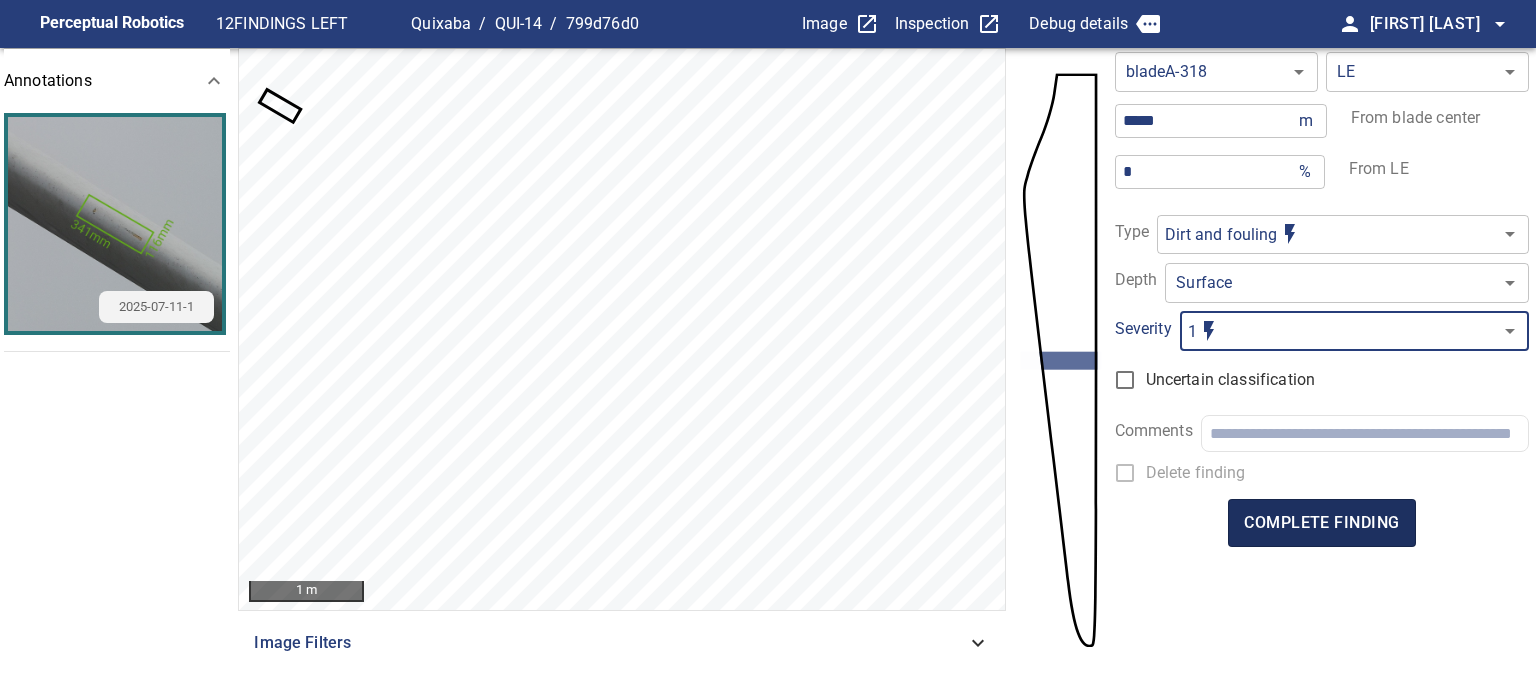 click on "complete finding" at bounding box center [1321, 523] 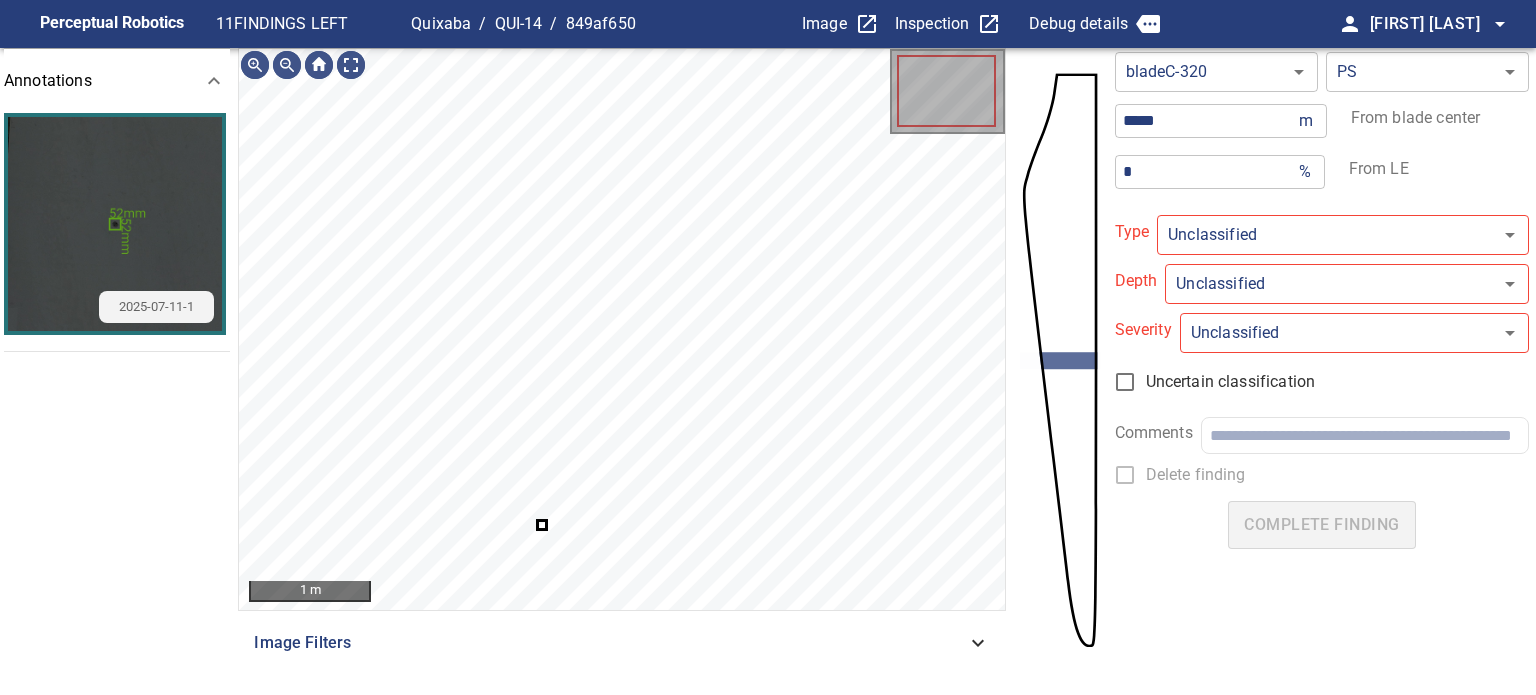 type on "**********" 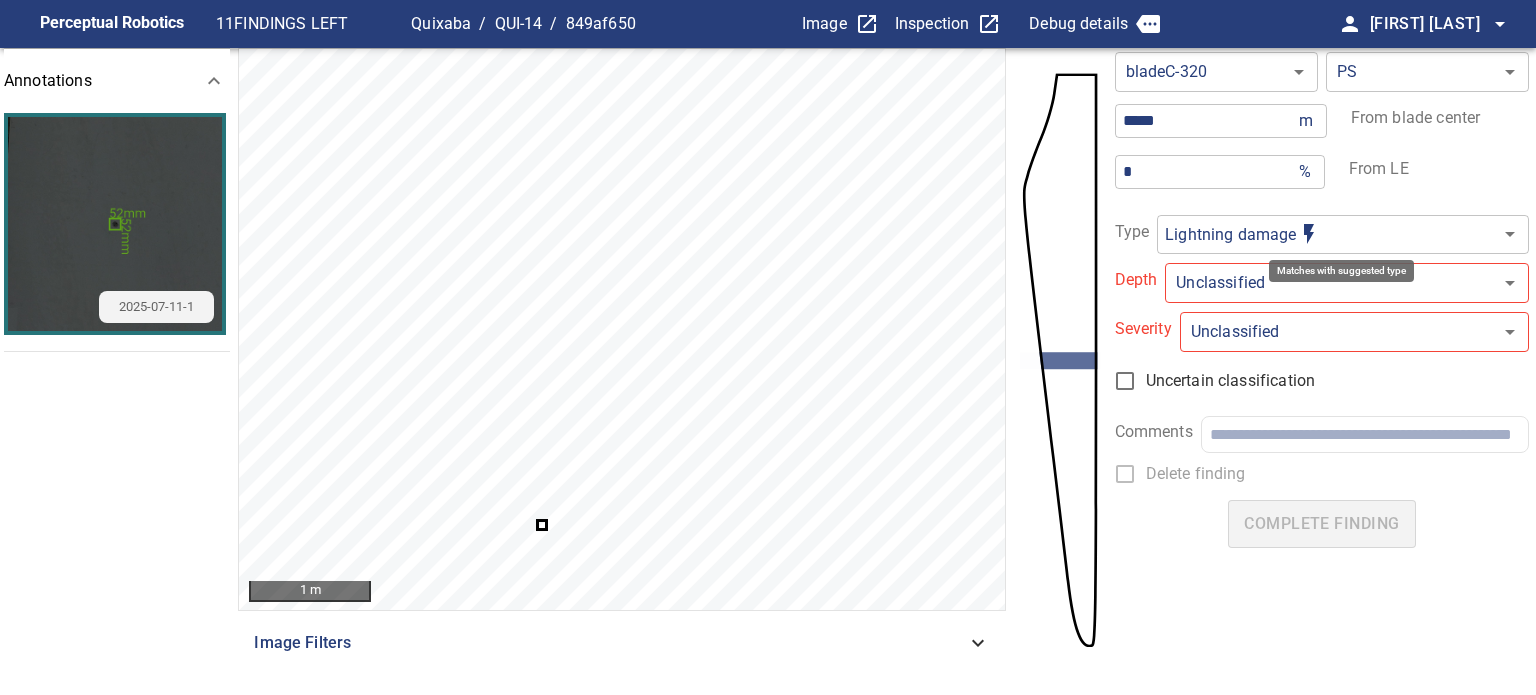 click on "**********" at bounding box center (768, 347) 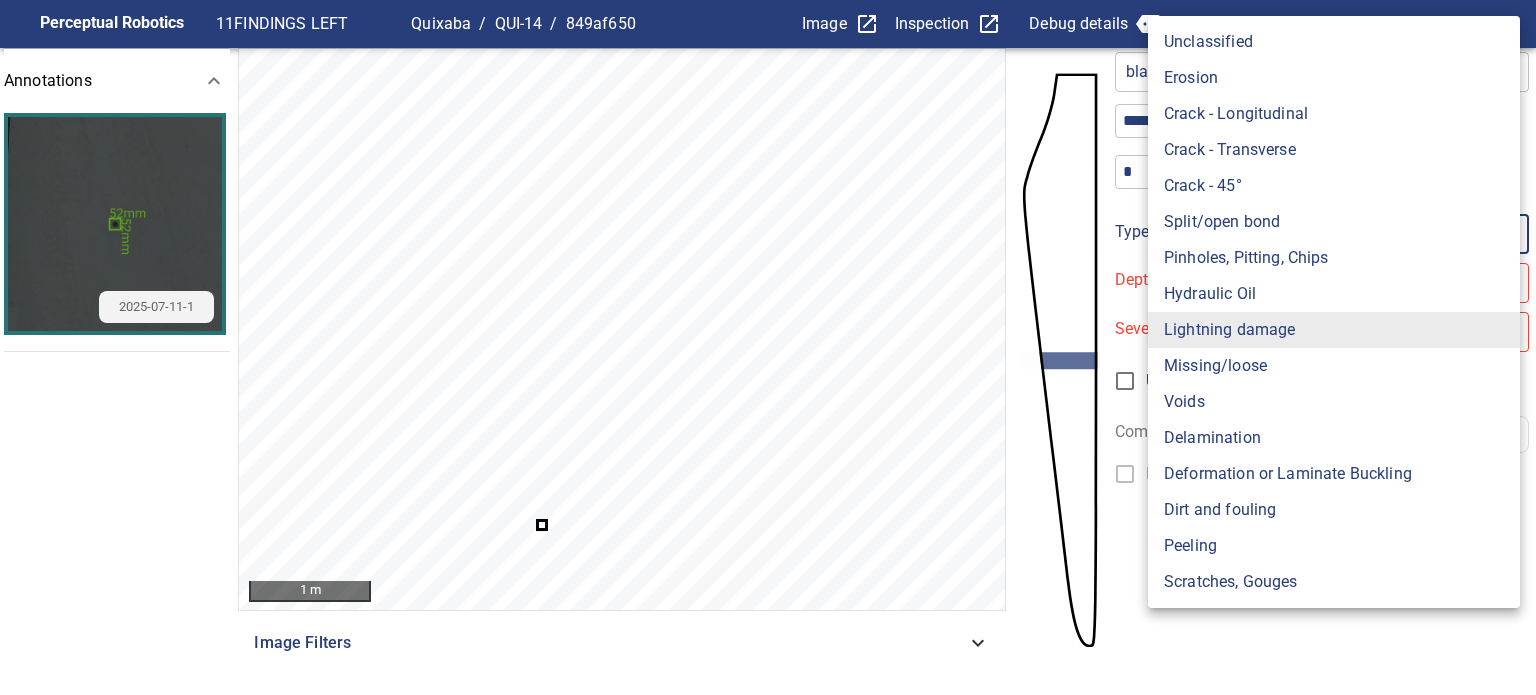 click at bounding box center [768, 347] 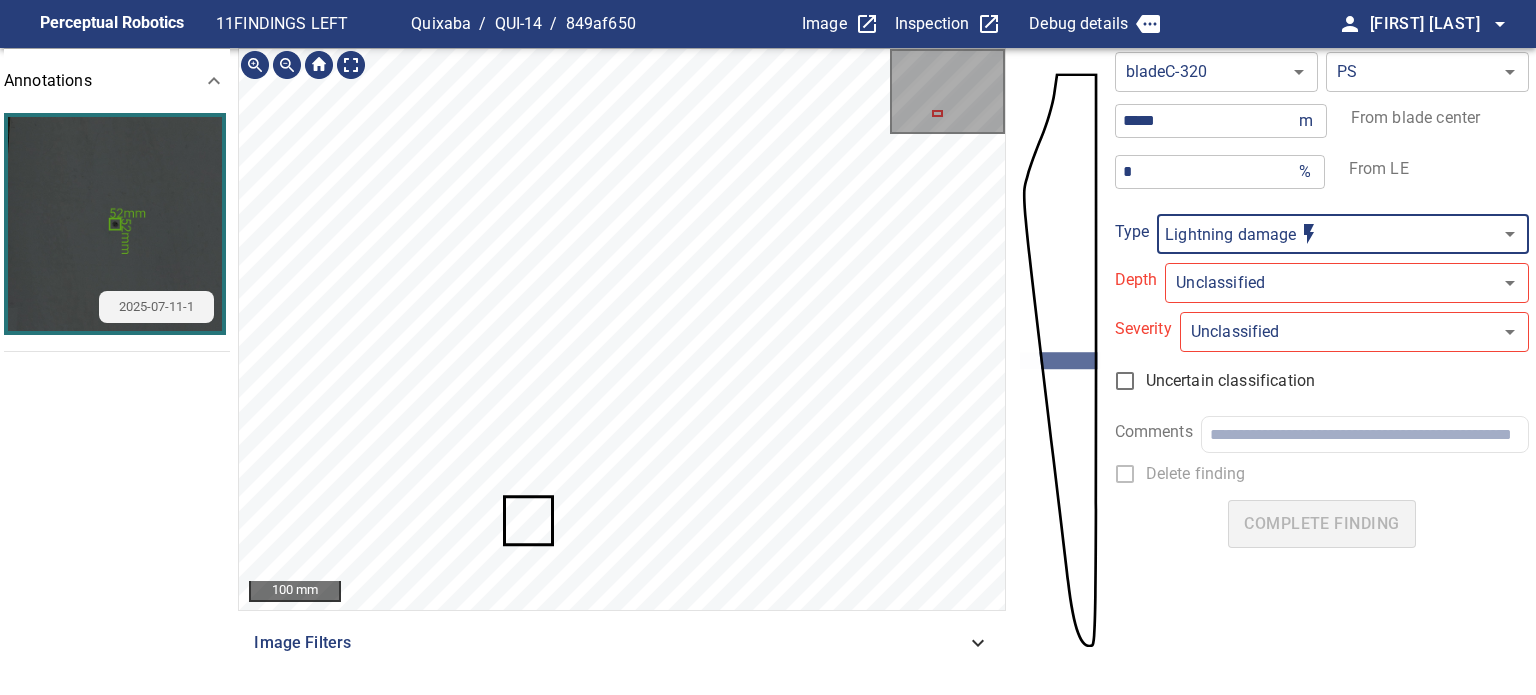 click on "**********" at bounding box center [768, 347] 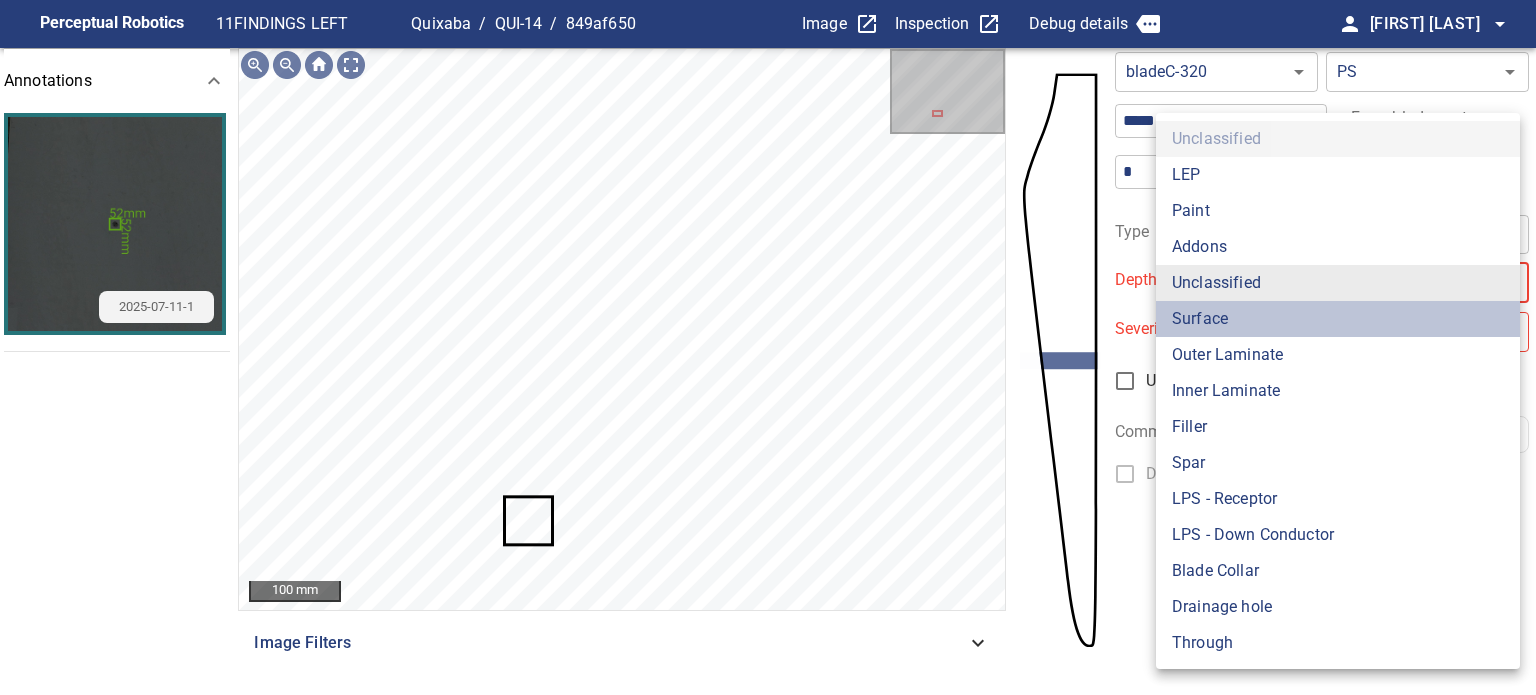 click on "Surface" at bounding box center (1338, 319) 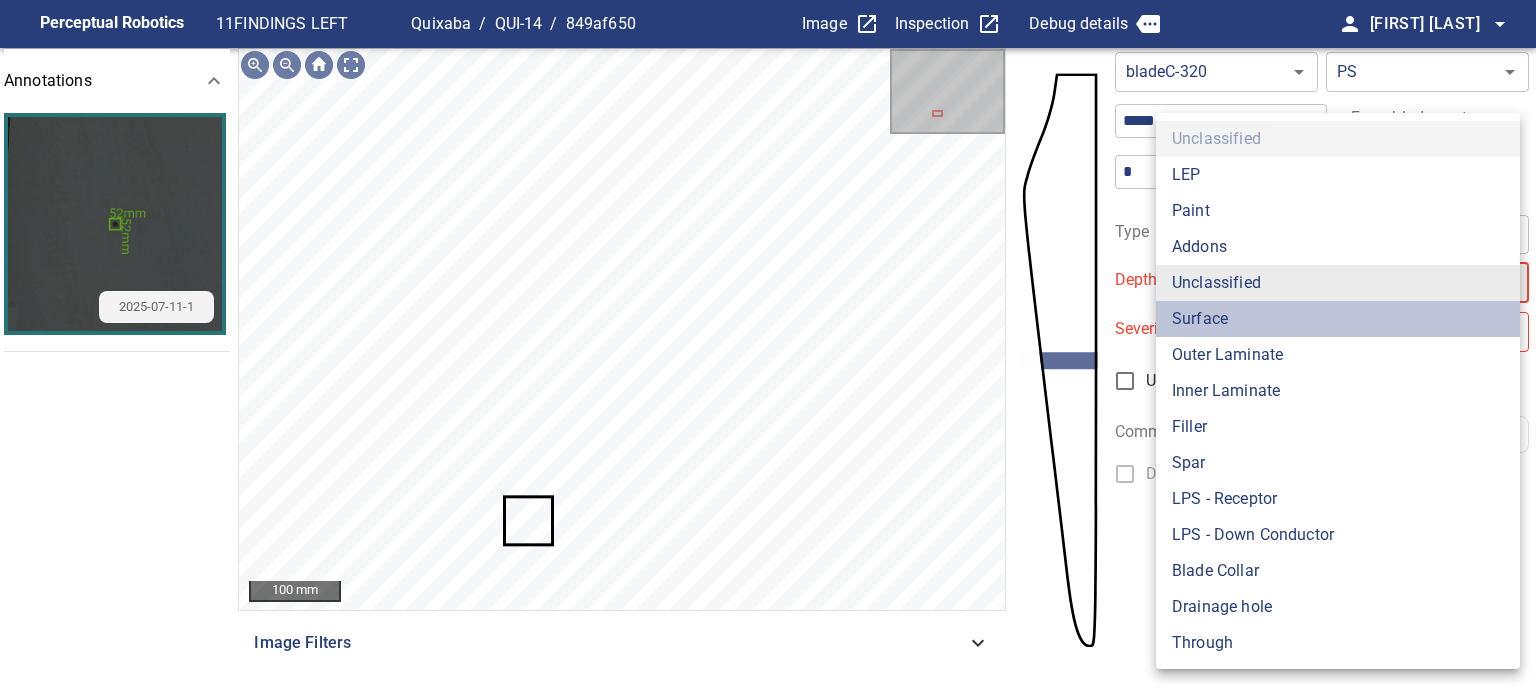 type on "*******" 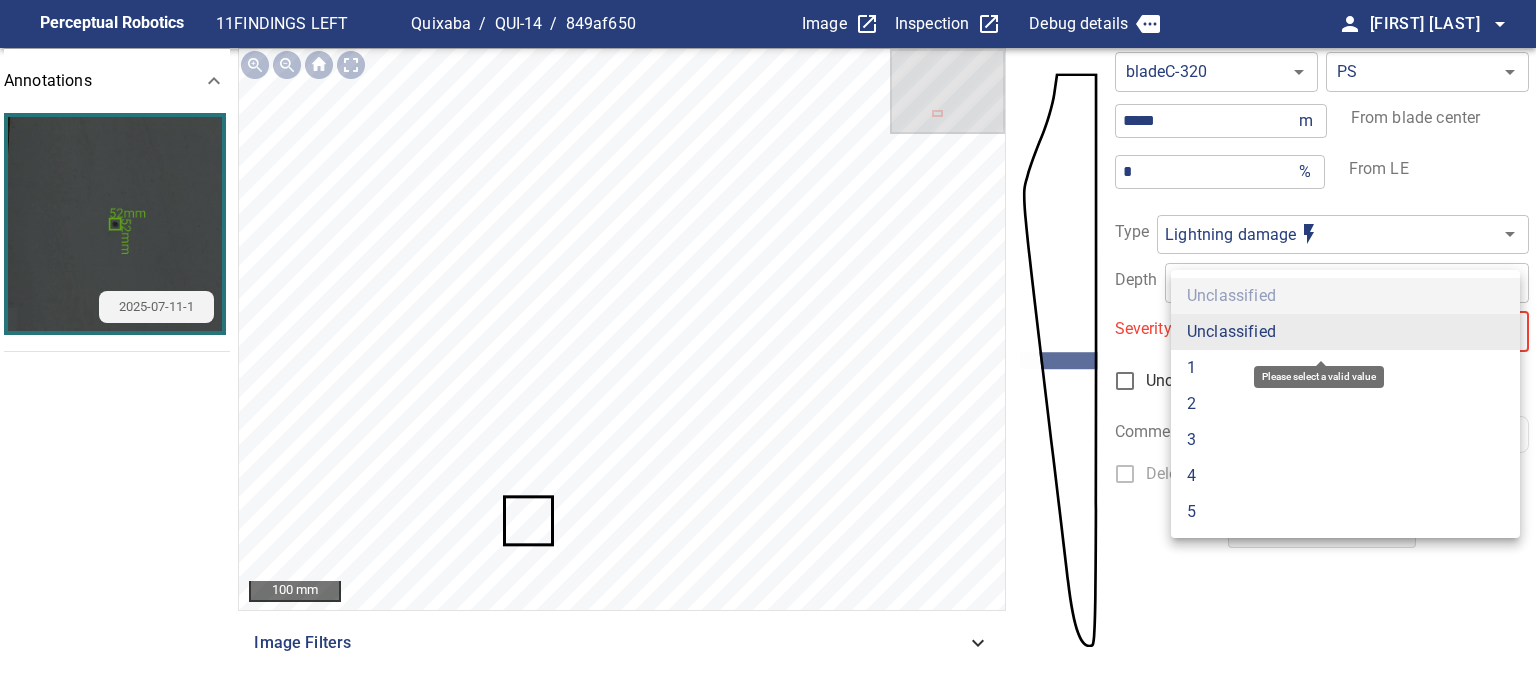 click on "**********" at bounding box center (768, 347) 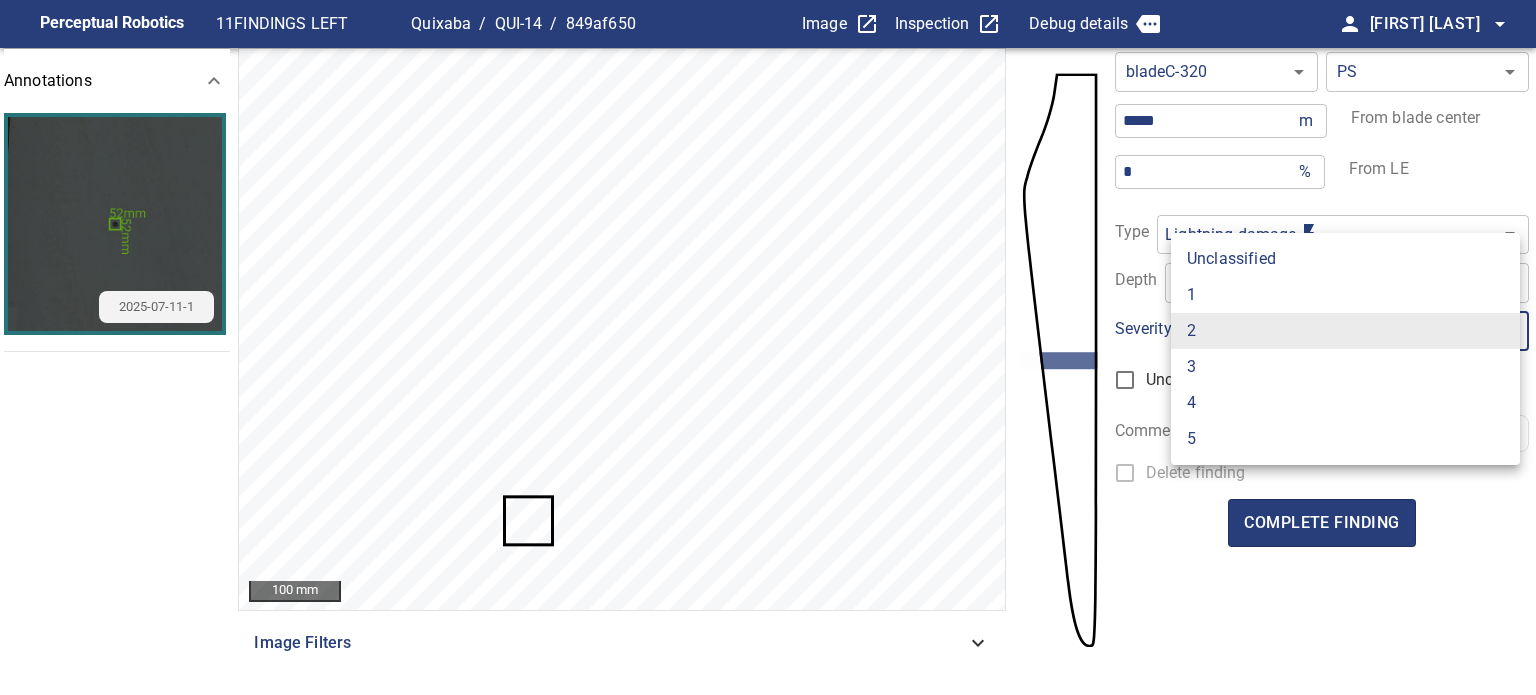 click on "3" at bounding box center [1345, 367] 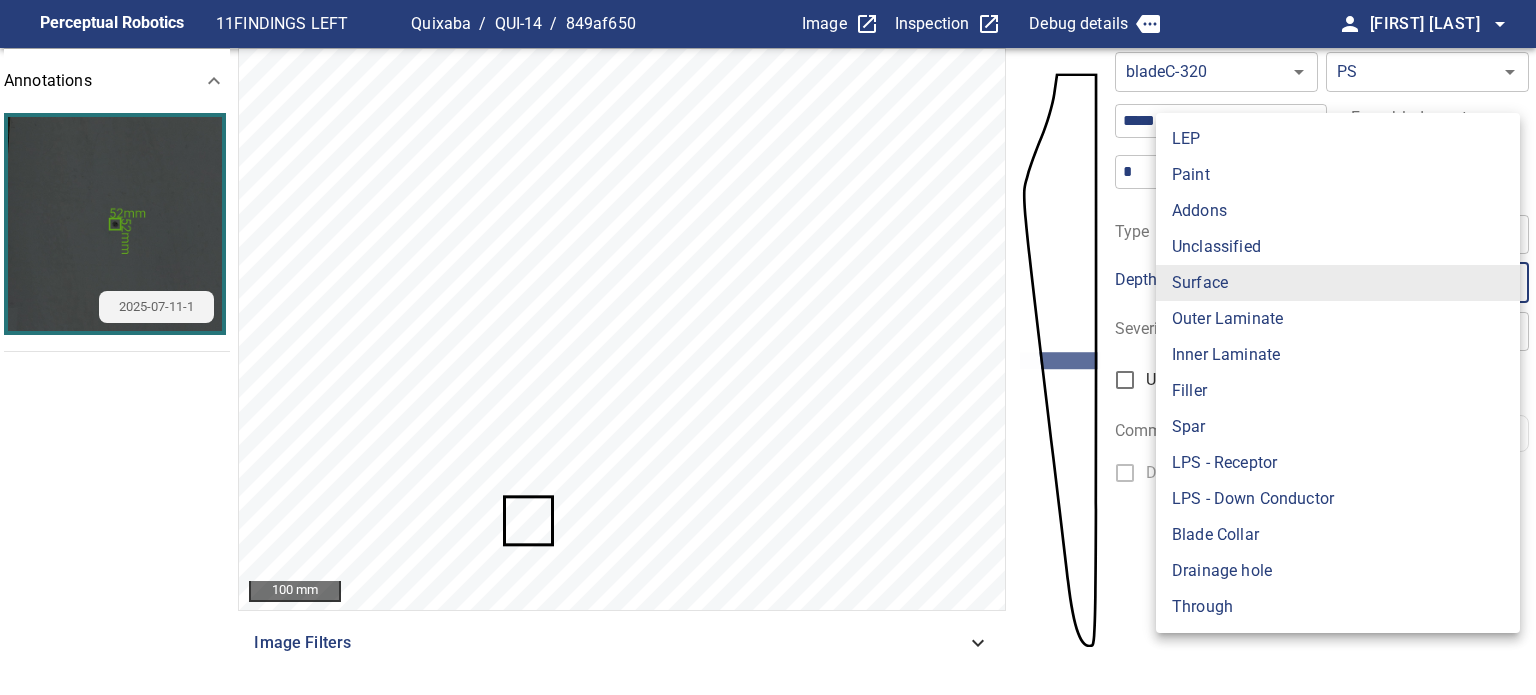 click on "**********" at bounding box center (768, 347) 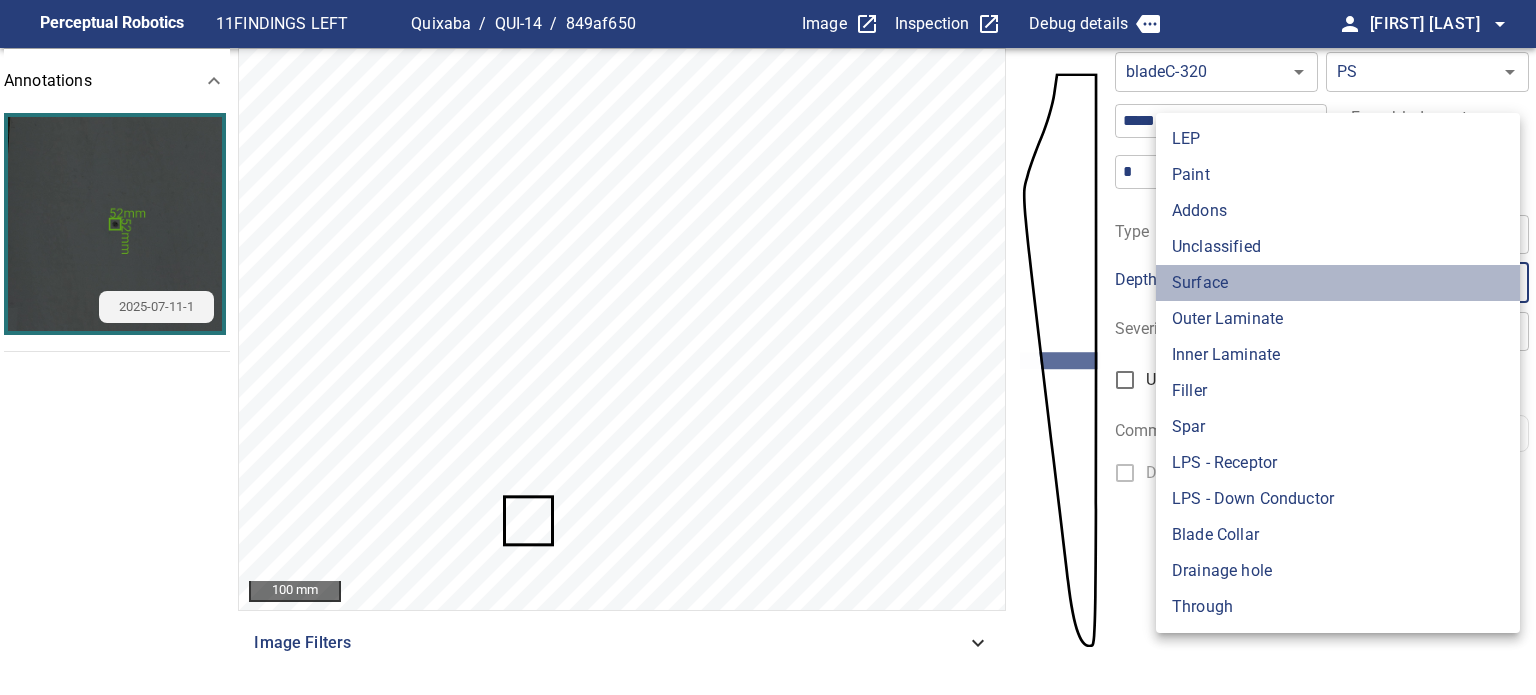 click on "Surface" at bounding box center (1338, 283) 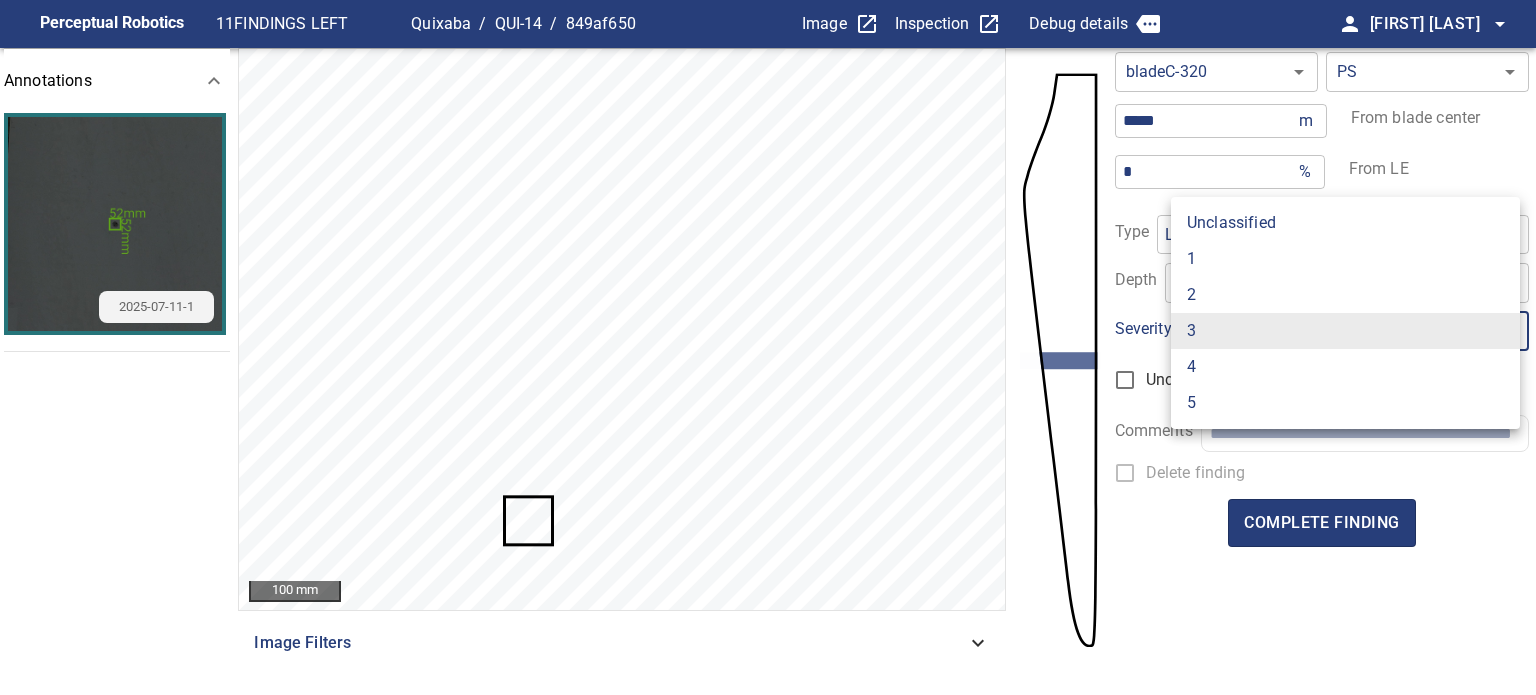 click on "**********" at bounding box center (768, 347) 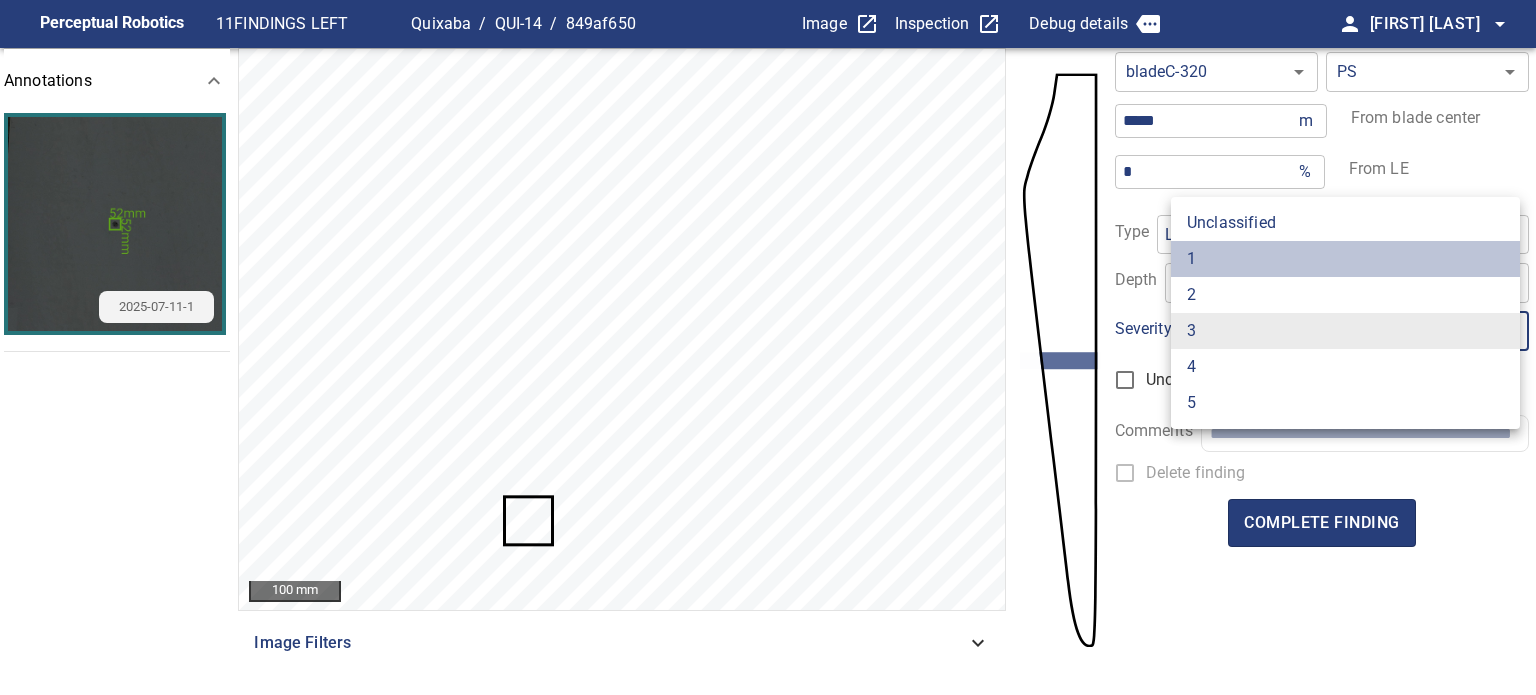 drag, startPoint x: 1205, startPoint y: 263, endPoint x: 1217, endPoint y: 295, distance: 34.176014 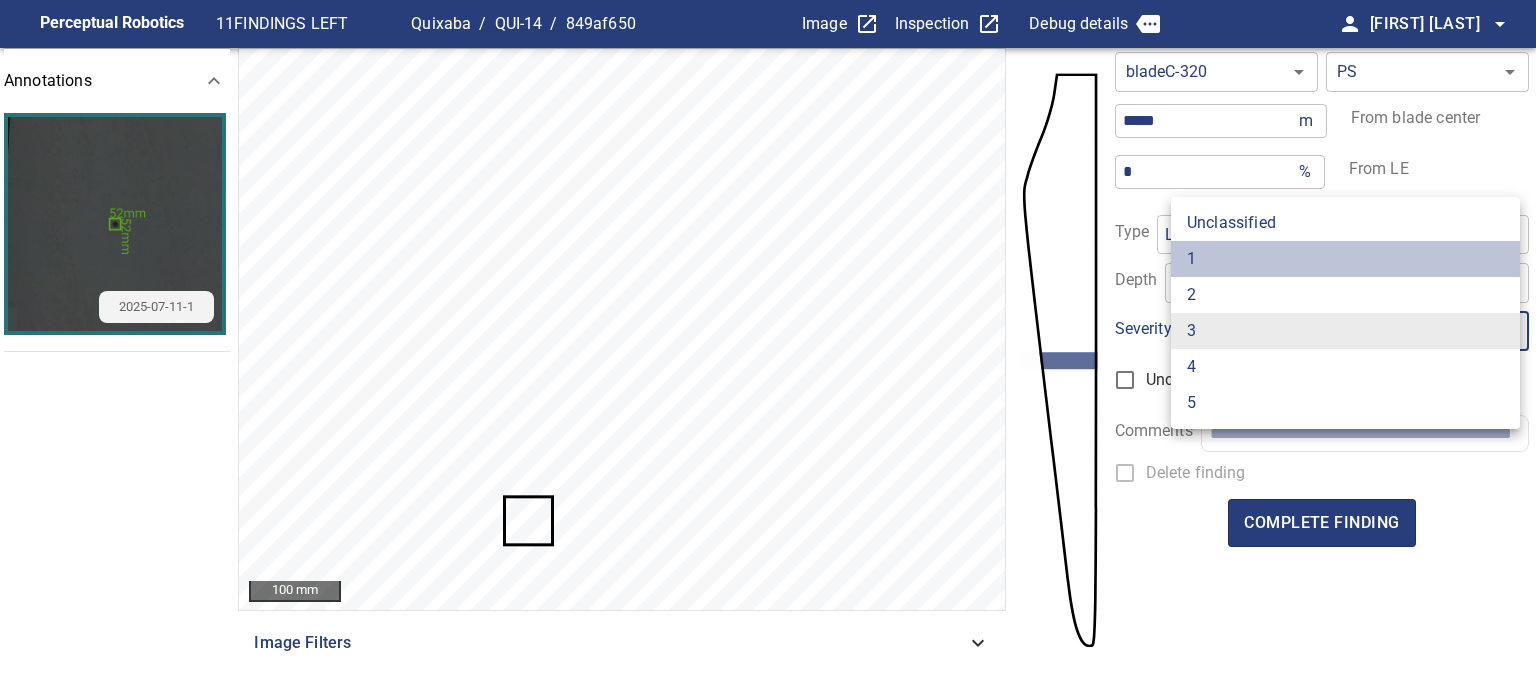 type on "*" 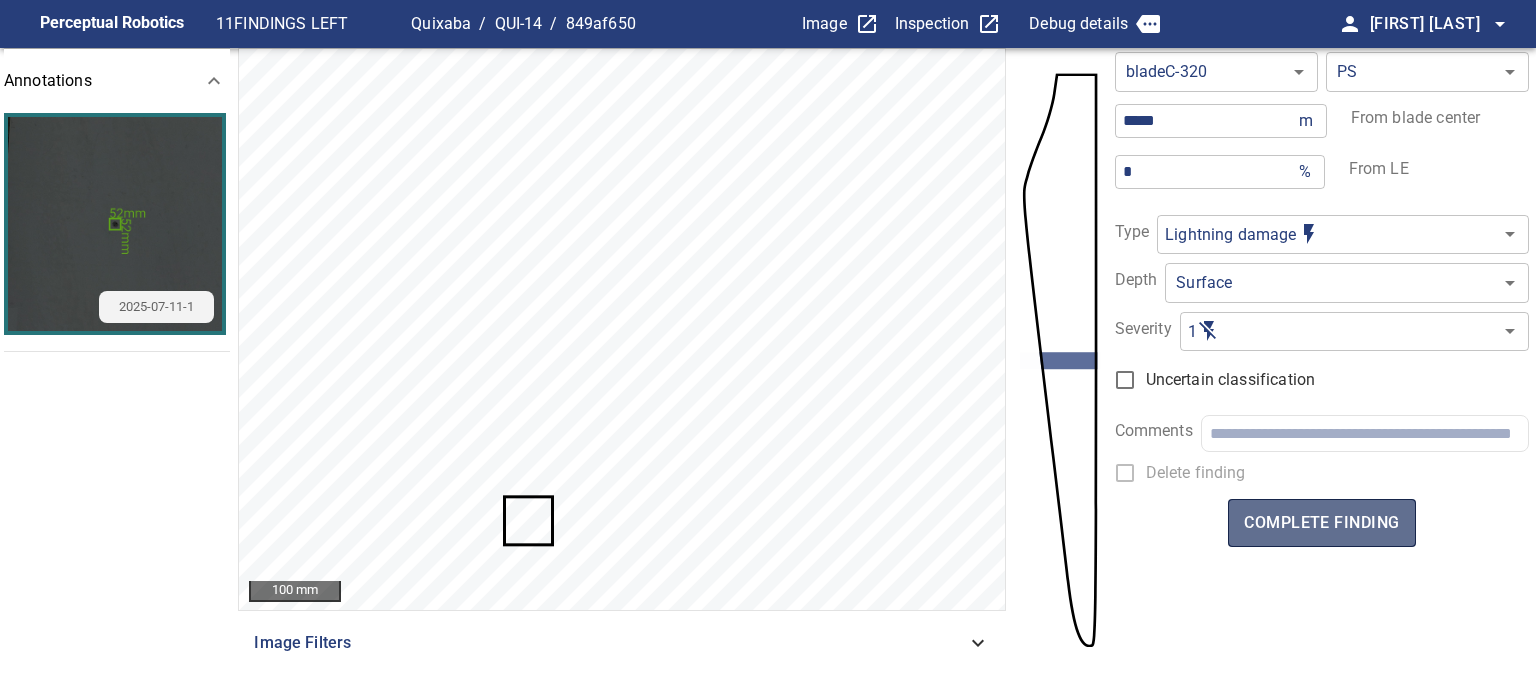 click on "complete finding" at bounding box center [1321, 523] 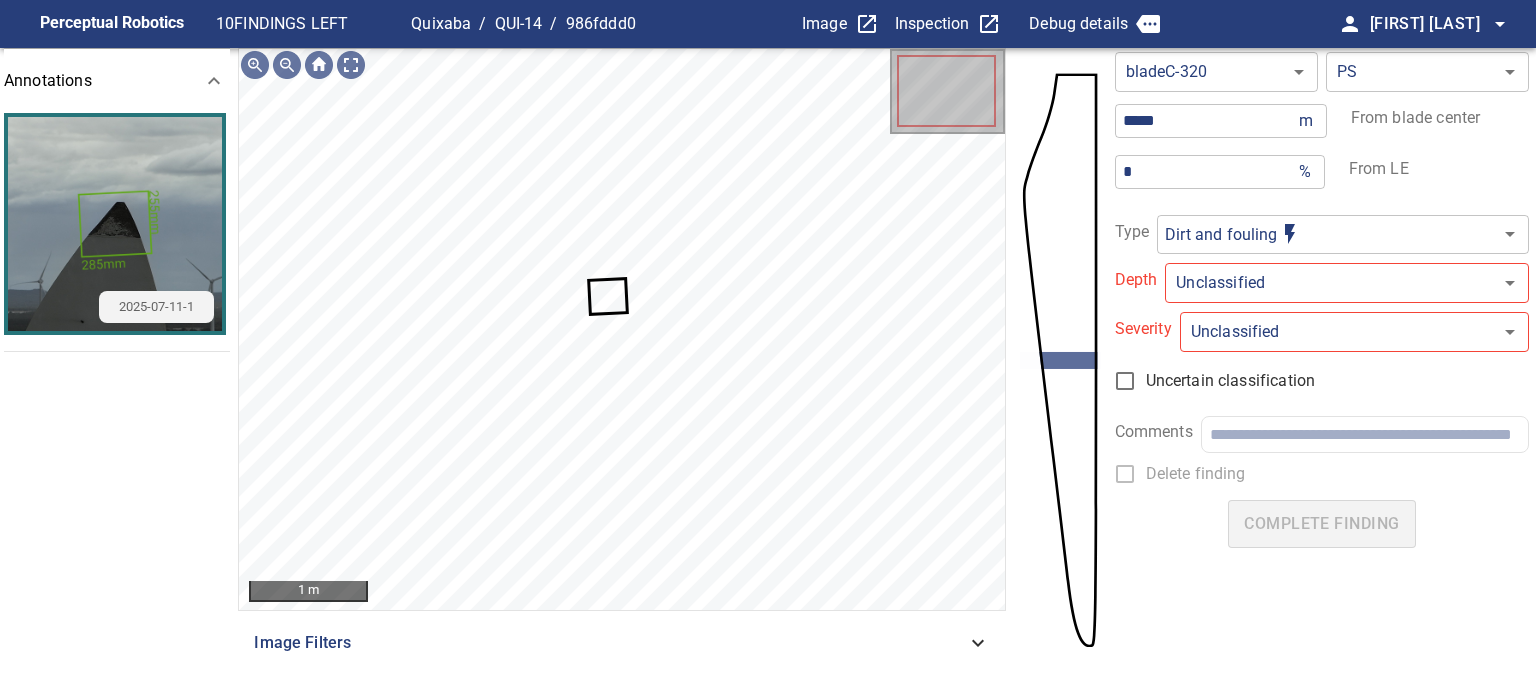 click on "**********" at bounding box center [768, 347] 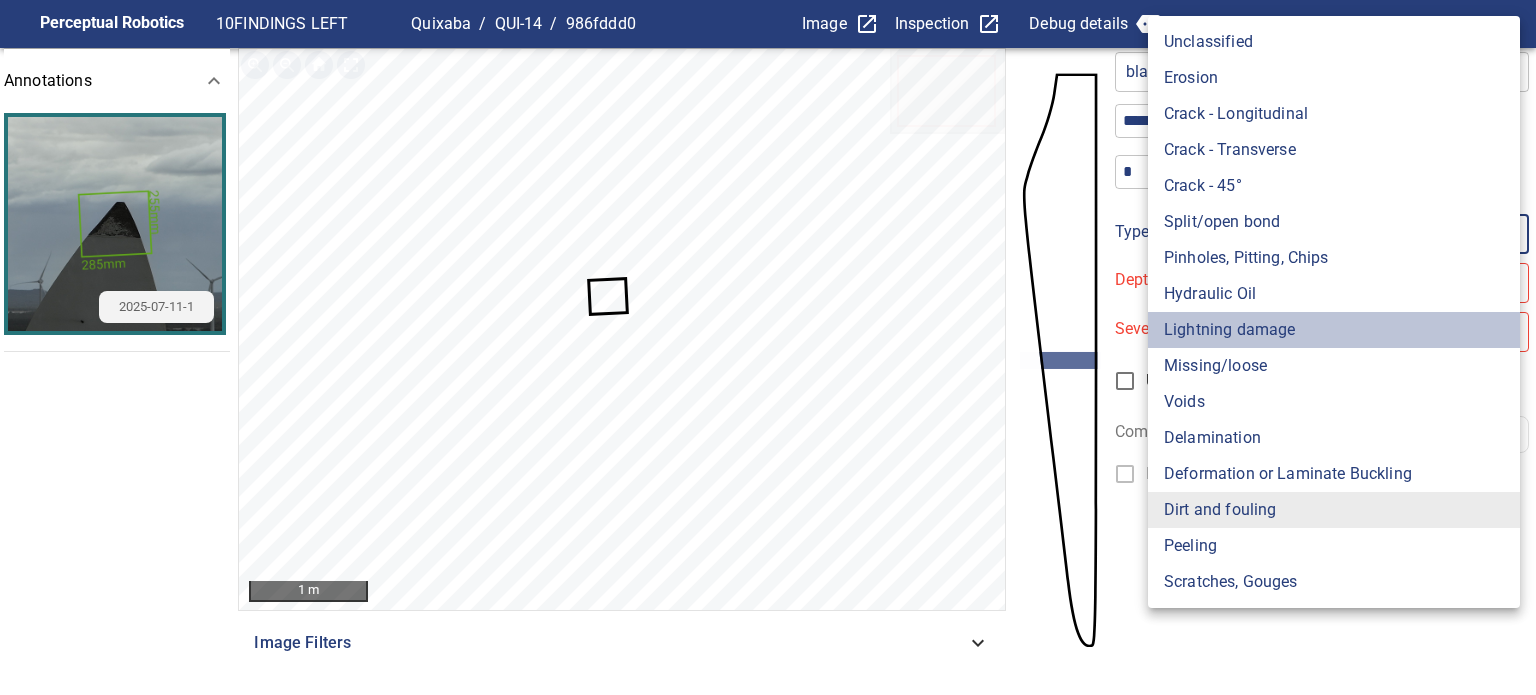 click on "Lightning damage" at bounding box center (1334, 330) 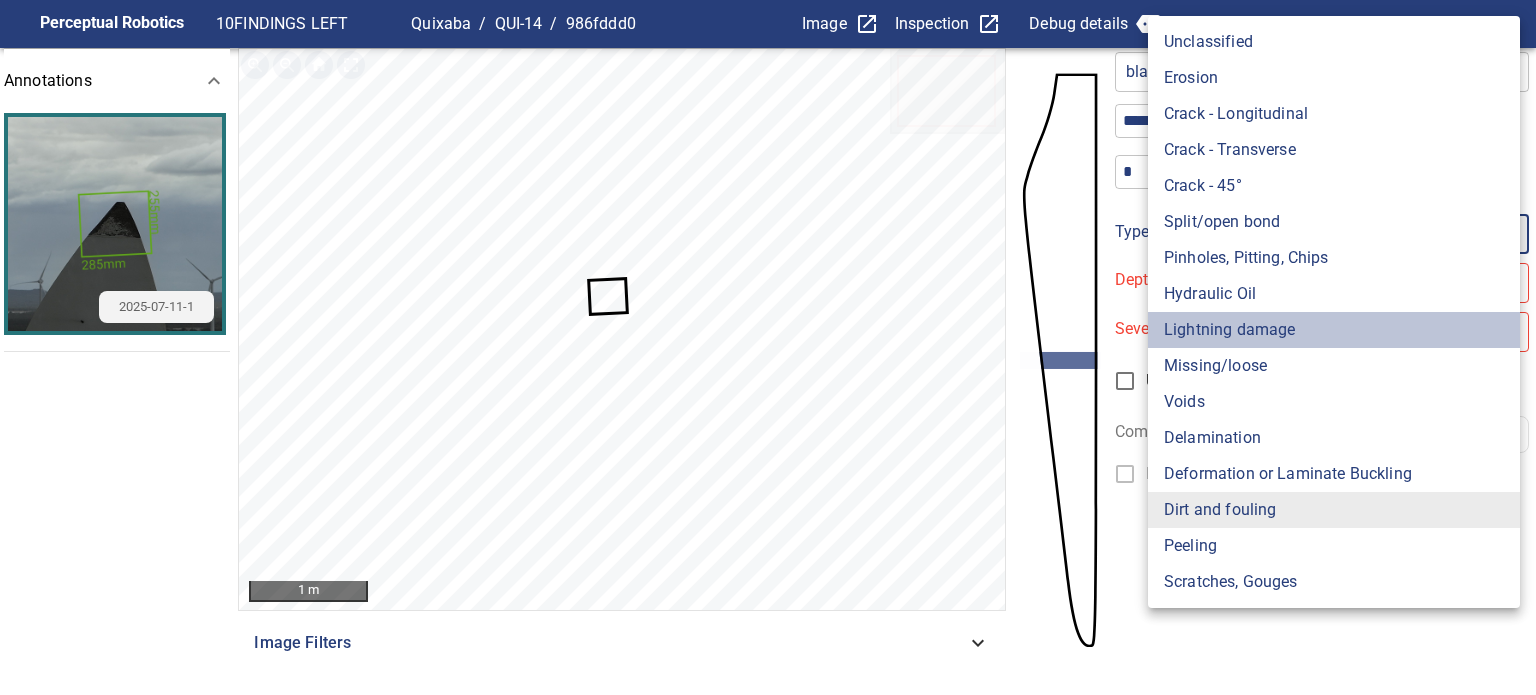 type on "**********" 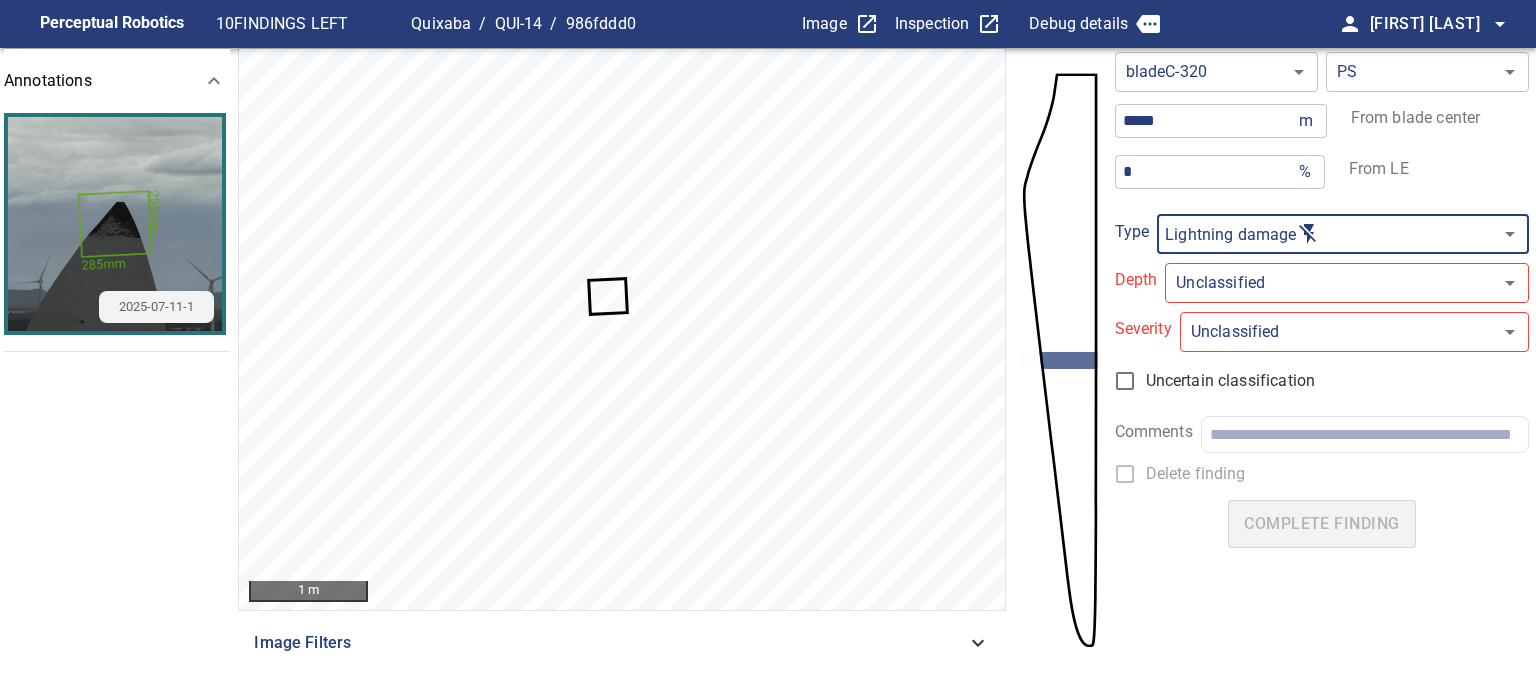 click on "**********" at bounding box center [768, 347] 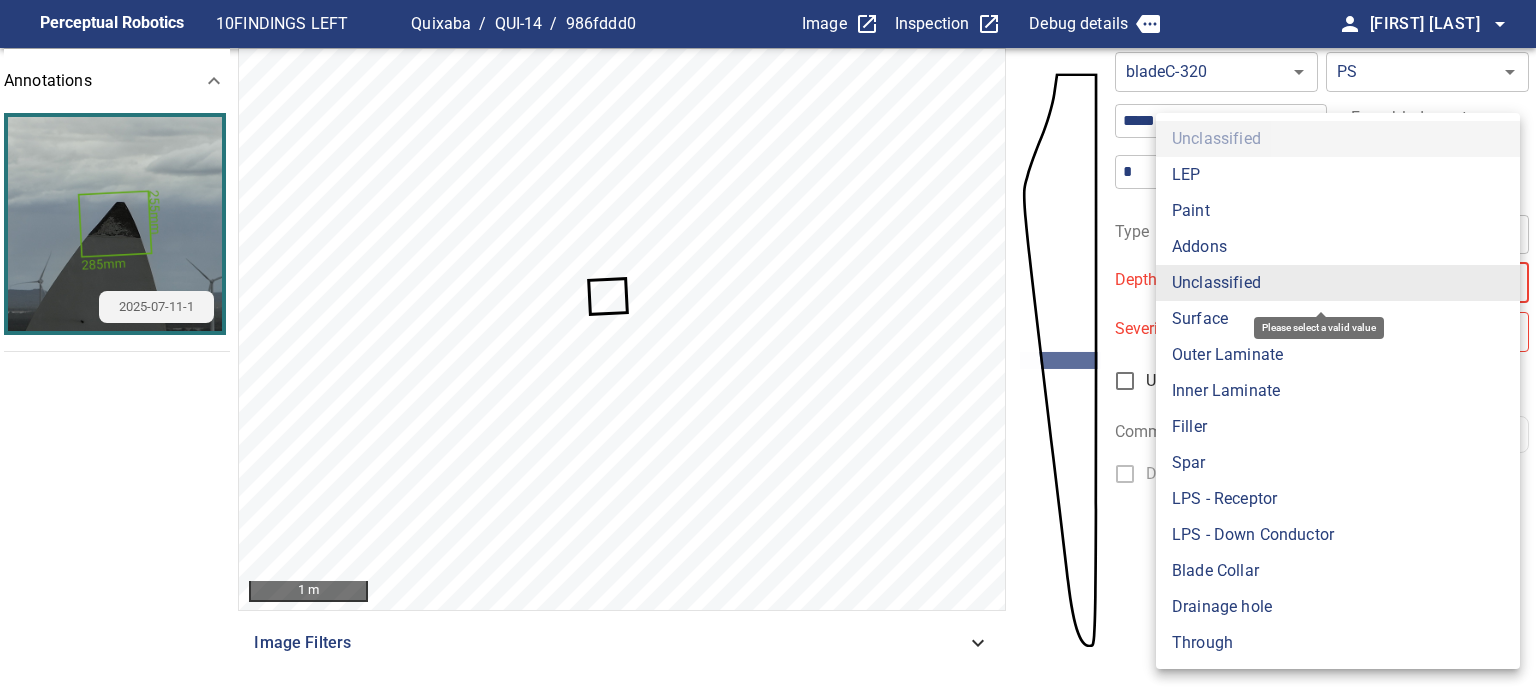 click on "Surface" at bounding box center [1338, 319] 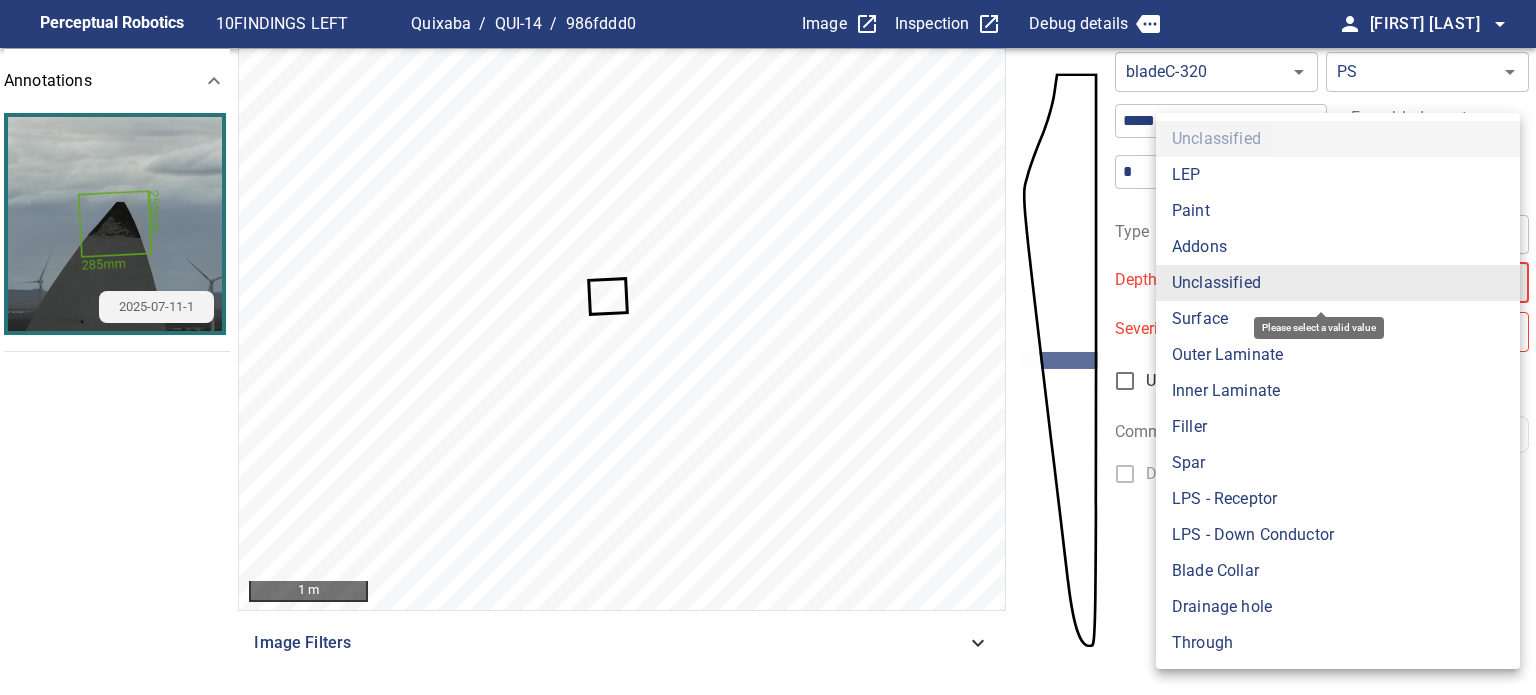 type on "*******" 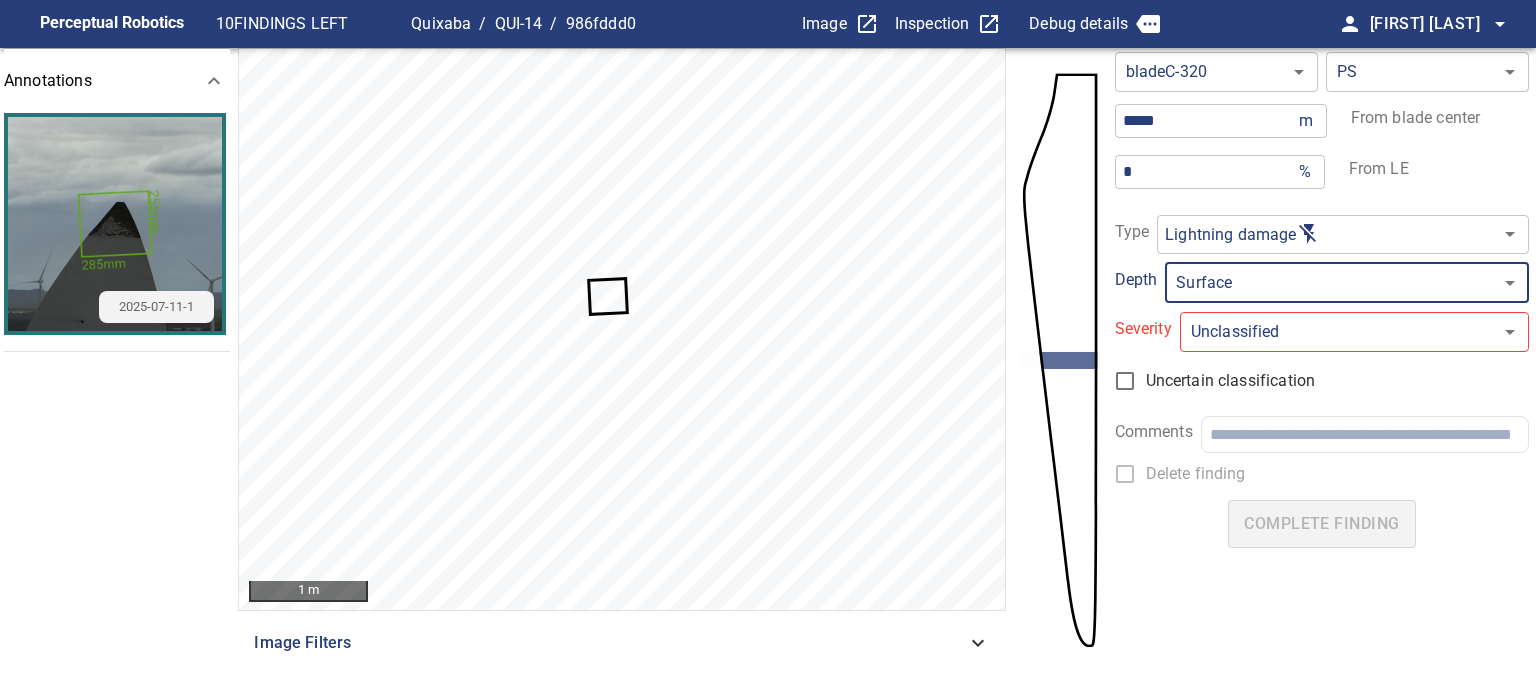 click on "**********" at bounding box center (768, 347) 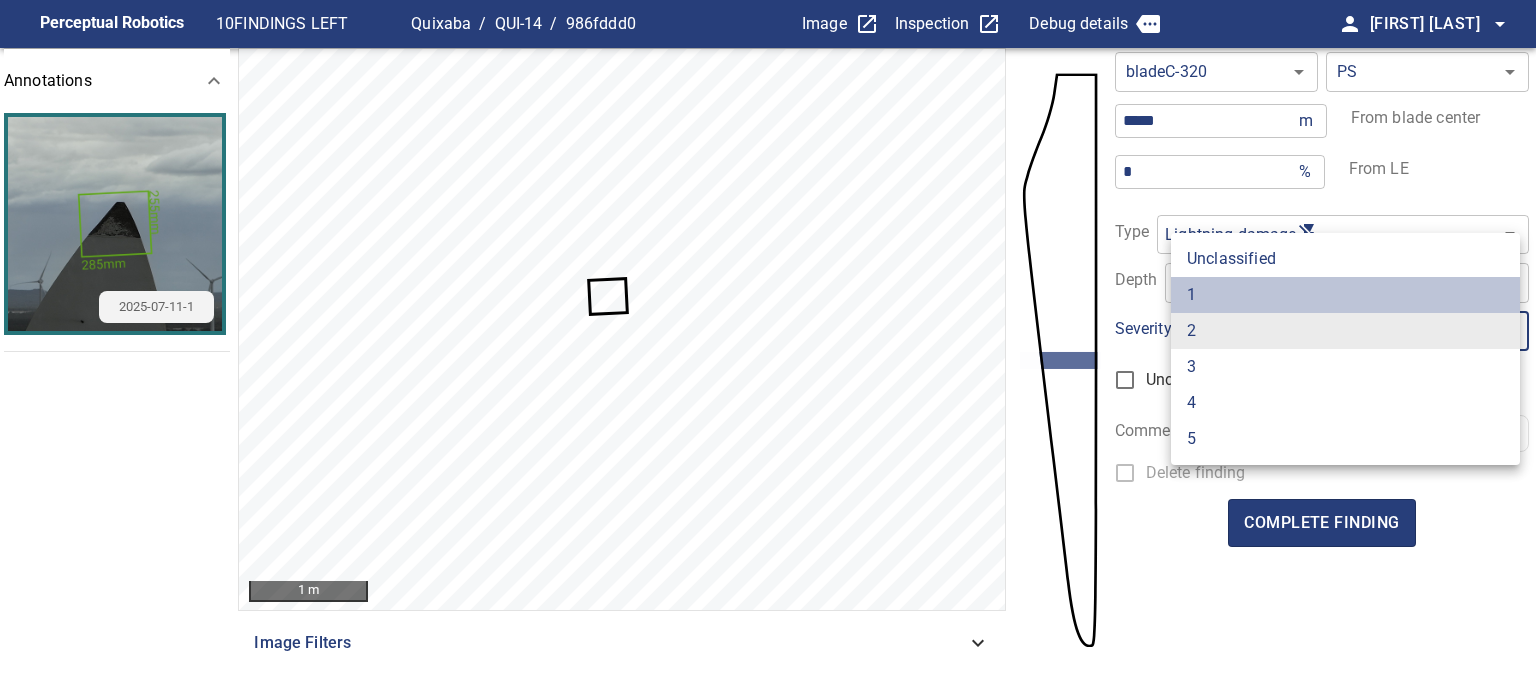 drag, startPoint x: 1207, startPoint y: 294, endPoint x: 1281, endPoint y: 375, distance: 109.713264 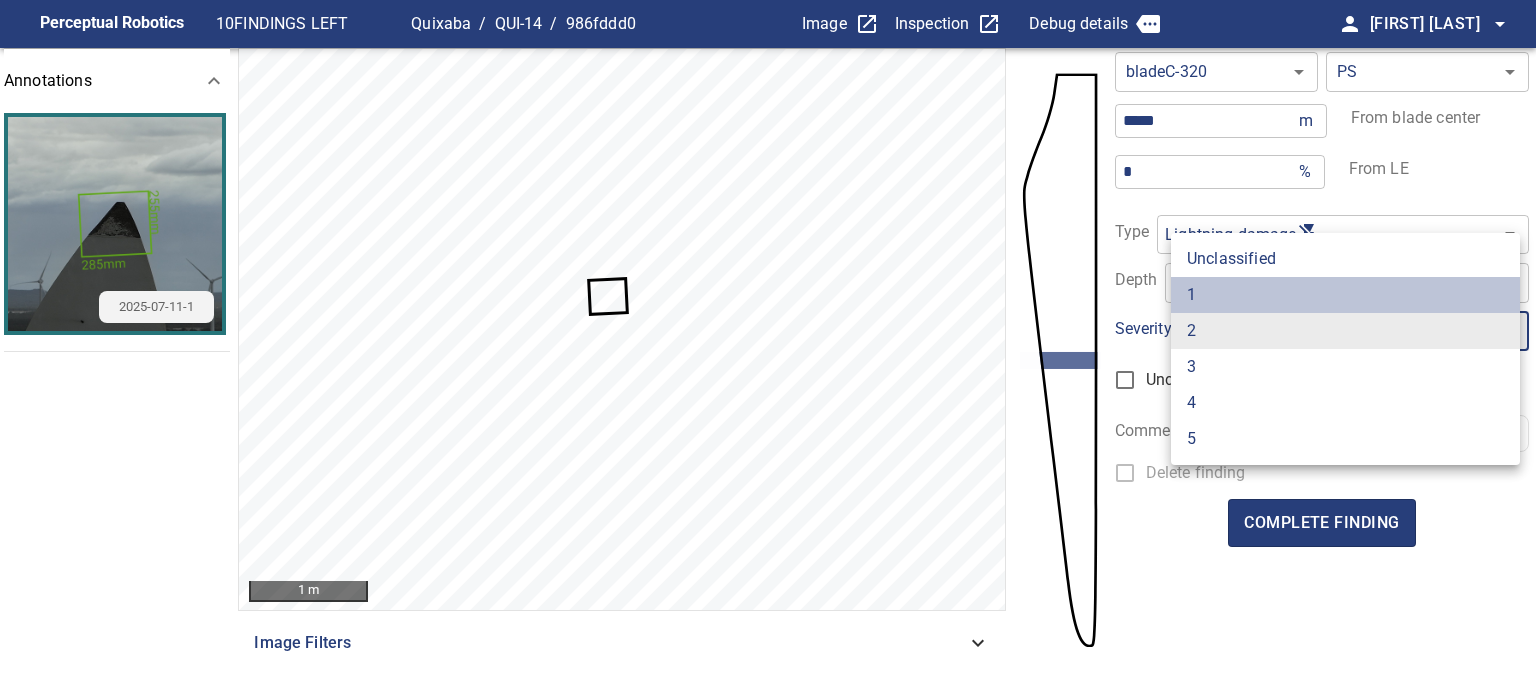 type on "*" 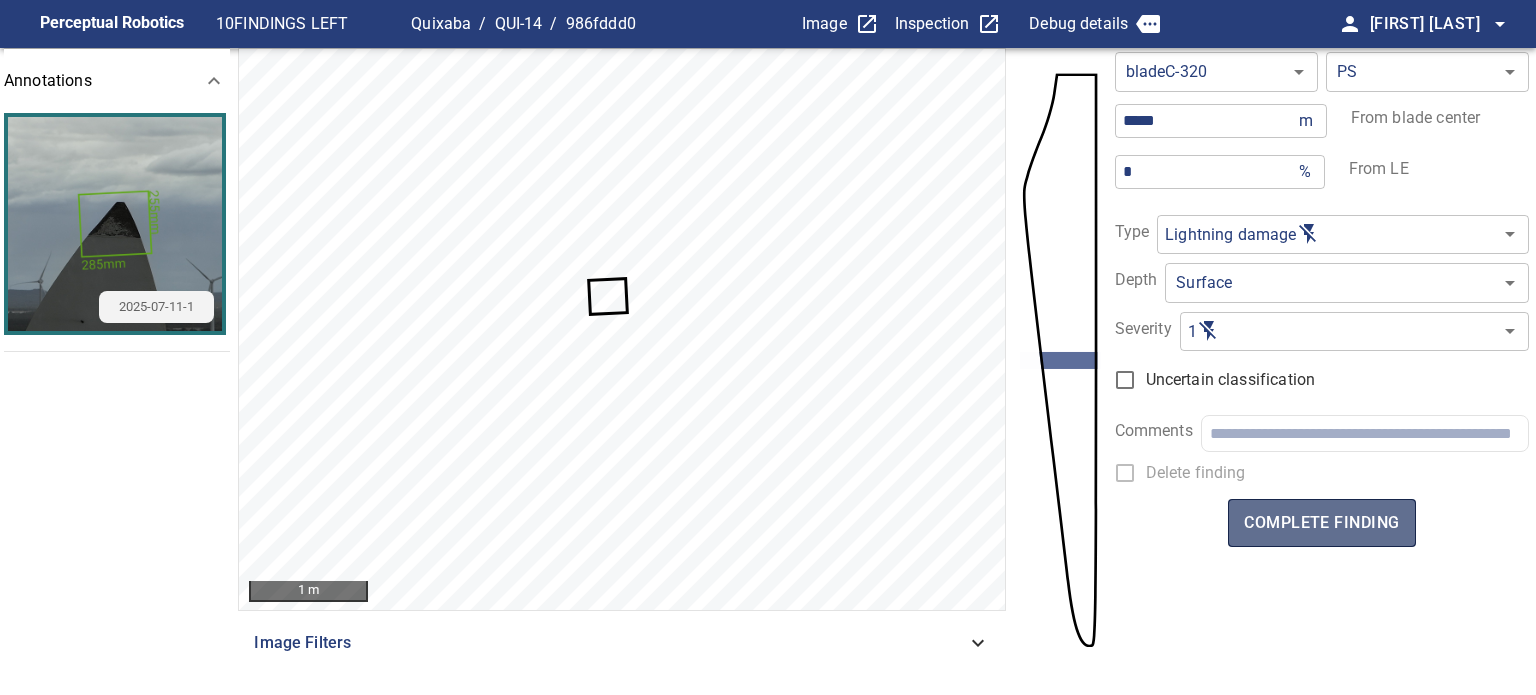 click on "complete finding" at bounding box center (1321, 523) 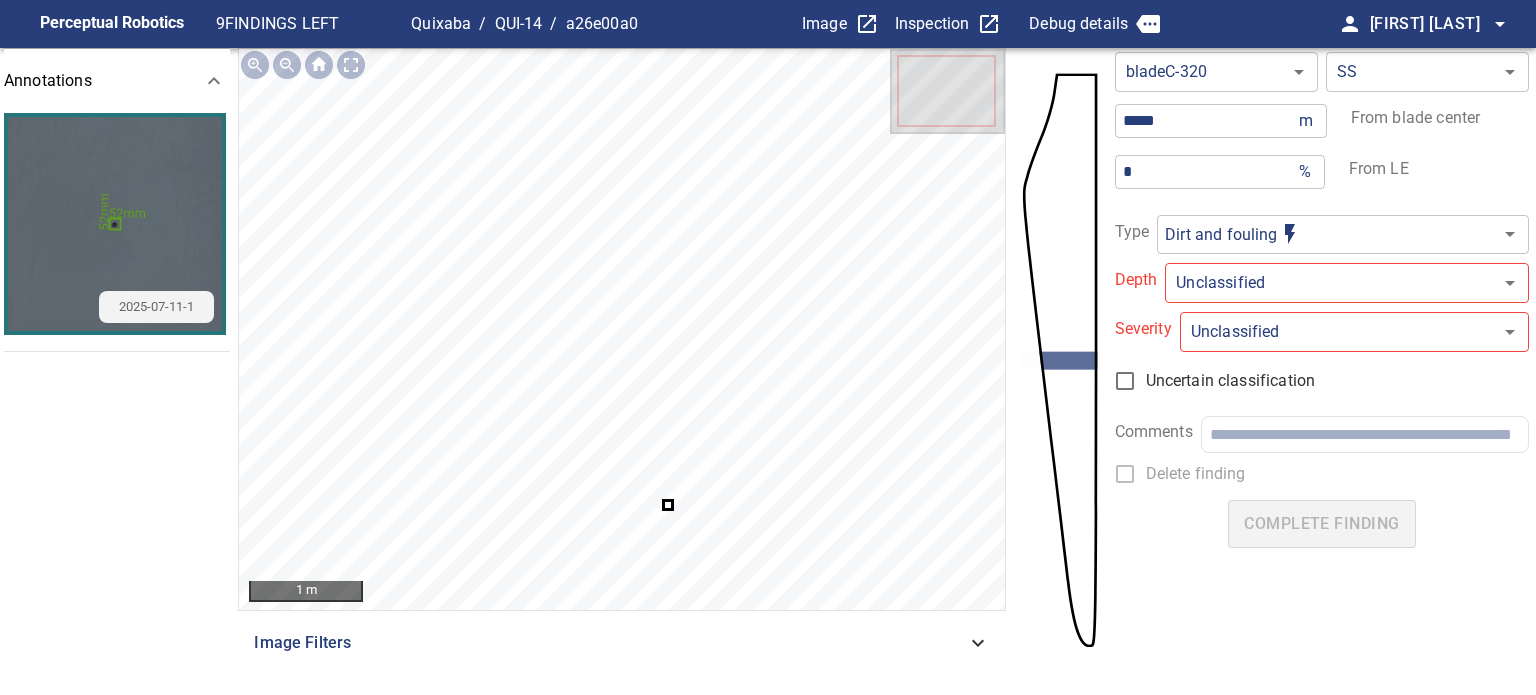 click on "**********" at bounding box center [768, 347] 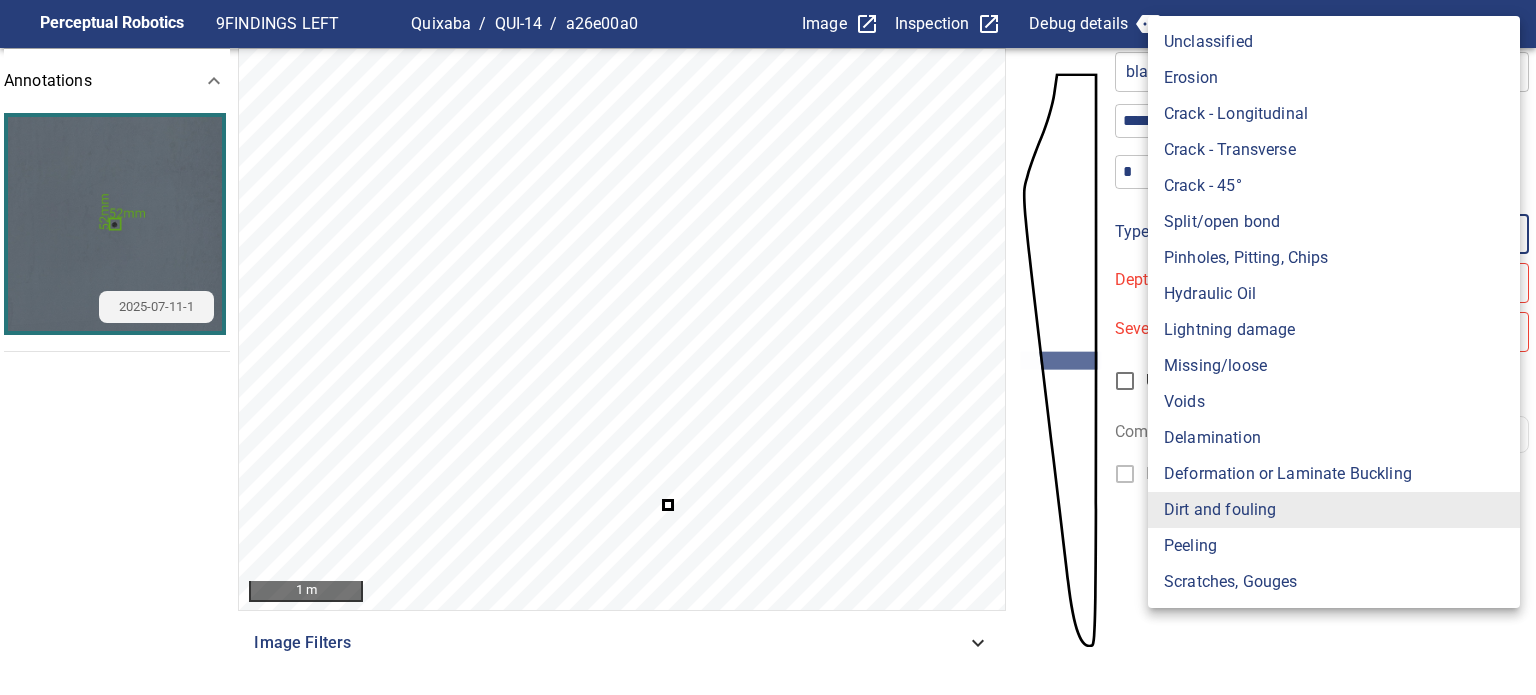 click on "Lightning damage" at bounding box center (1334, 330) 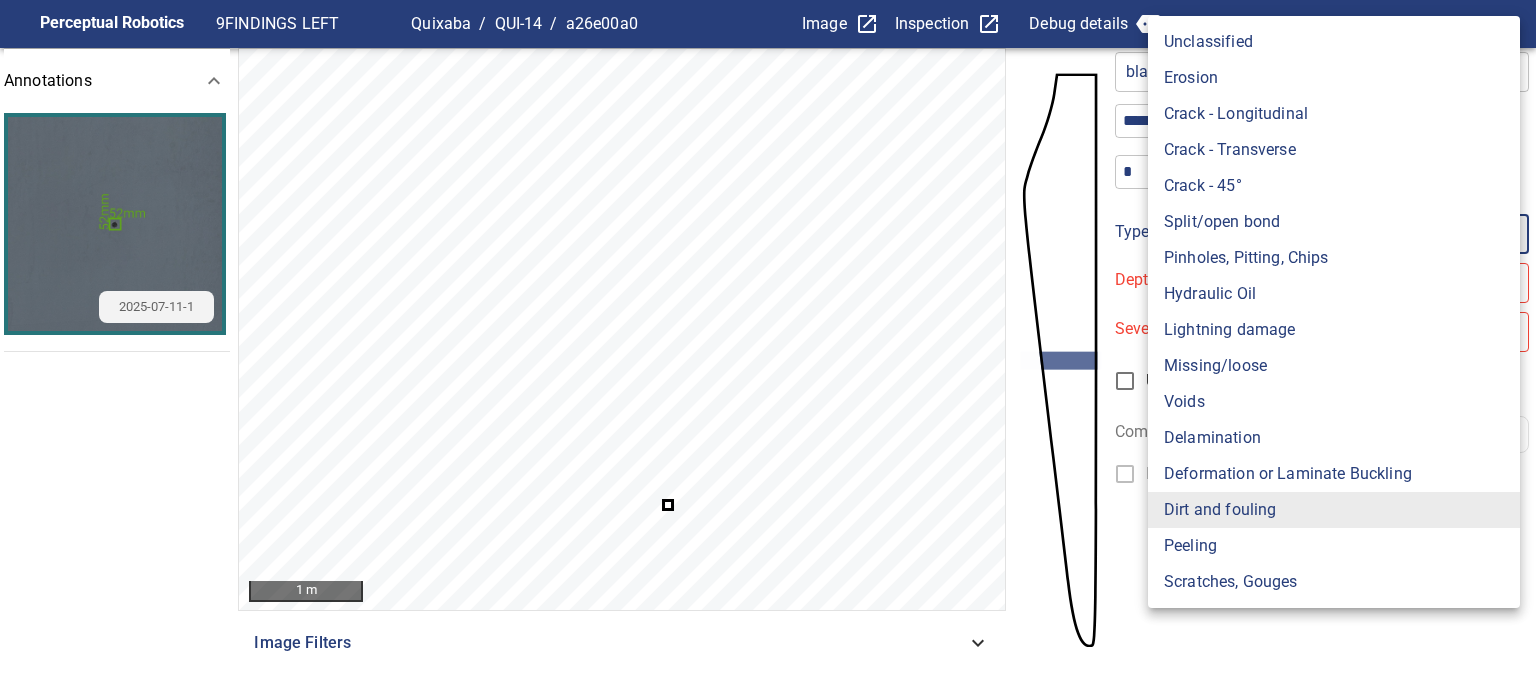 type on "**********" 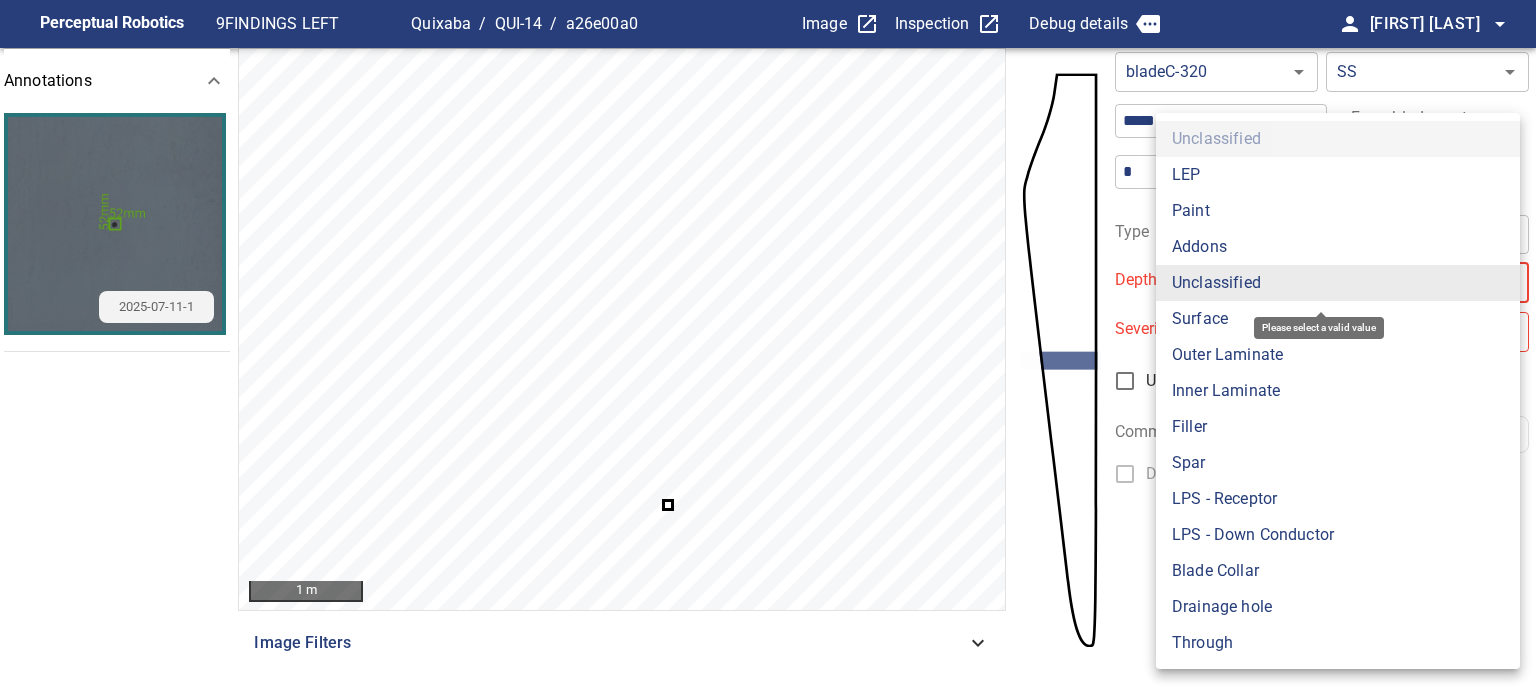 click on "**********" at bounding box center [768, 347] 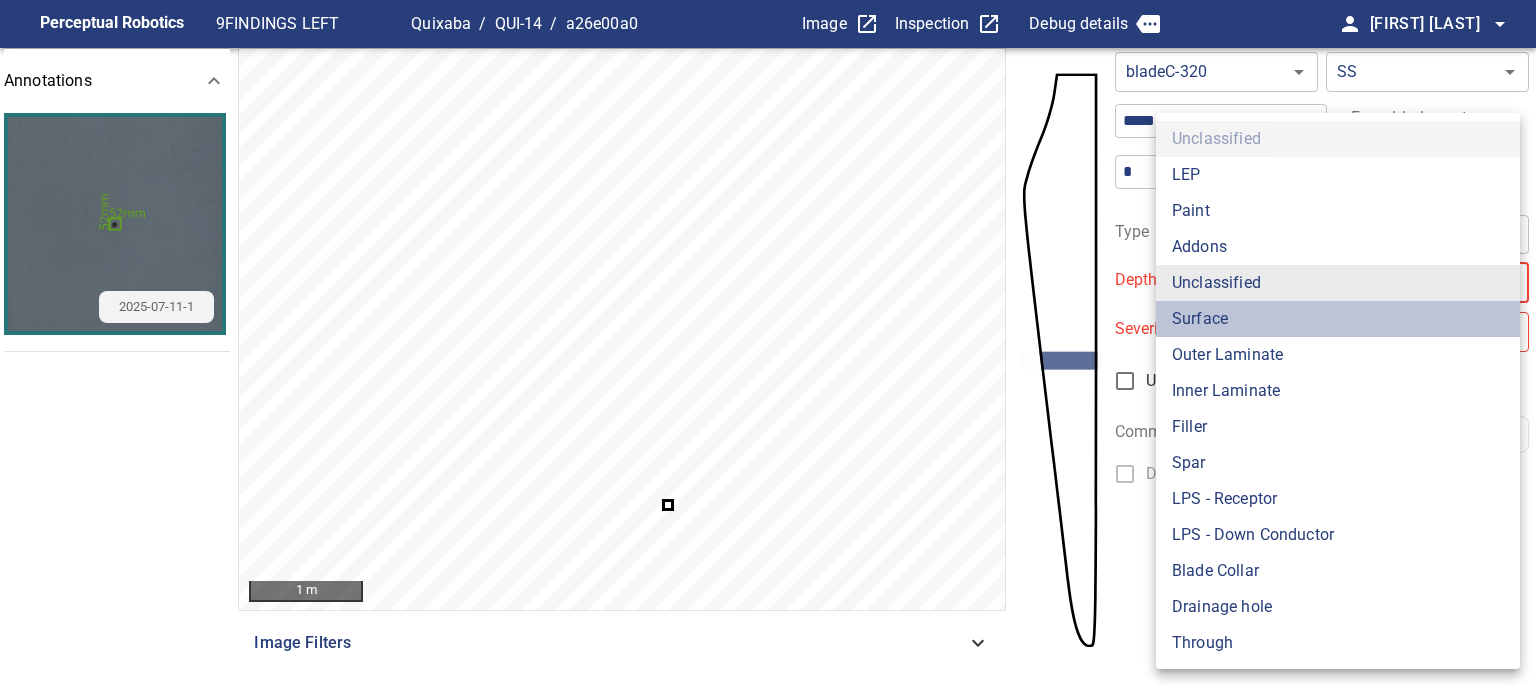 click on "Surface" at bounding box center (1338, 319) 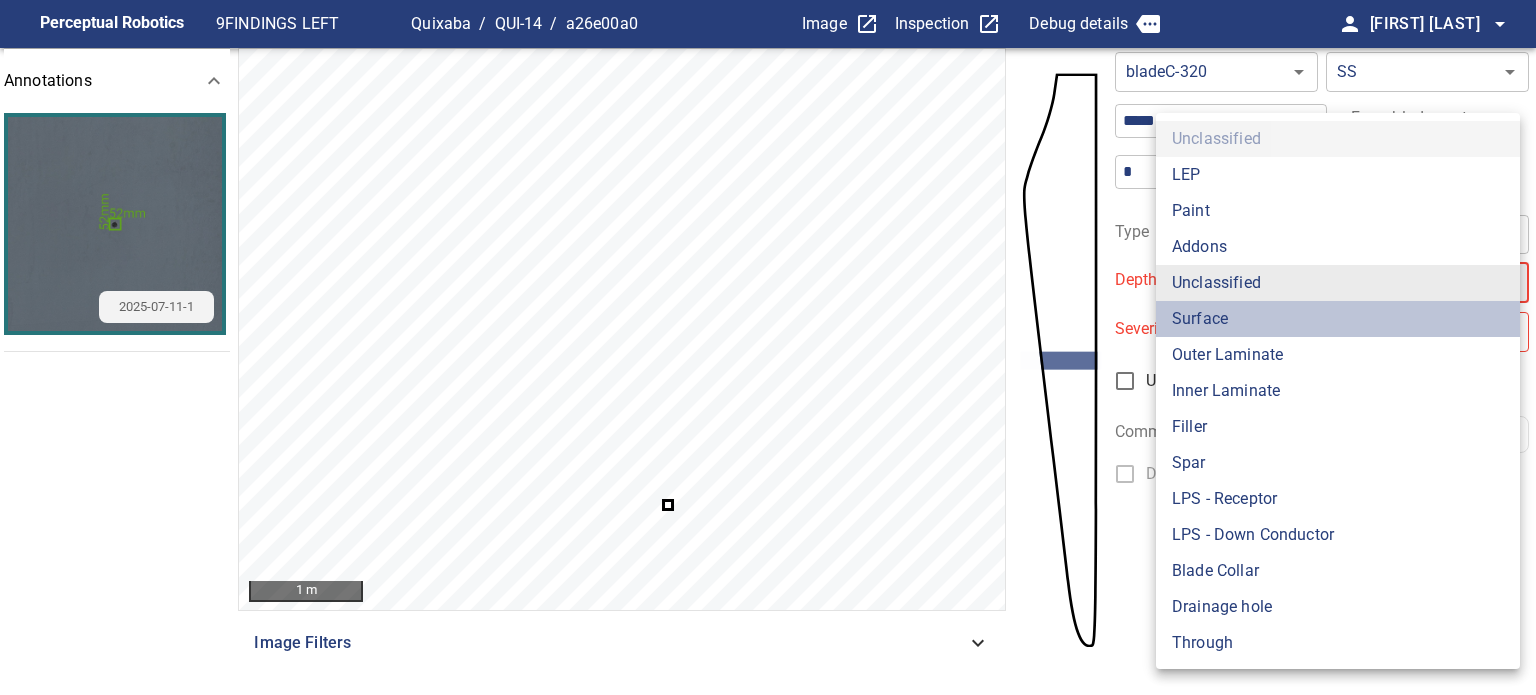 type on "*******" 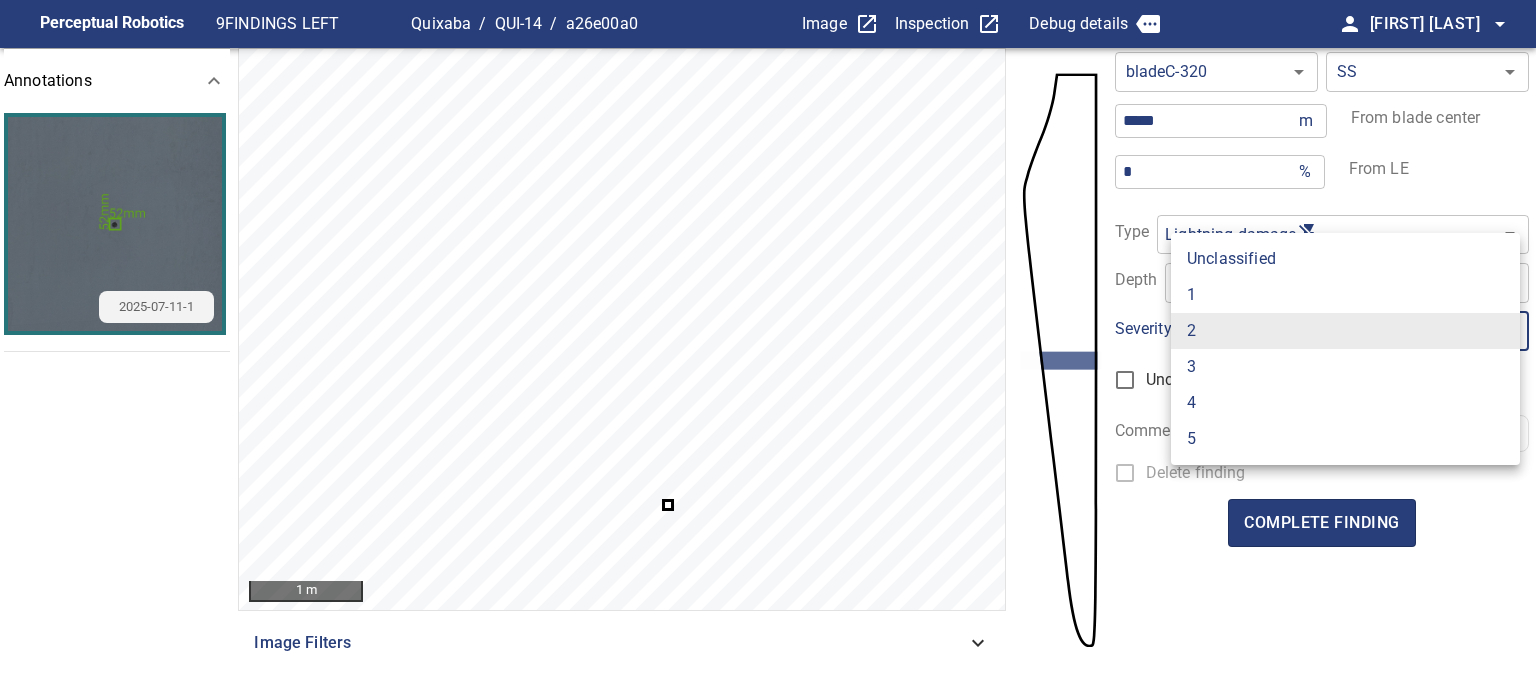 click on "**********" at bounding box center (768, 347) 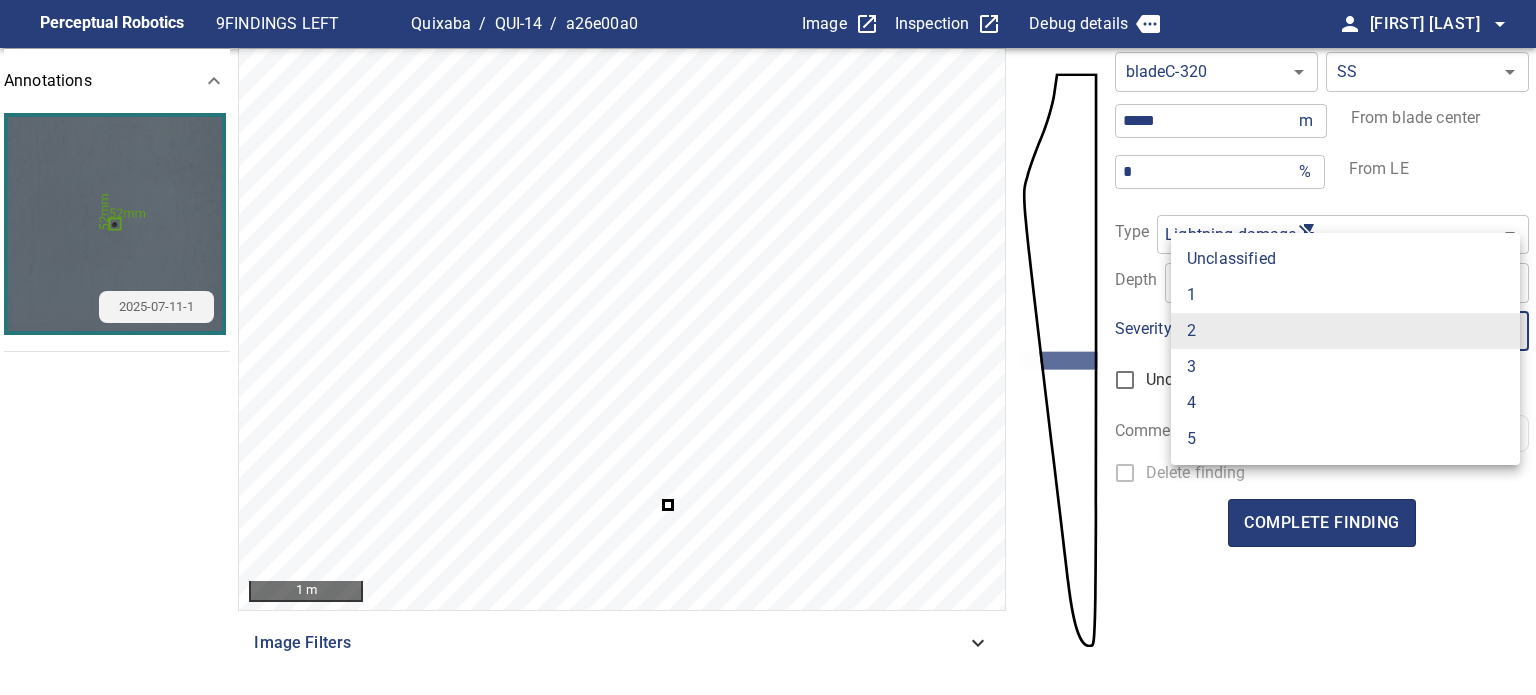 type on "*" 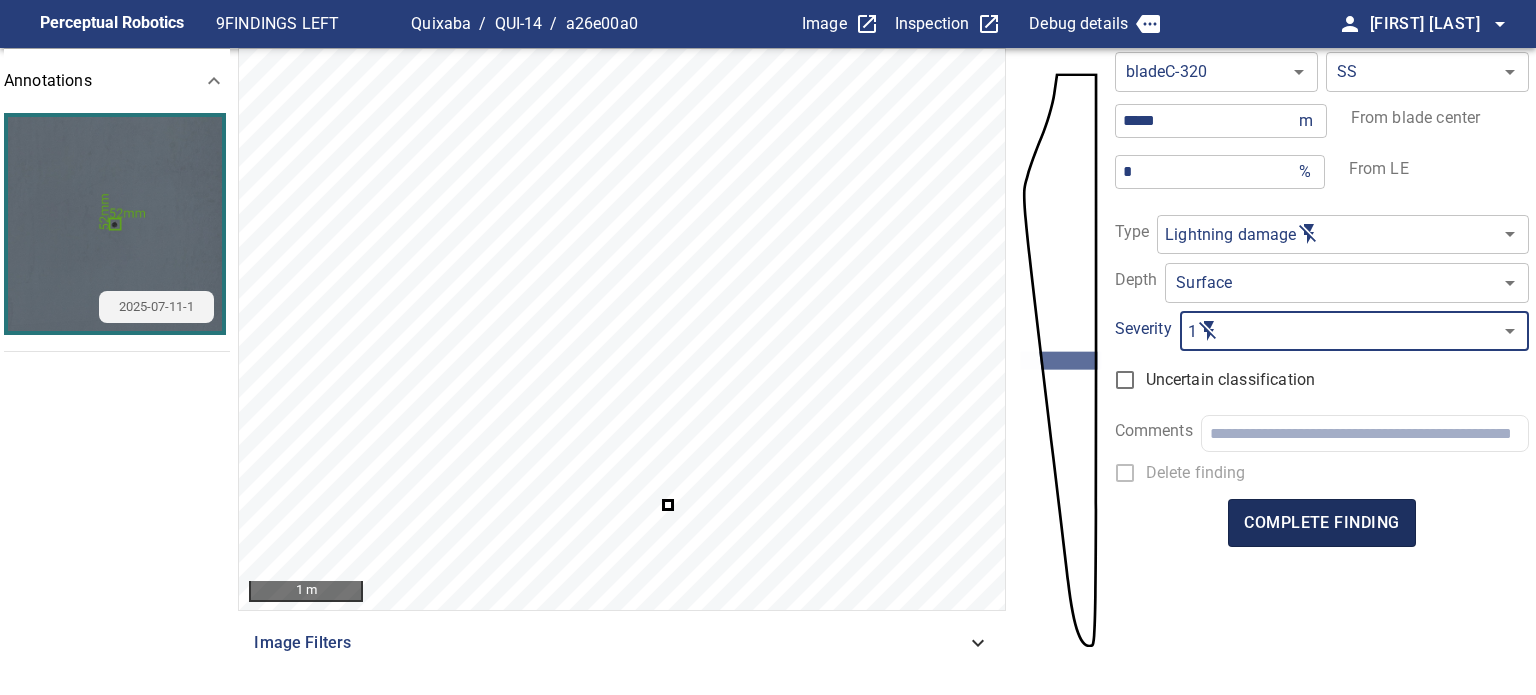 click on "complete finding" at bounding box center [1321, 523] 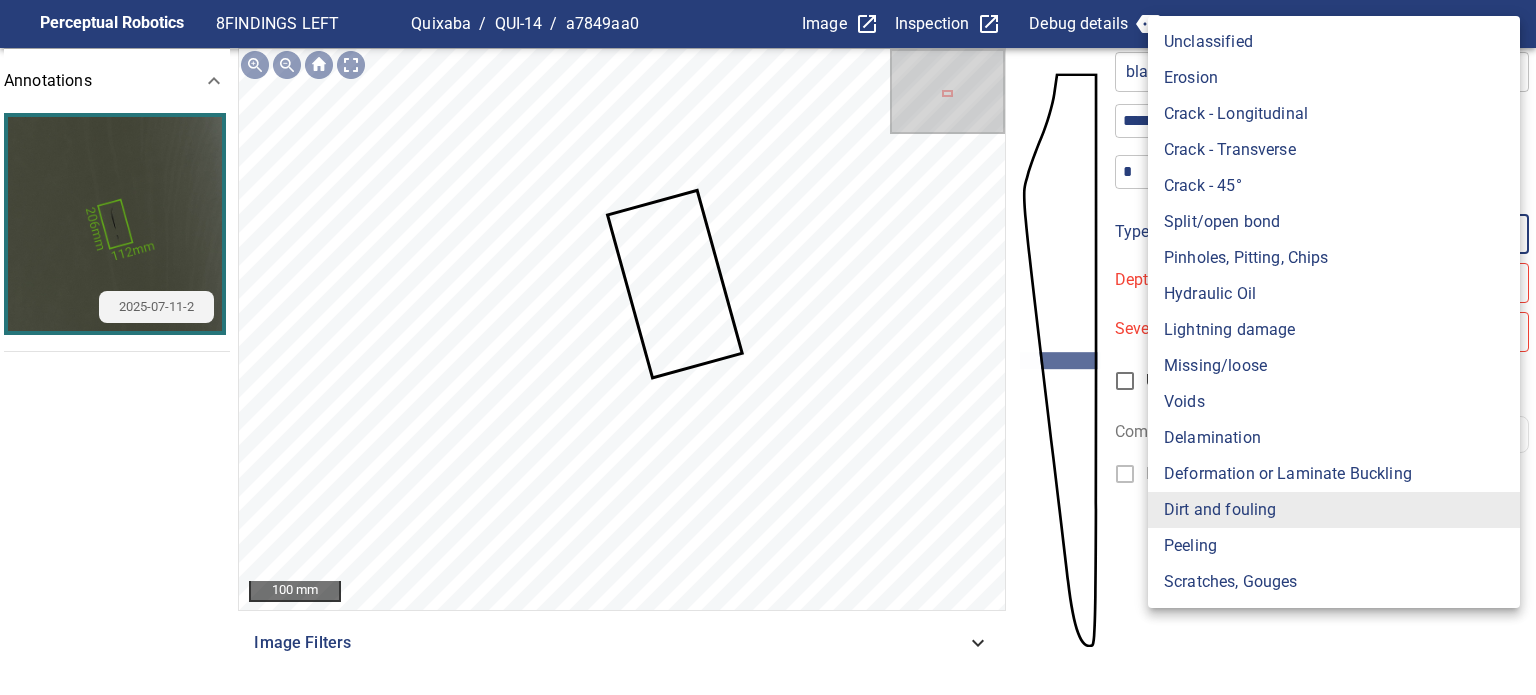 click on "**********" at bounding box center (768, 347) 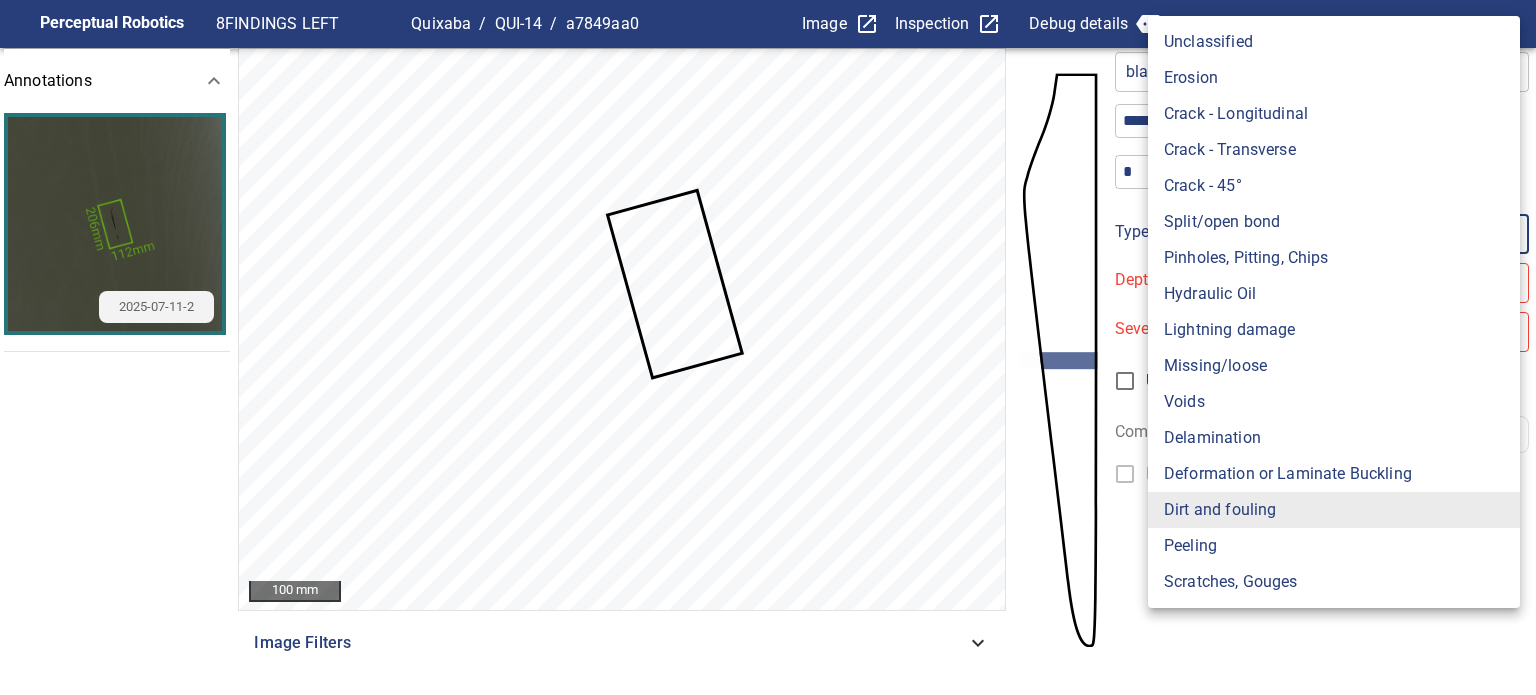 click on "Lightning damage" at bounding box center (1334, 330) 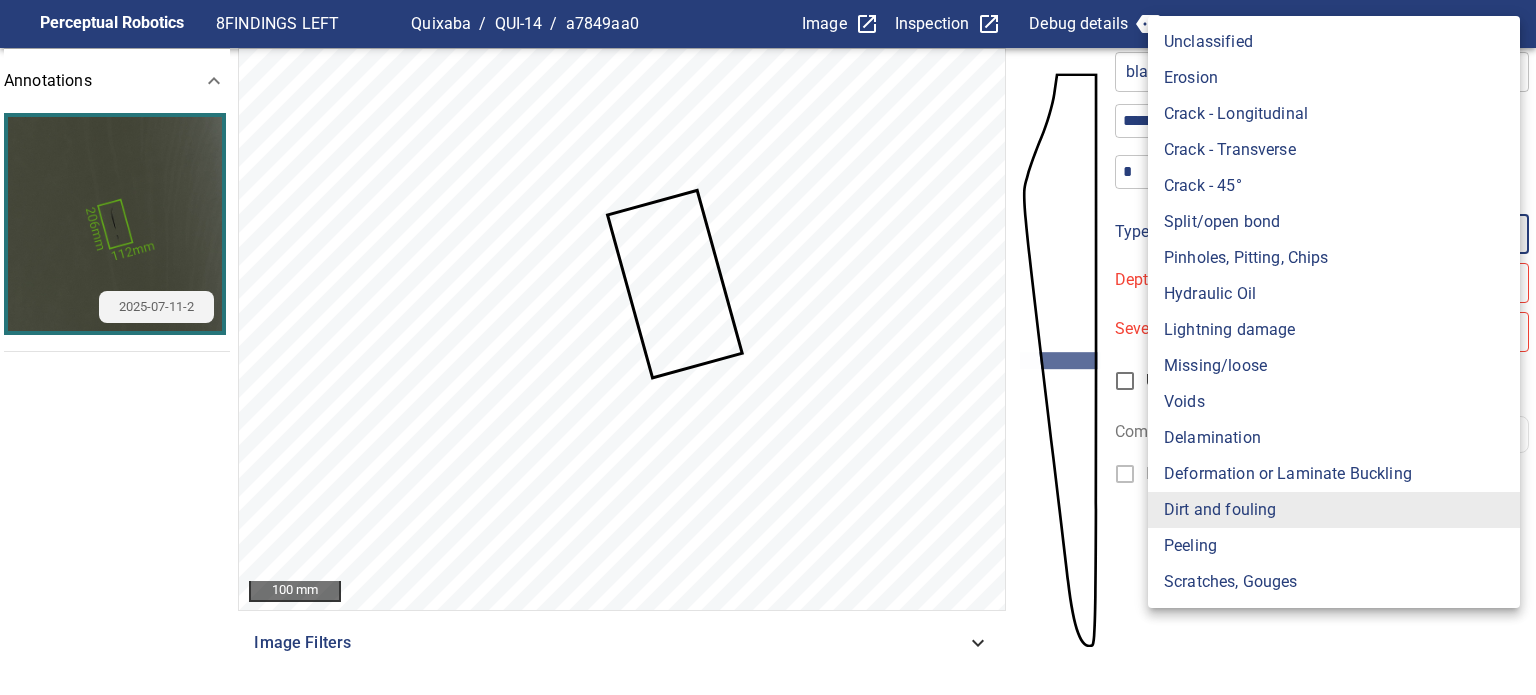 type on "**********" 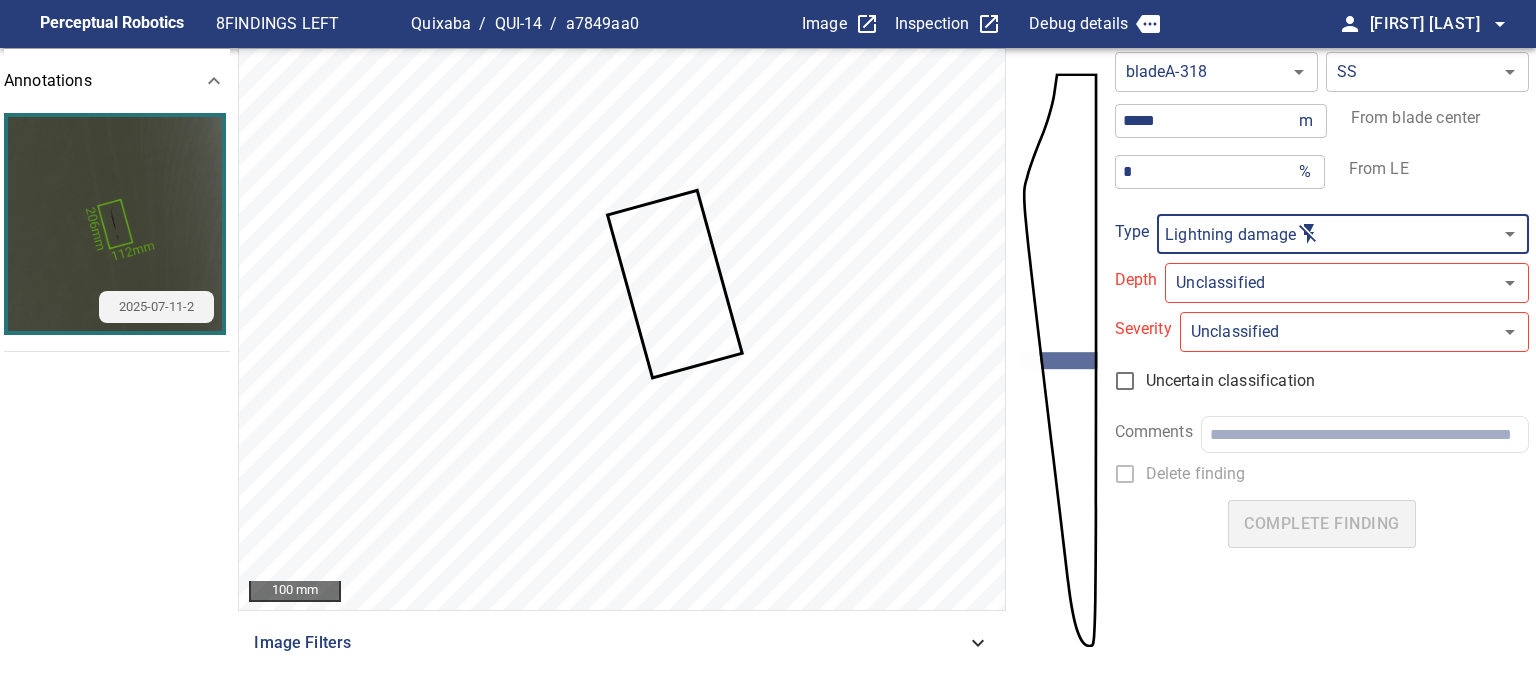 click on "**********" at bounding box center (768, 347) 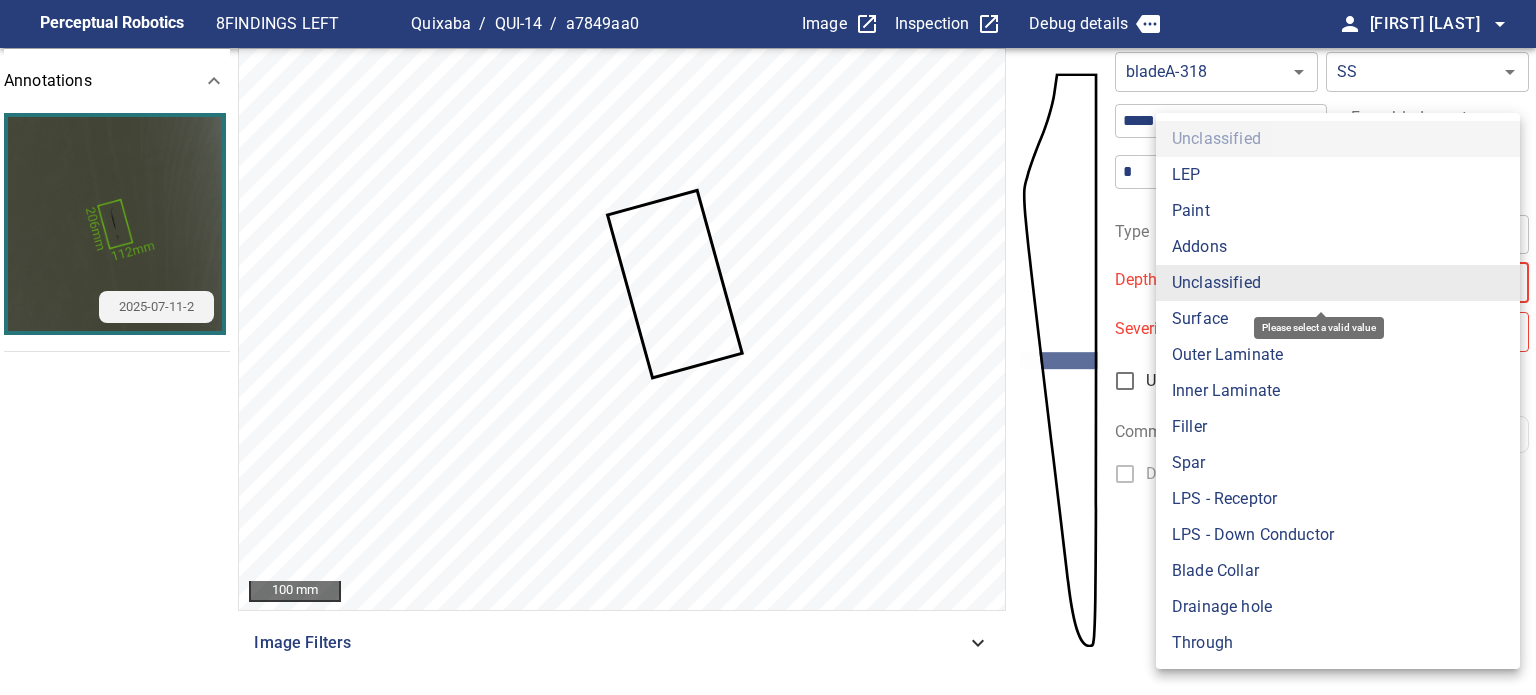 click on "Surface" at bounding box center (1338, 319) 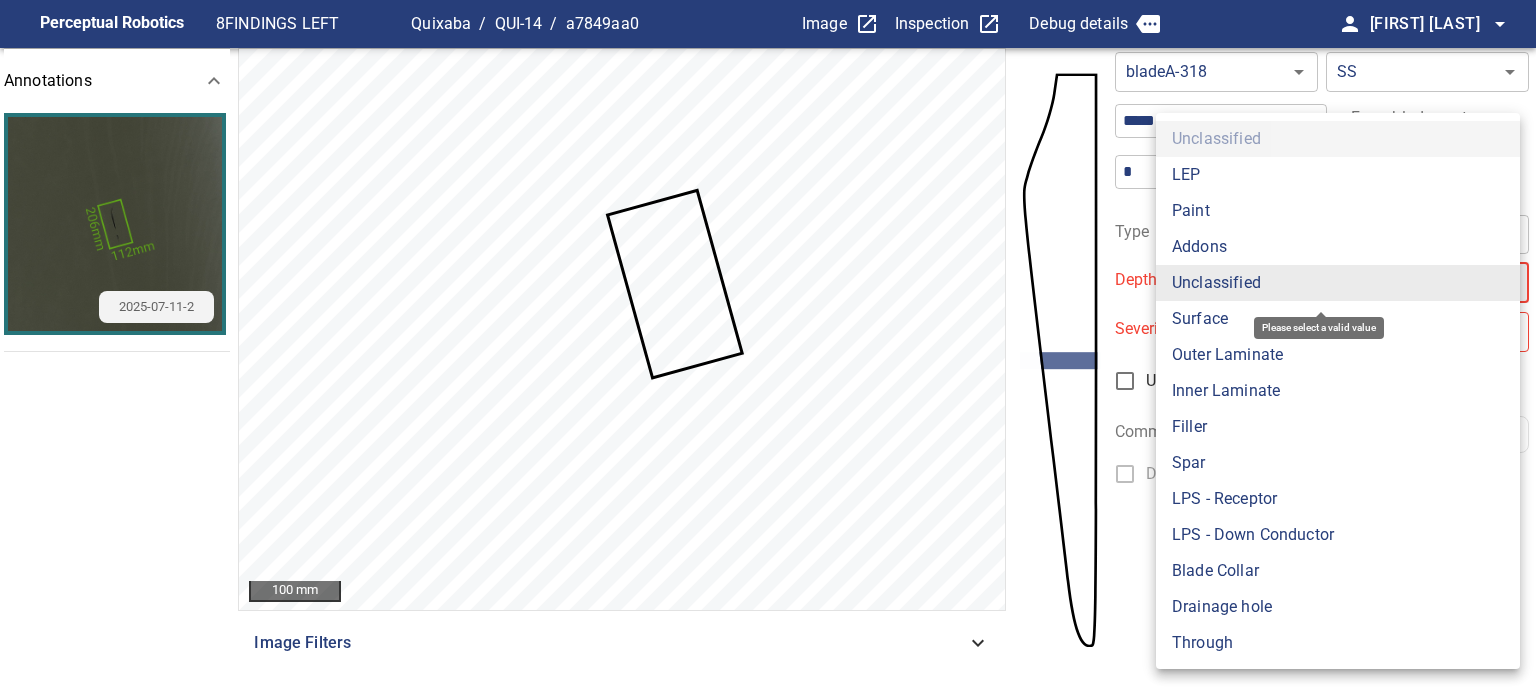 type on "*******" 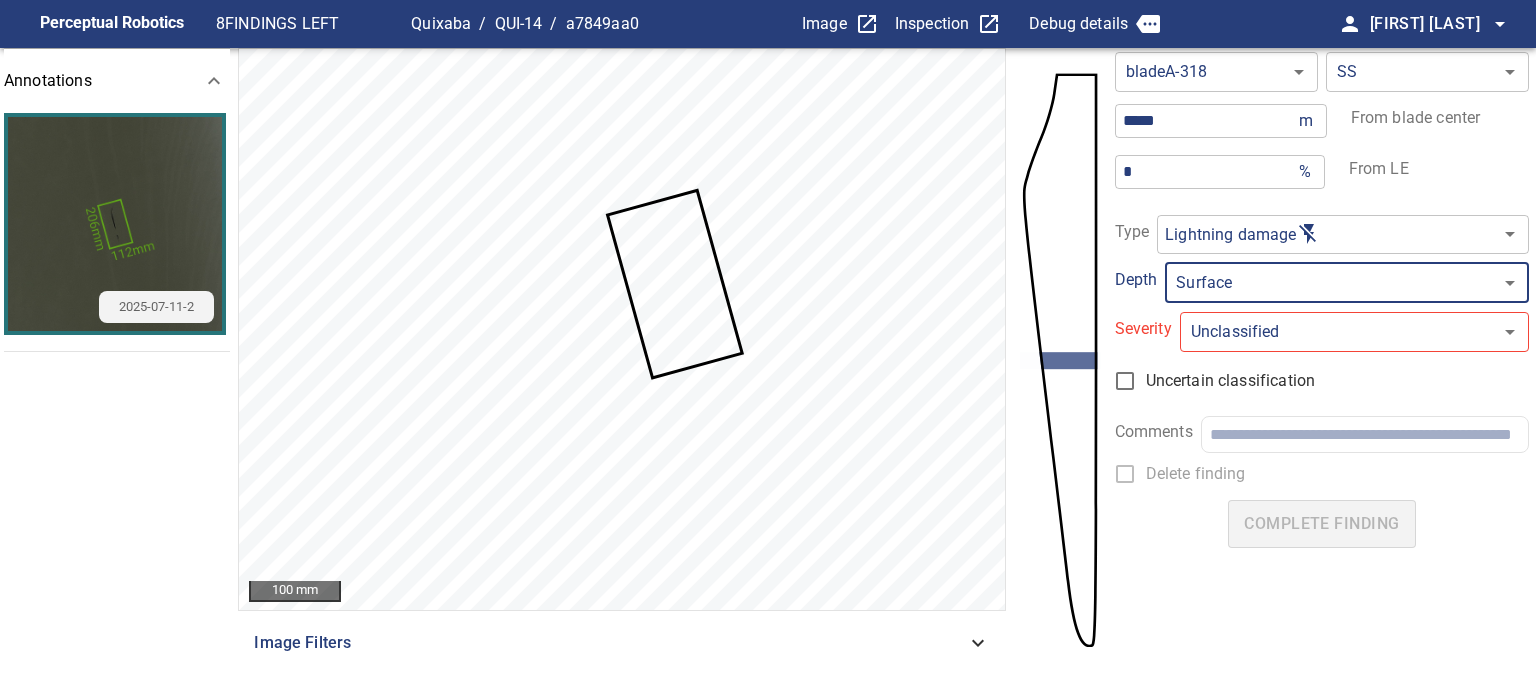 click on "**********" at bounding box center [768, 347] 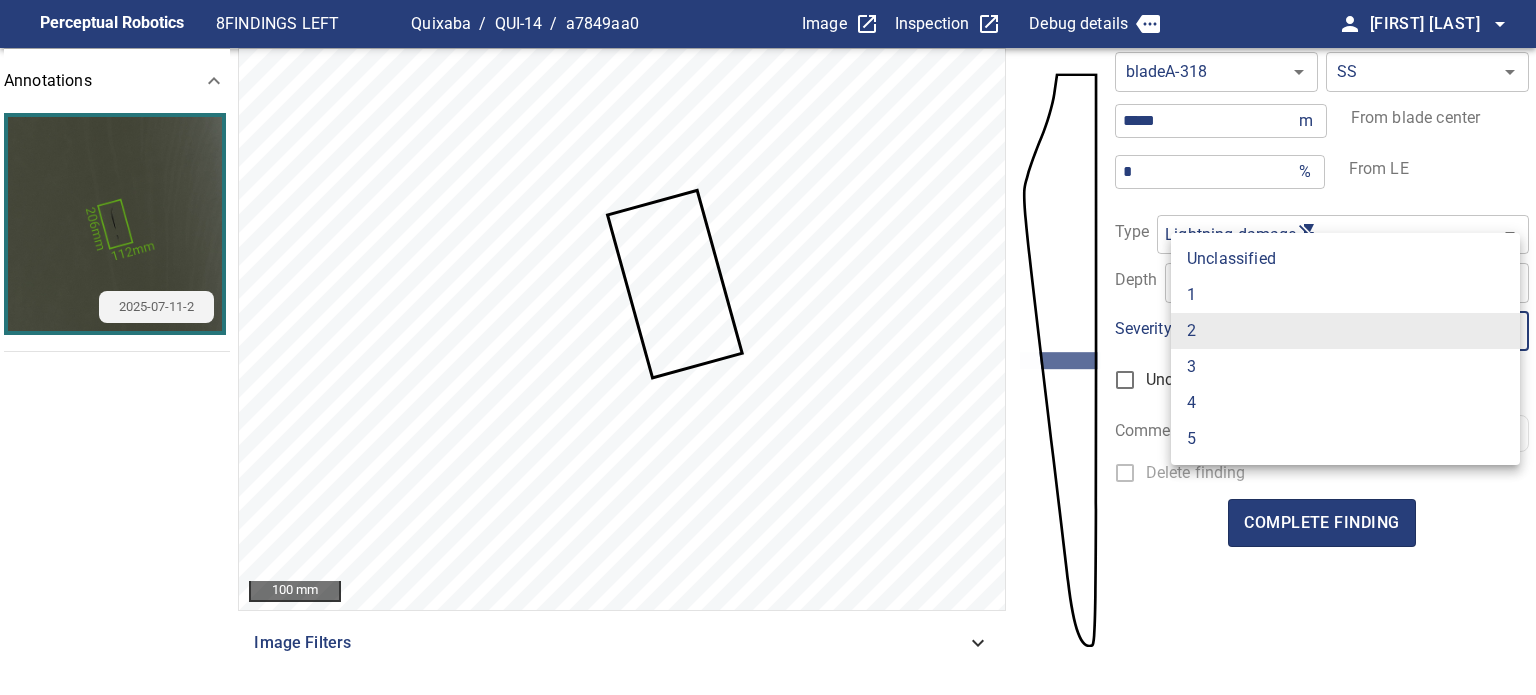click on "1" at bounding box center [1345, 295] 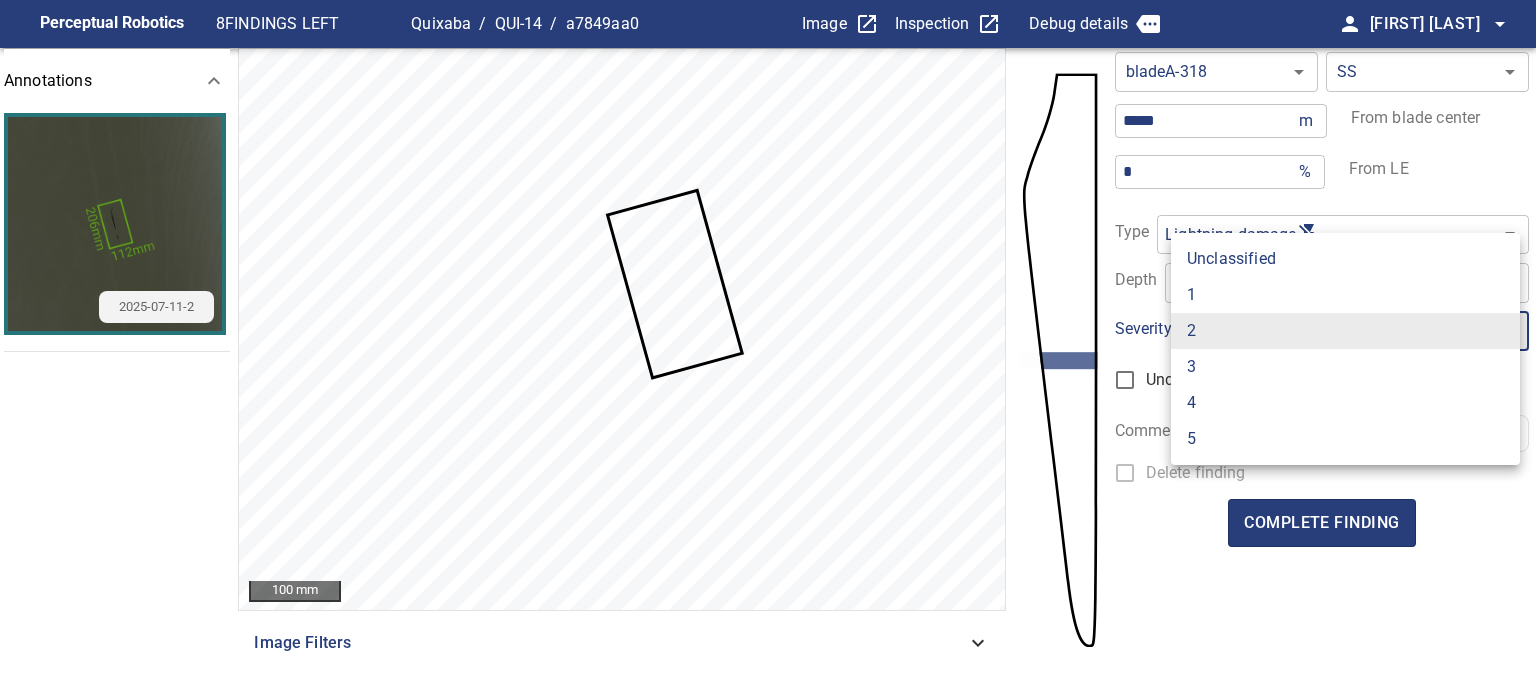 type on "*" 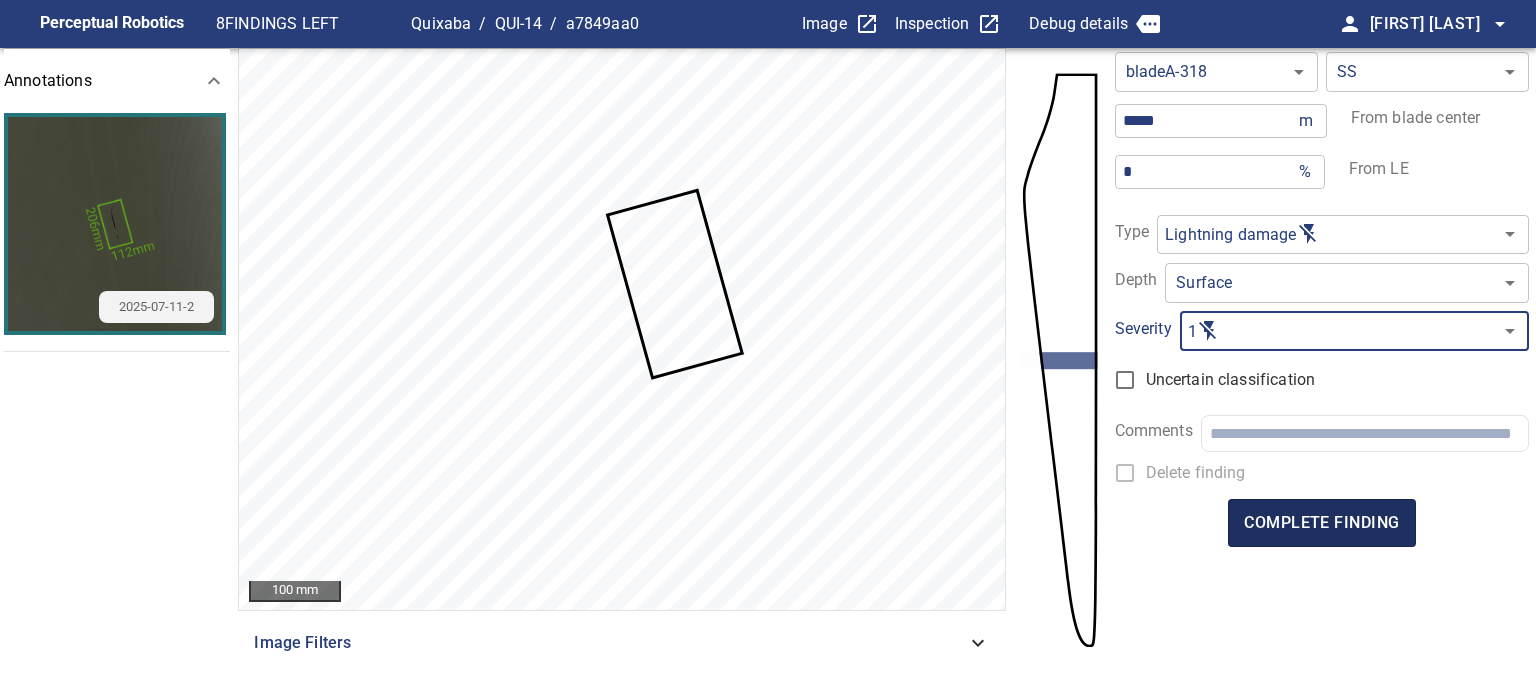 click on "complete finding" at bounding box center (1321, 523) 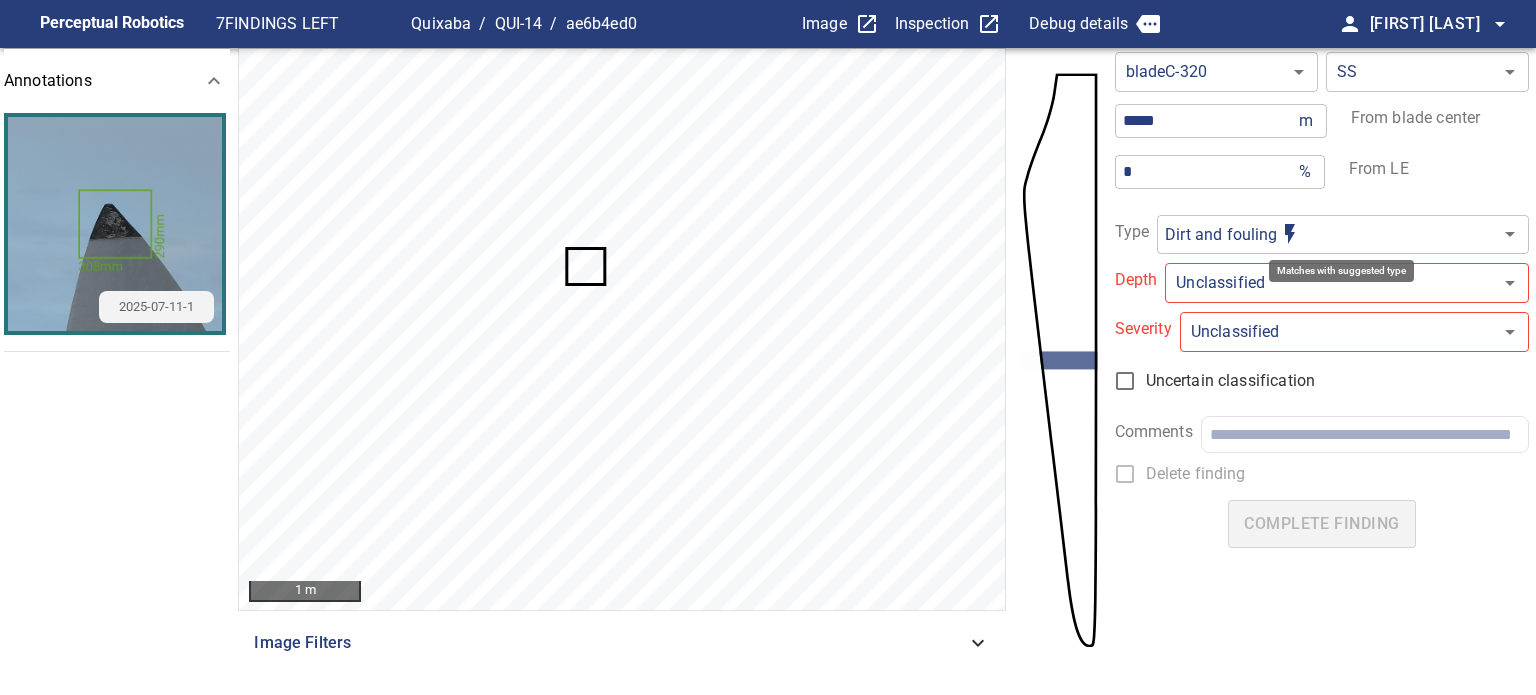 click on "**********" at bounding box center [768, 347] 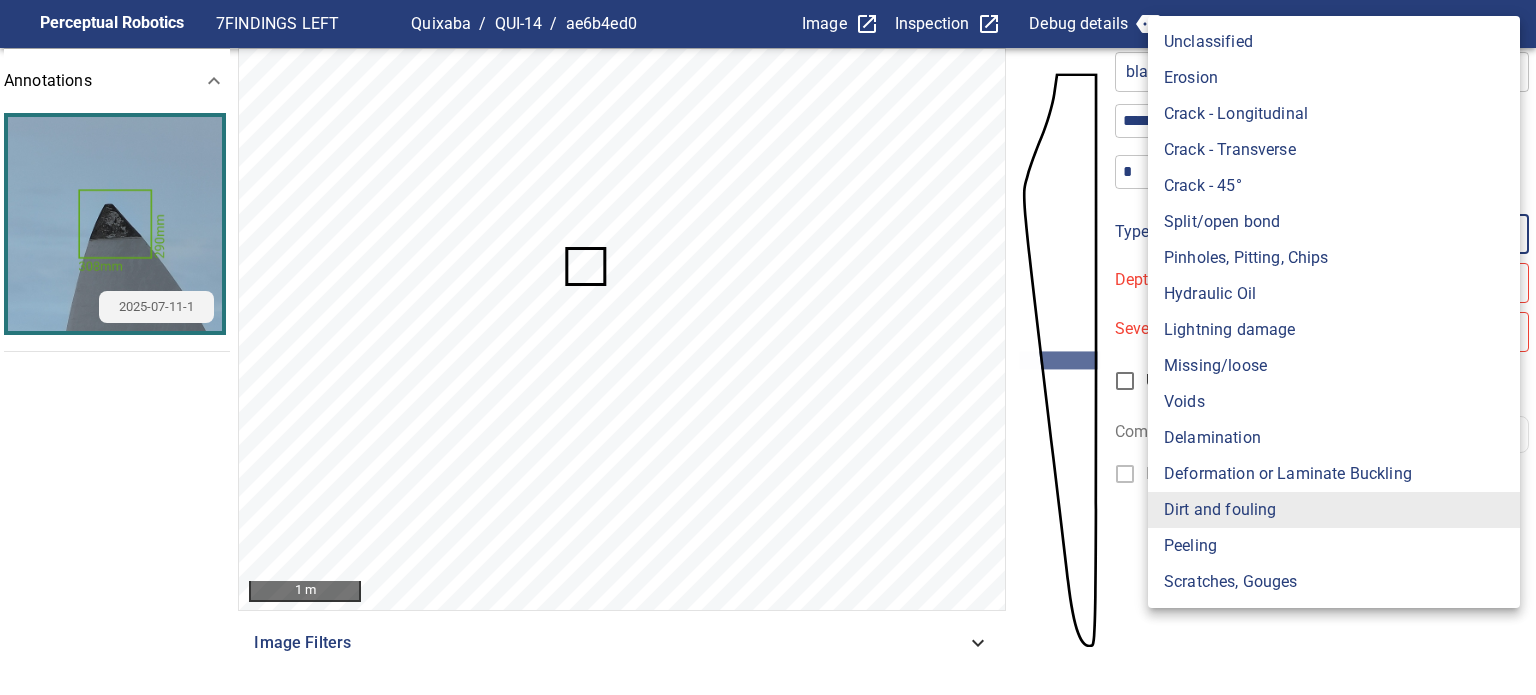click on "Lightning damage" at bounding box center [1334, 330] 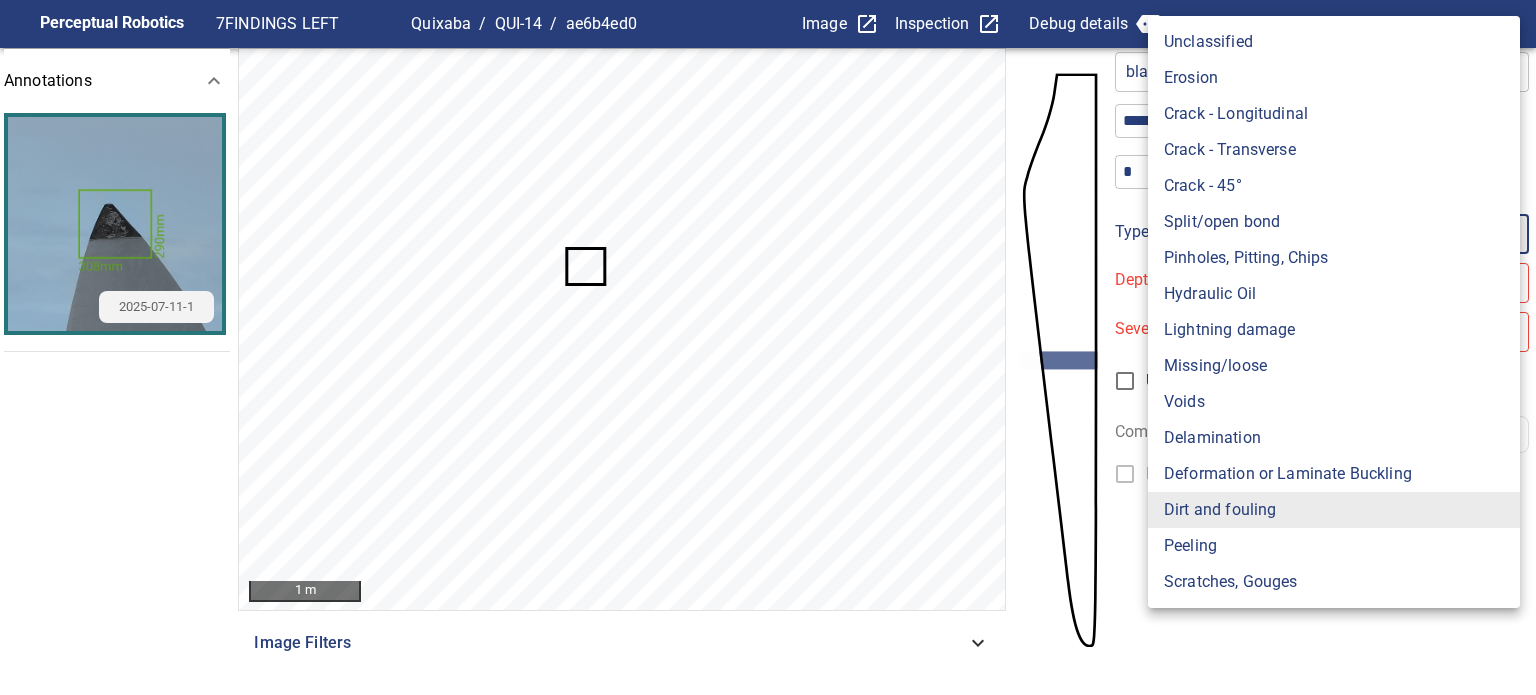 type on "**********" 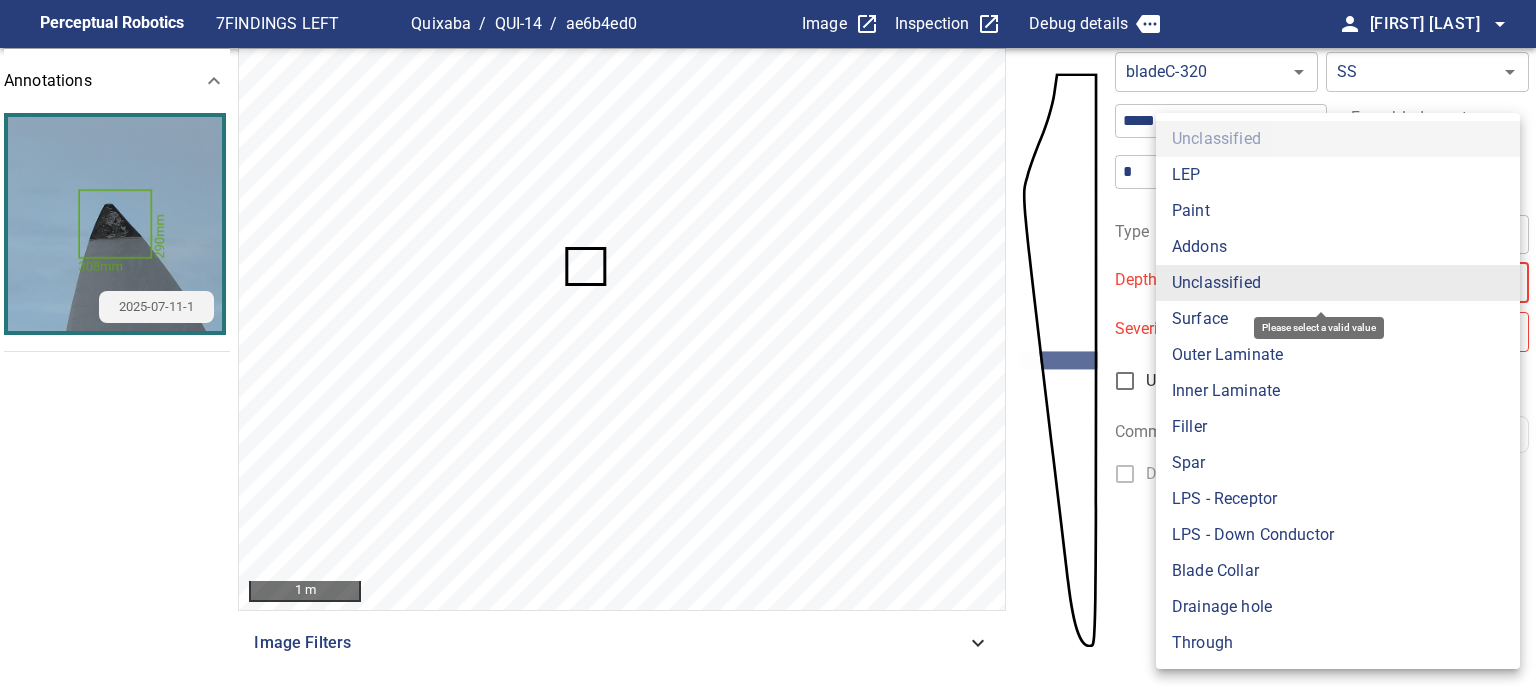 click on "**********" at bounding box center (768, 347) 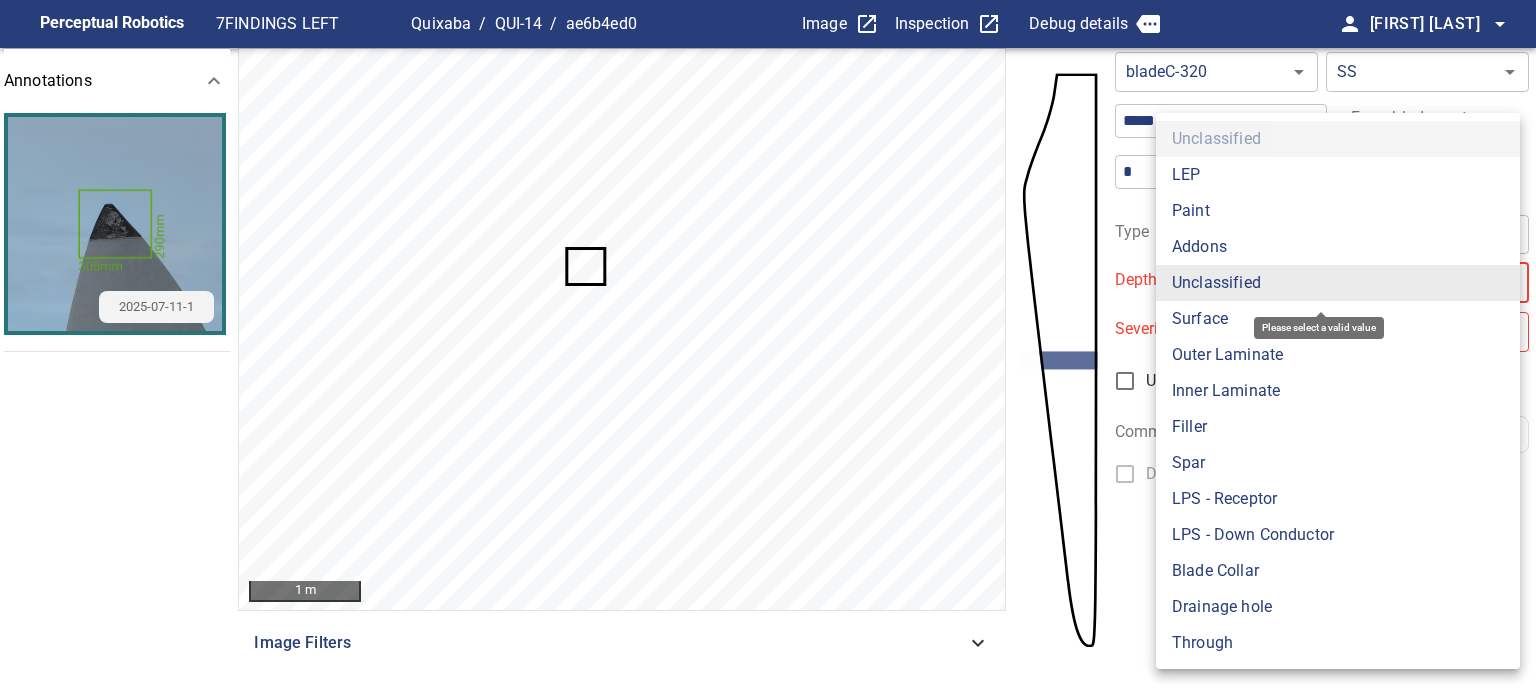 click on "Surface" at bounding box center [1338, 319] 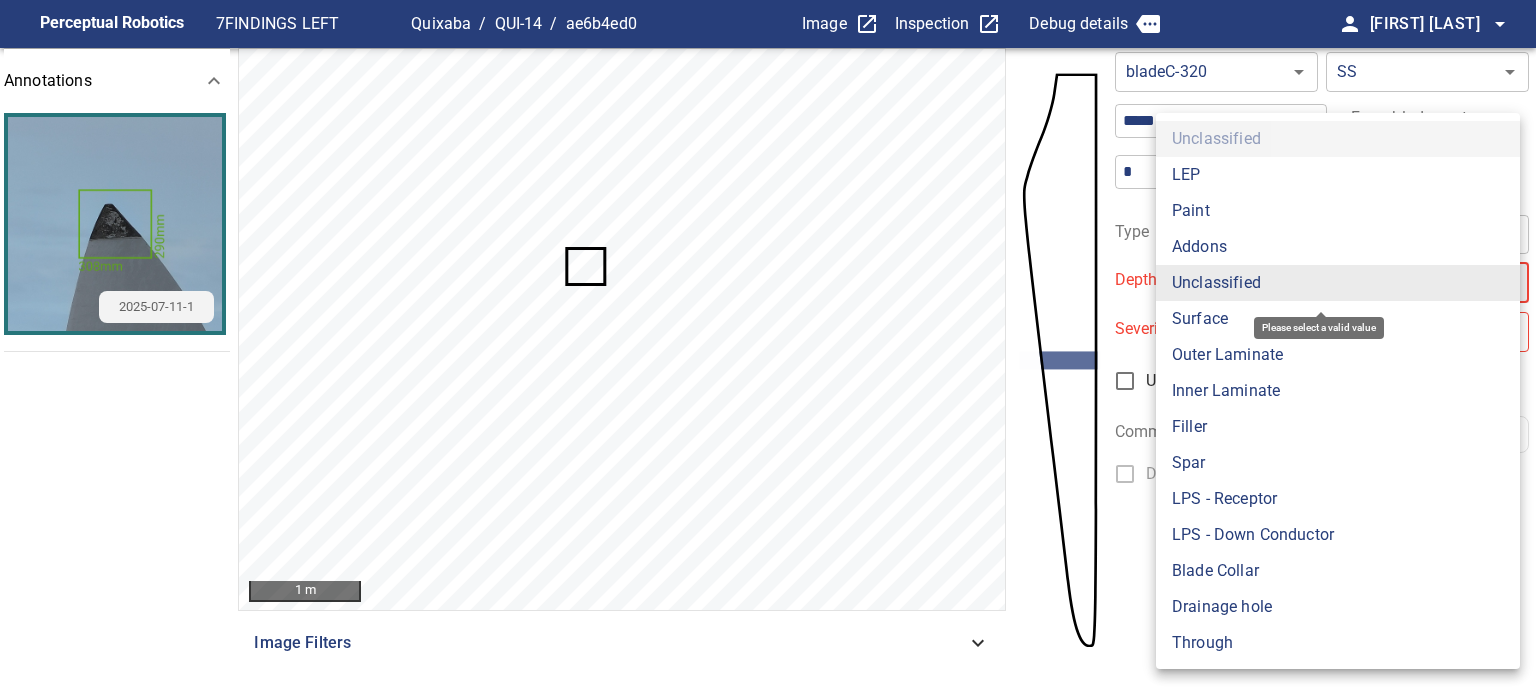 type on "*******" 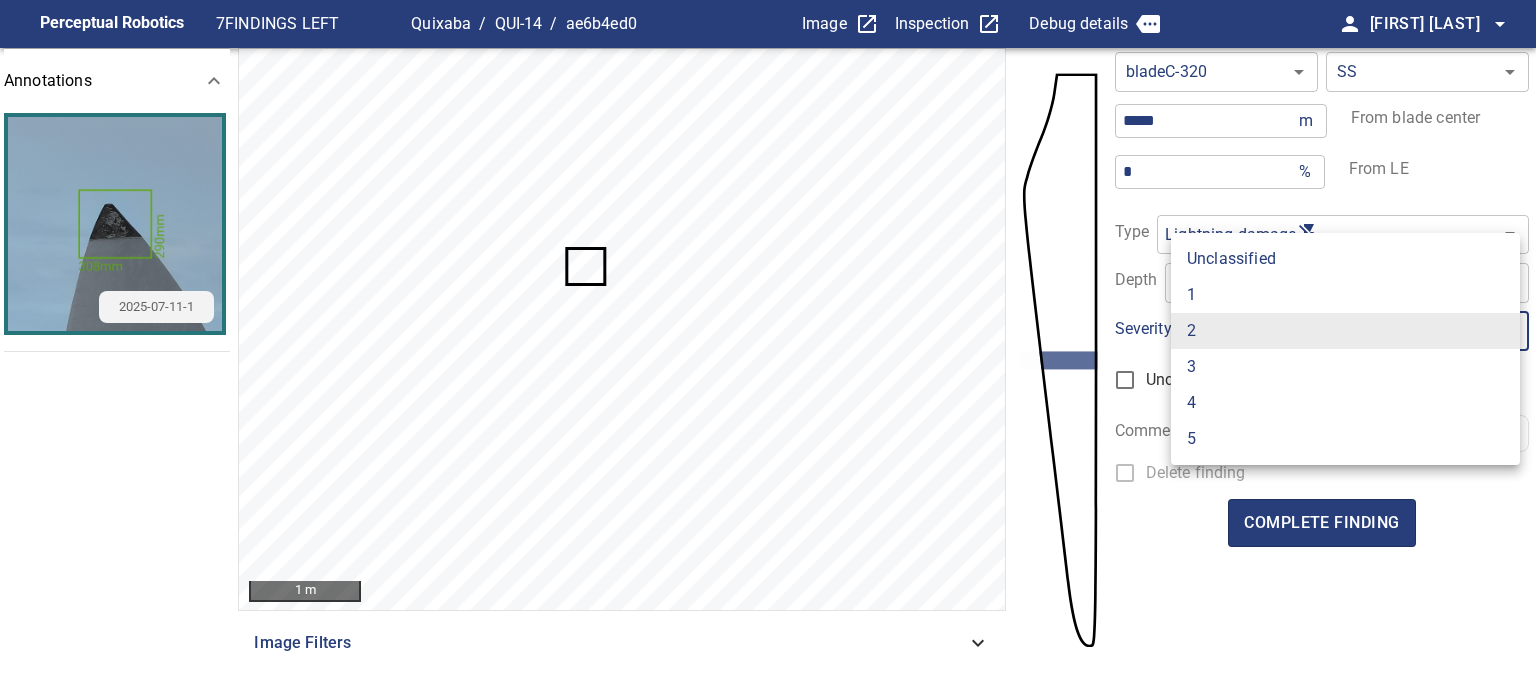 click on "**********" at bounding box center [768, 347] 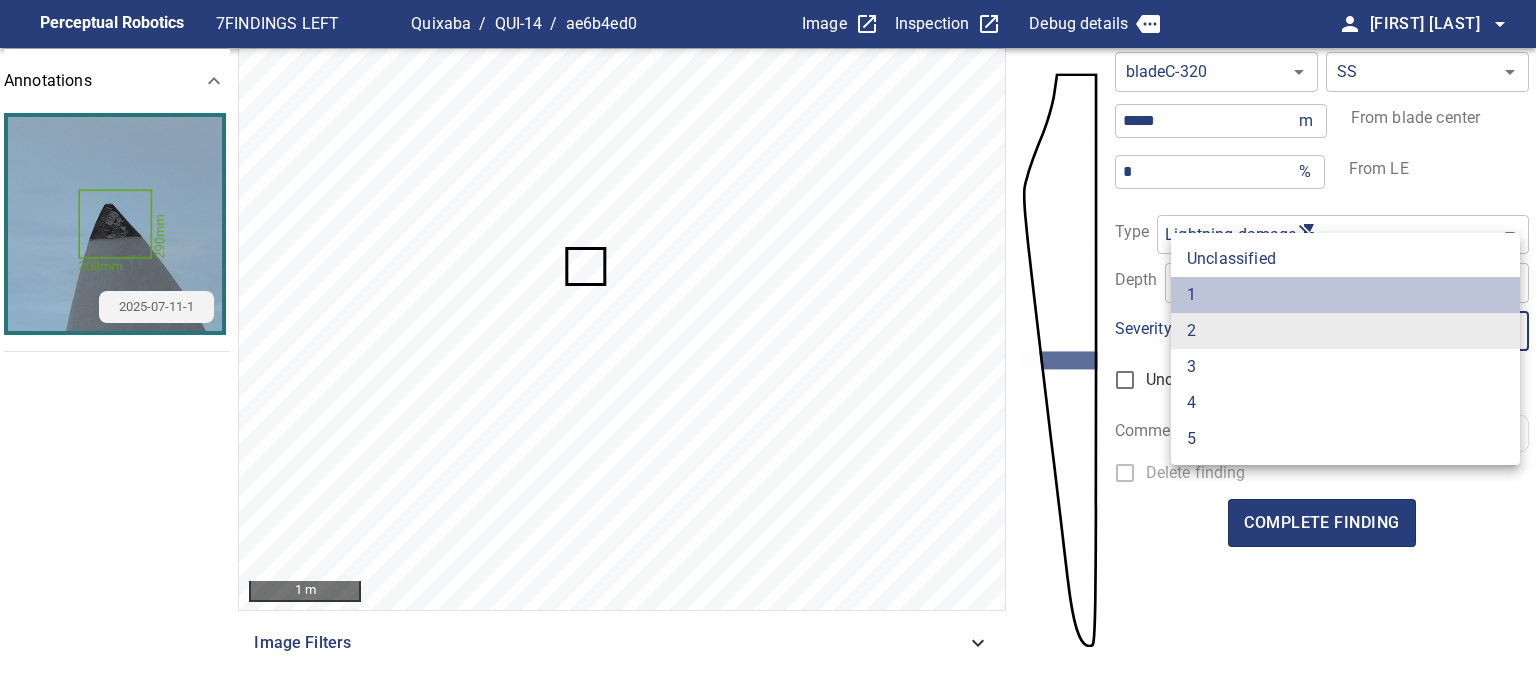 click on "1" at bounding box center (1345, 295) 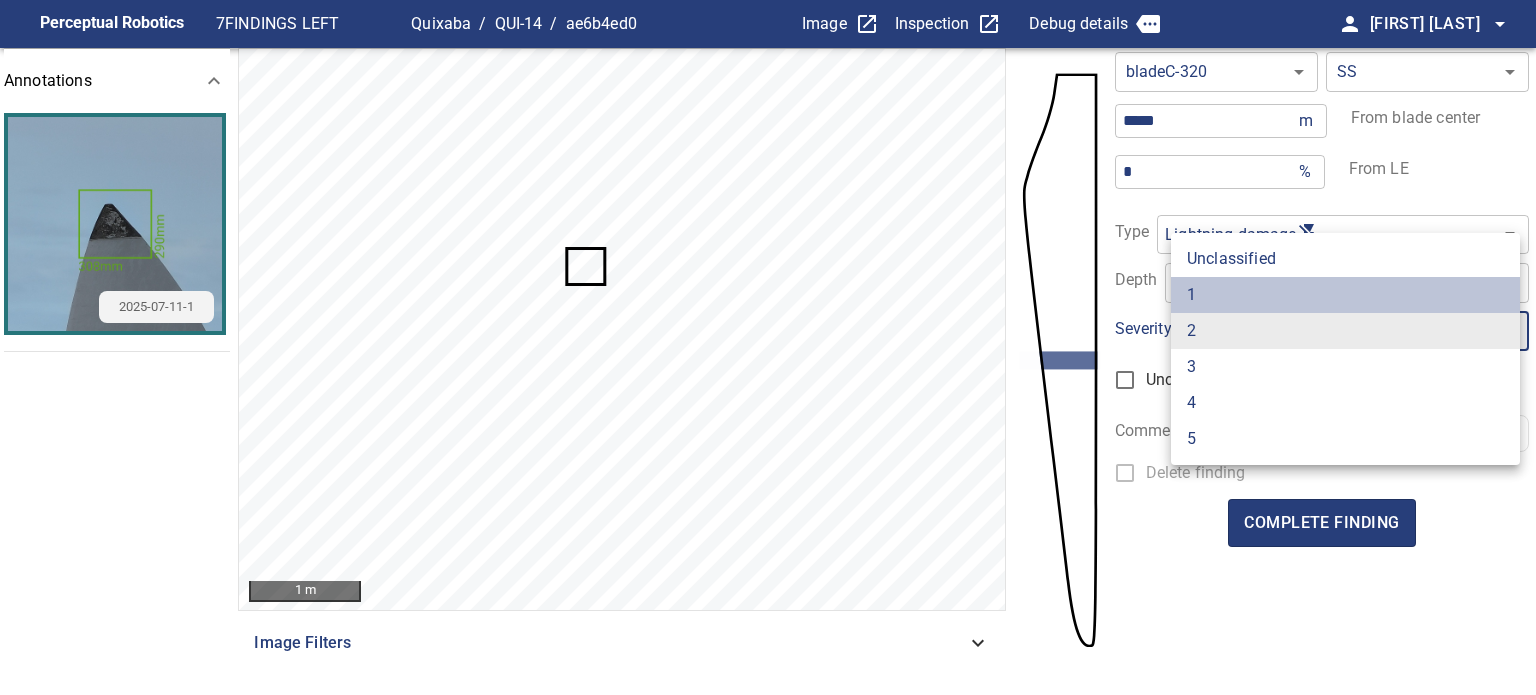 type on "*" 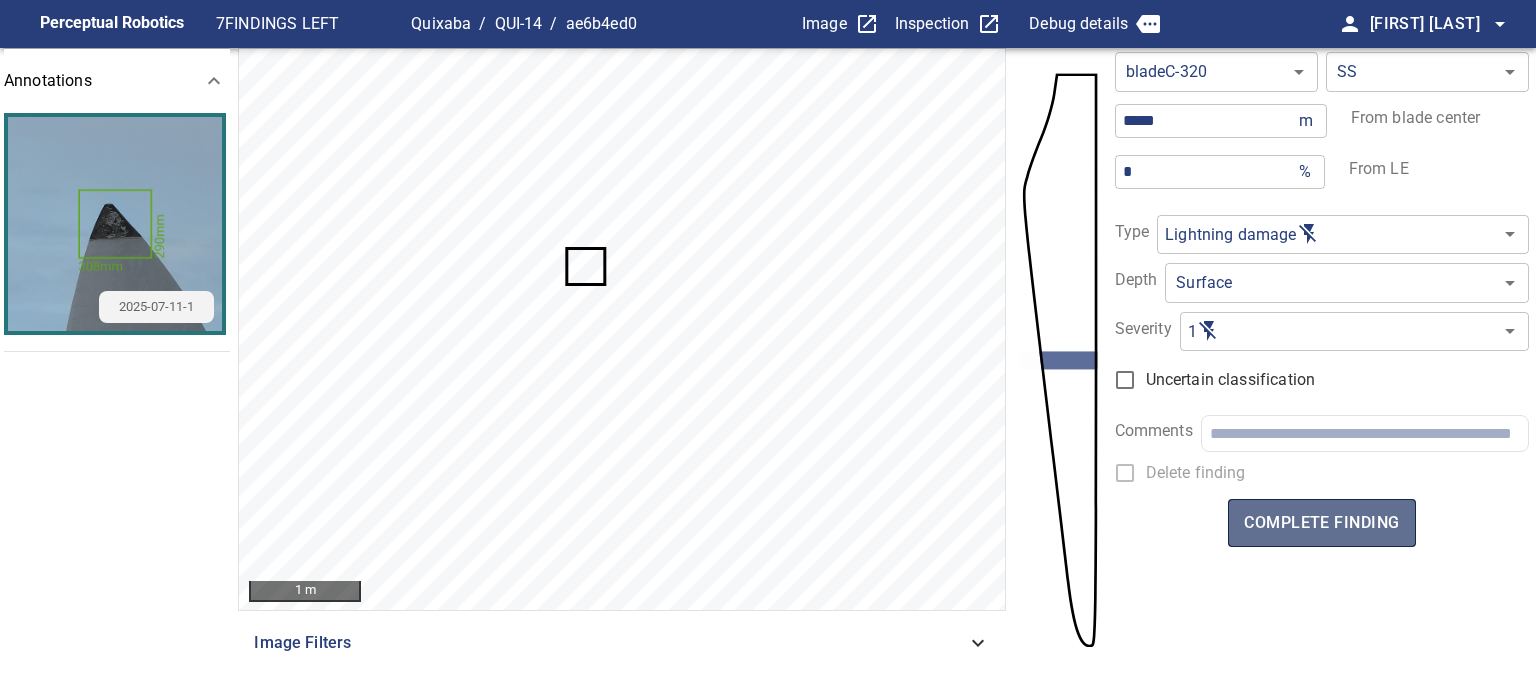 click on "complete finding" at bounding box center [1321, 523] 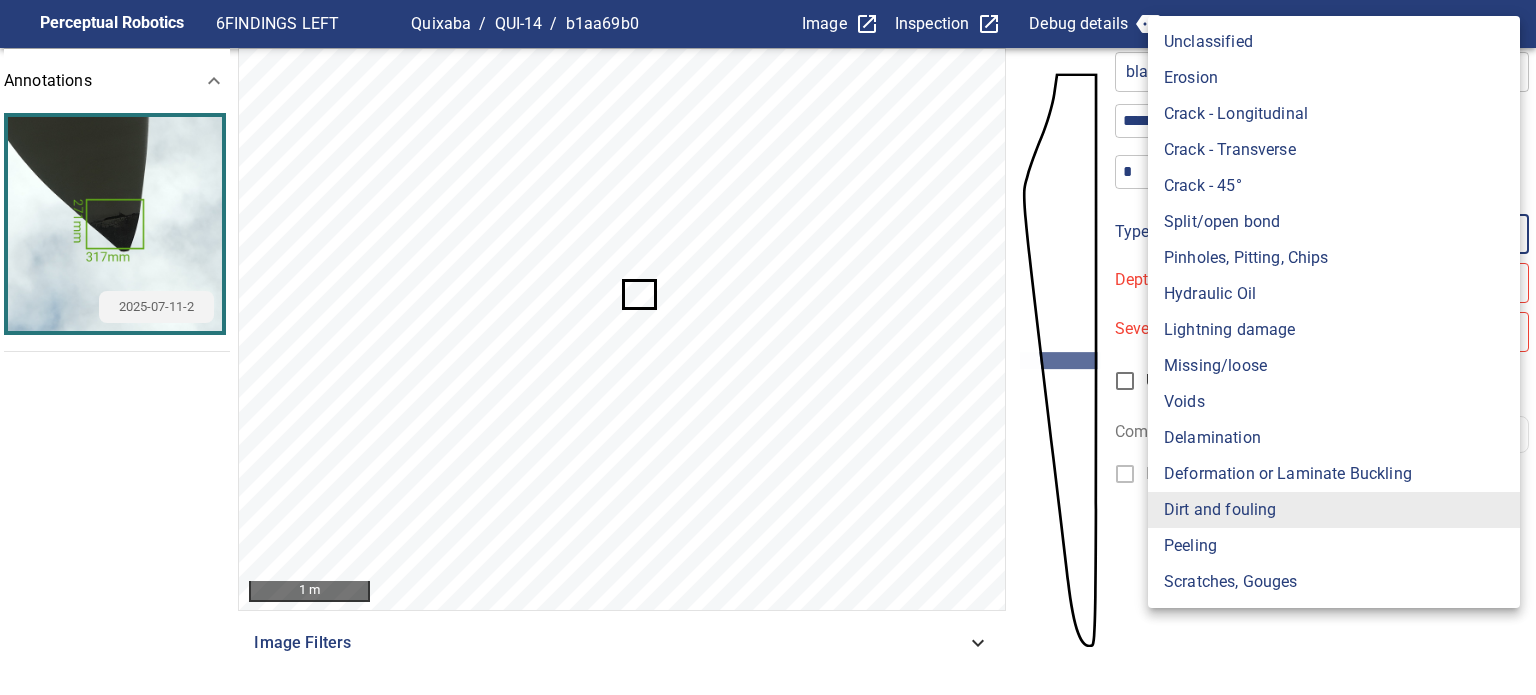 click on "**********" at bounding box center [768, 347] 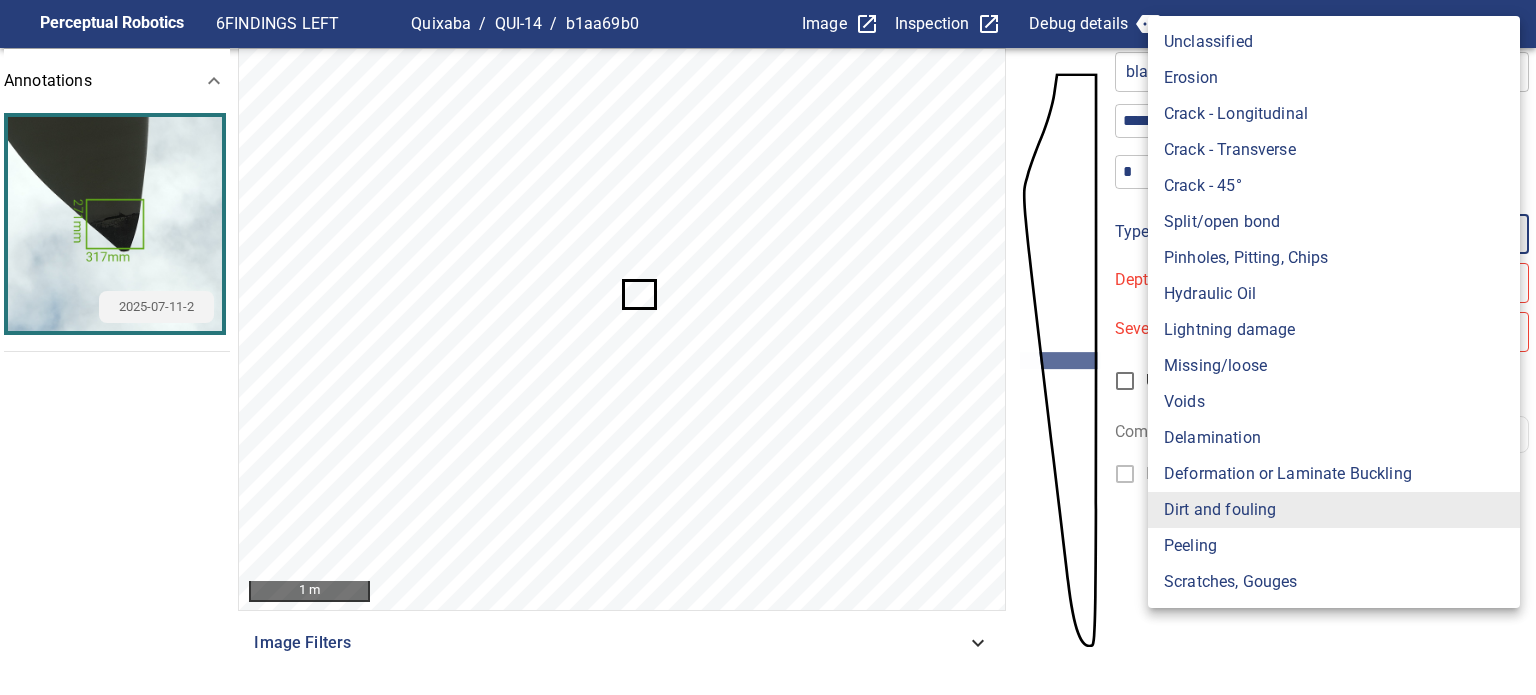 type on "**********" 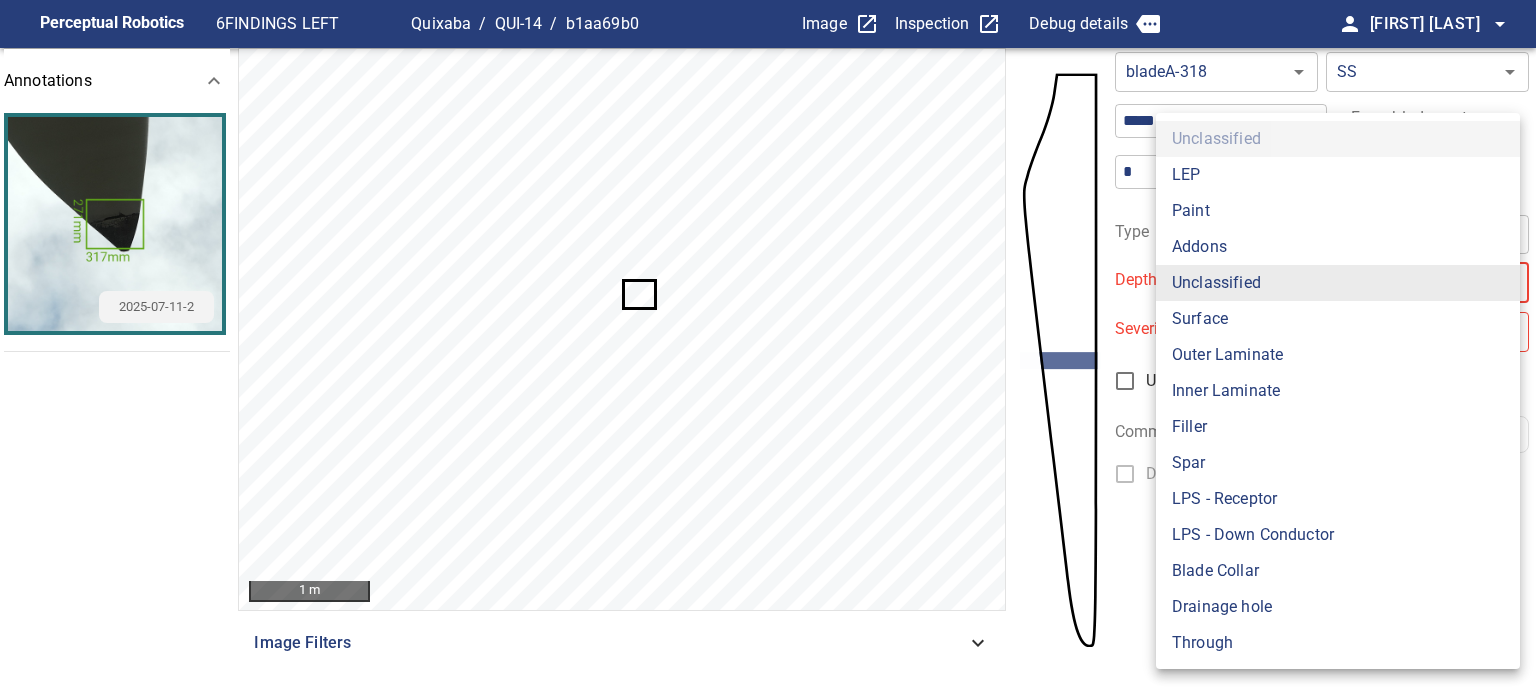 click on "**********" at bounding box center [768, 347] 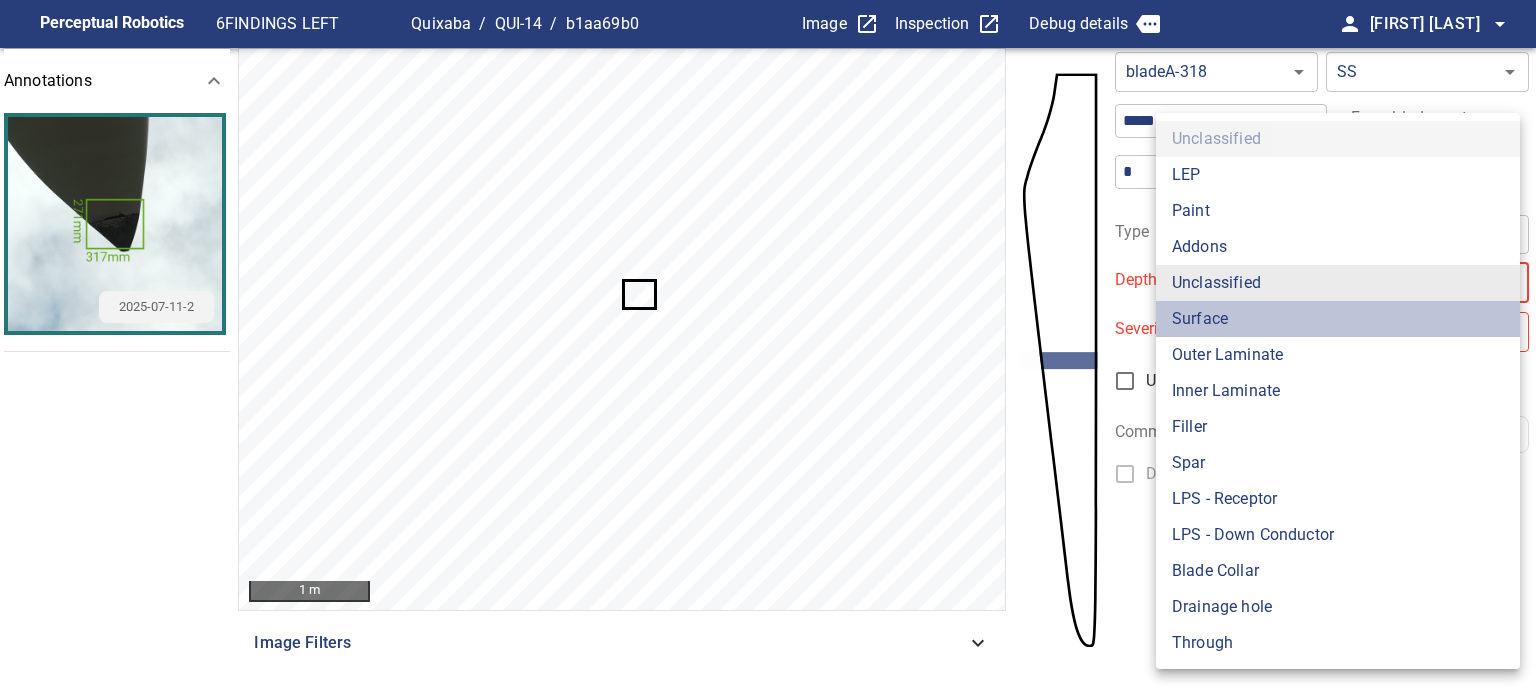 click on "Surface" at bounding box center [1338, 319] 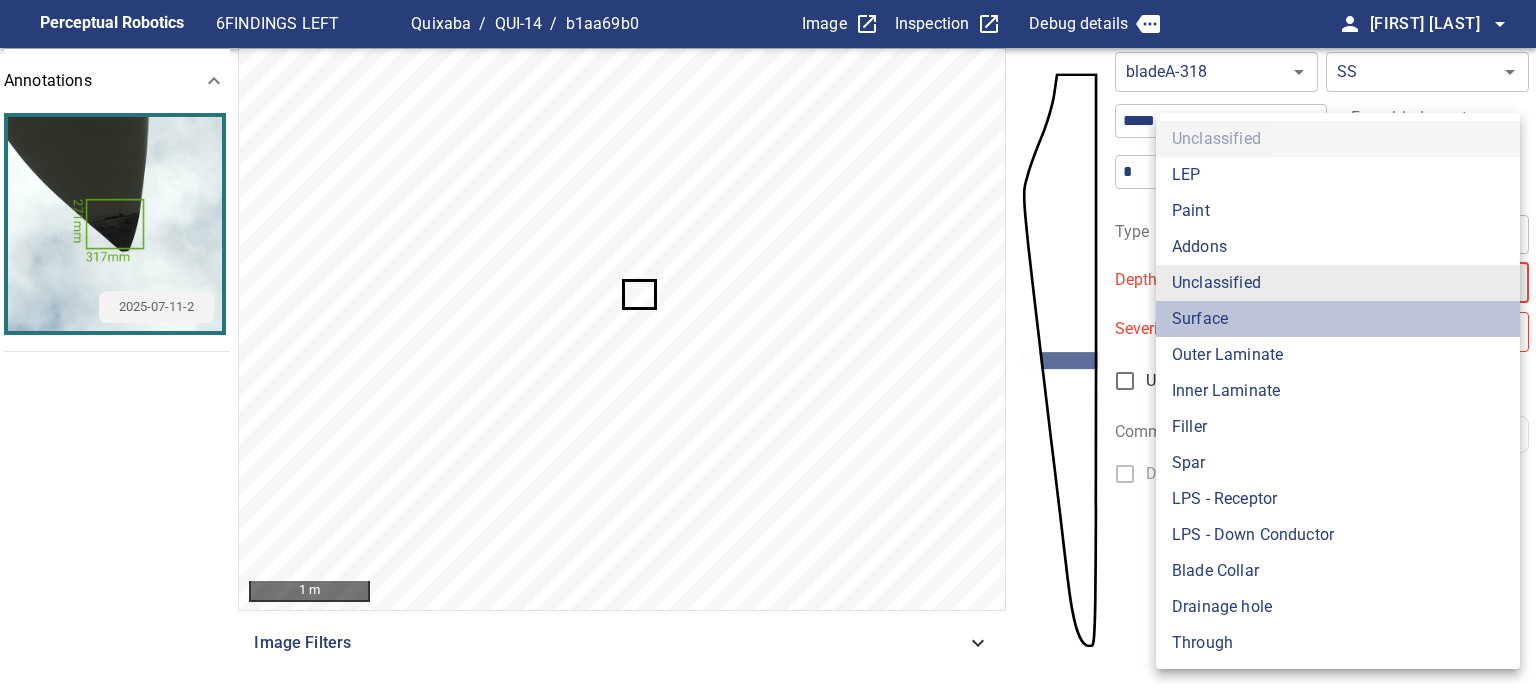 type on "*******" 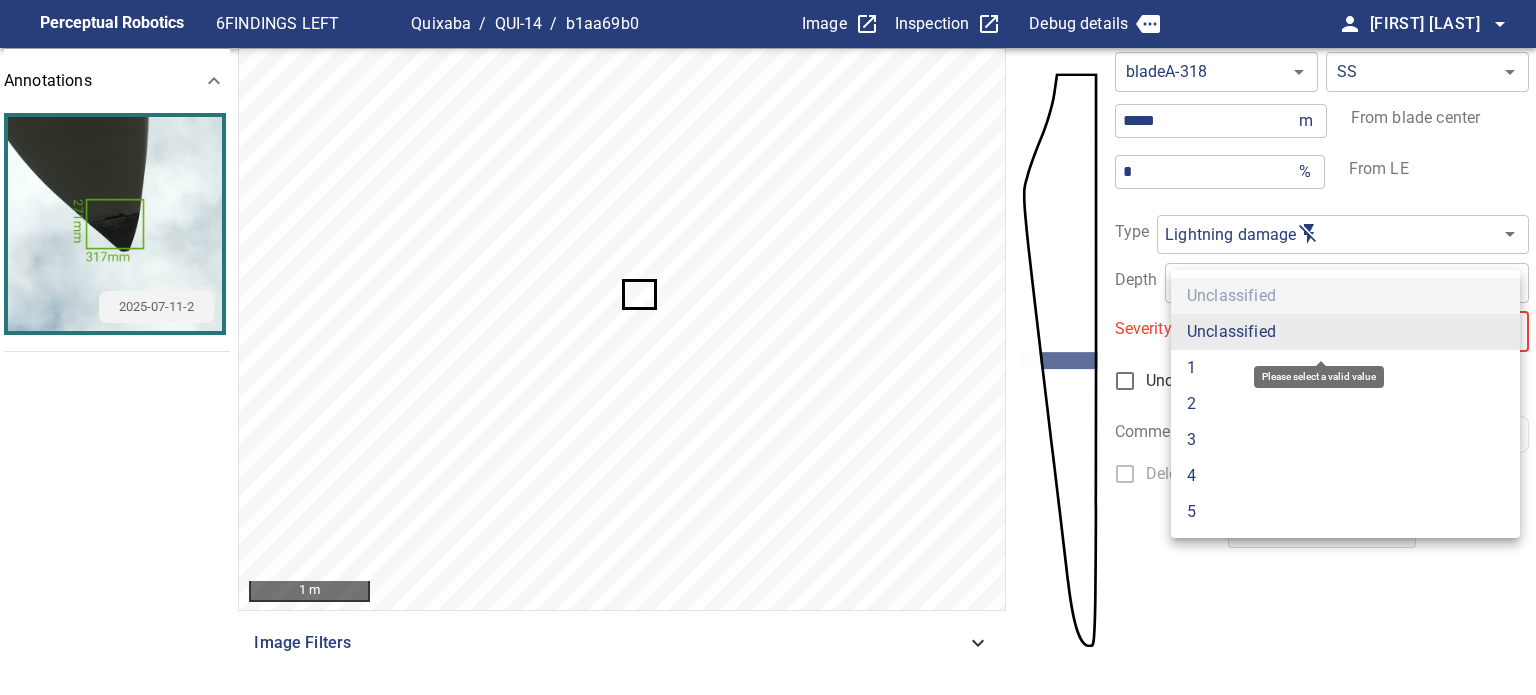 click on "**********" at bounding box center (768, 347) 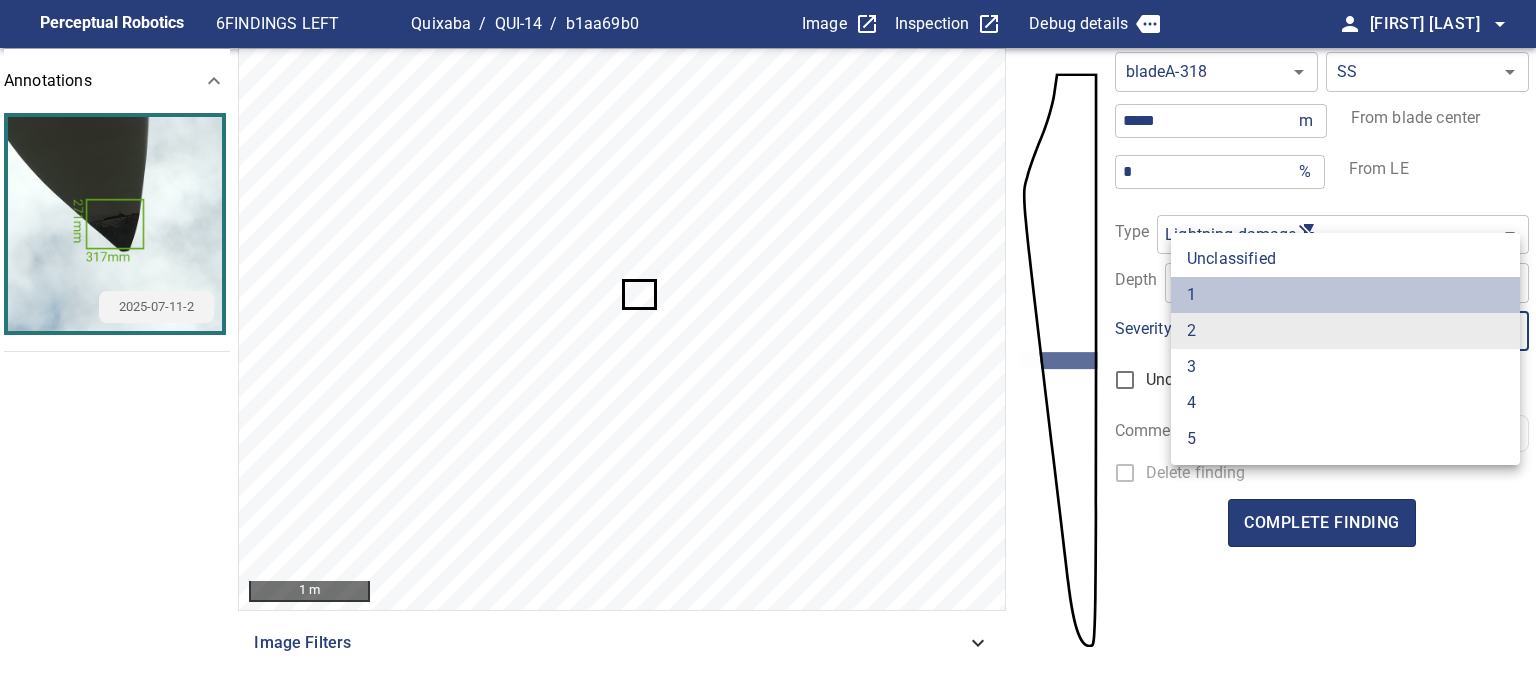 click on "1" at bounding box center [1345, 295] 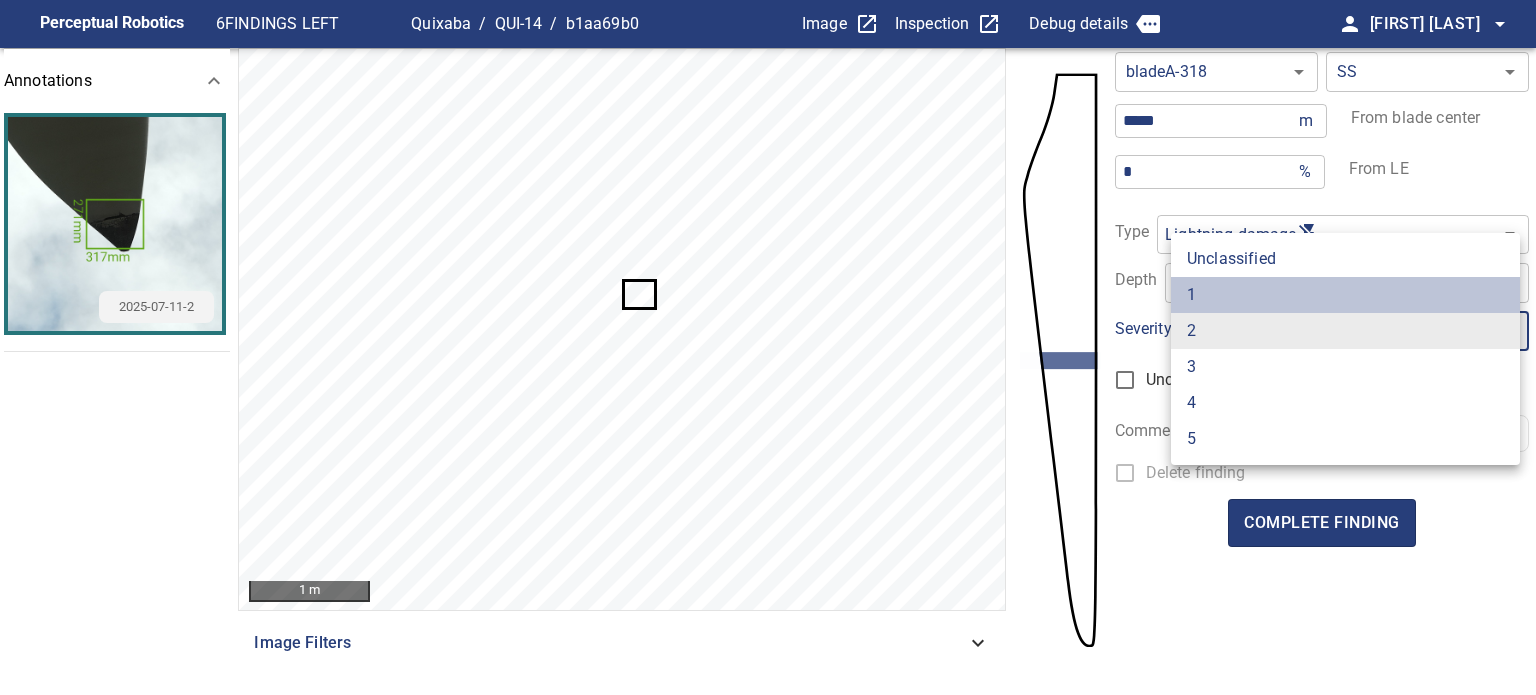 type on "*" 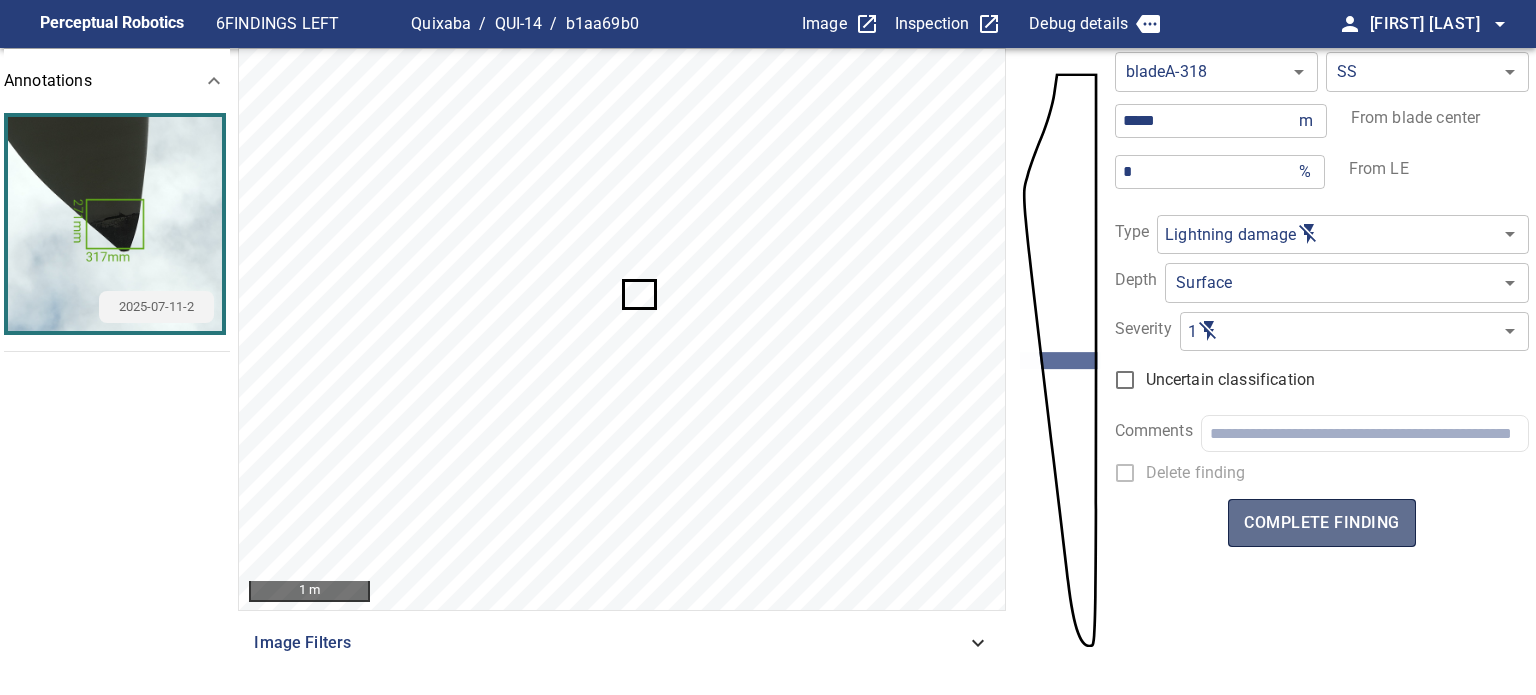 click on "complete finding" at bounding box center [1321, 523] 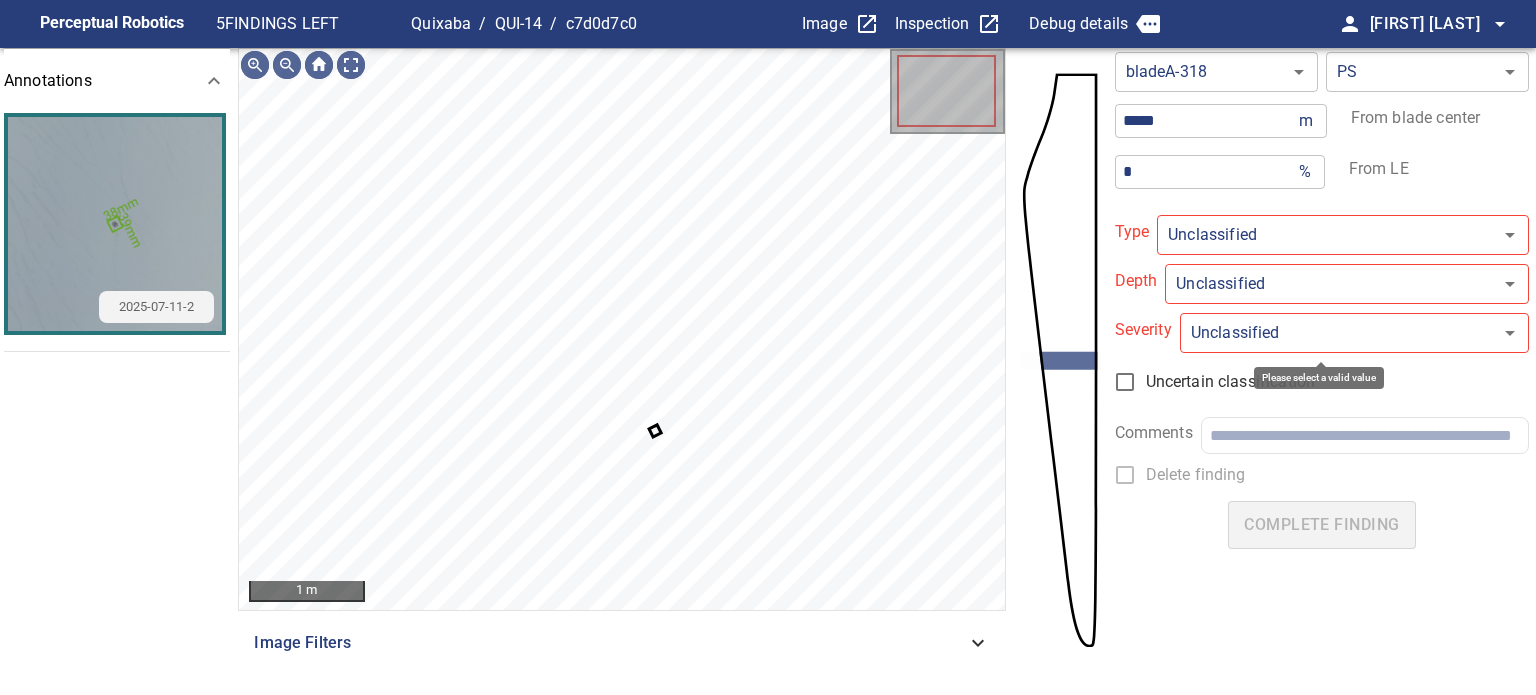 type on "**********" 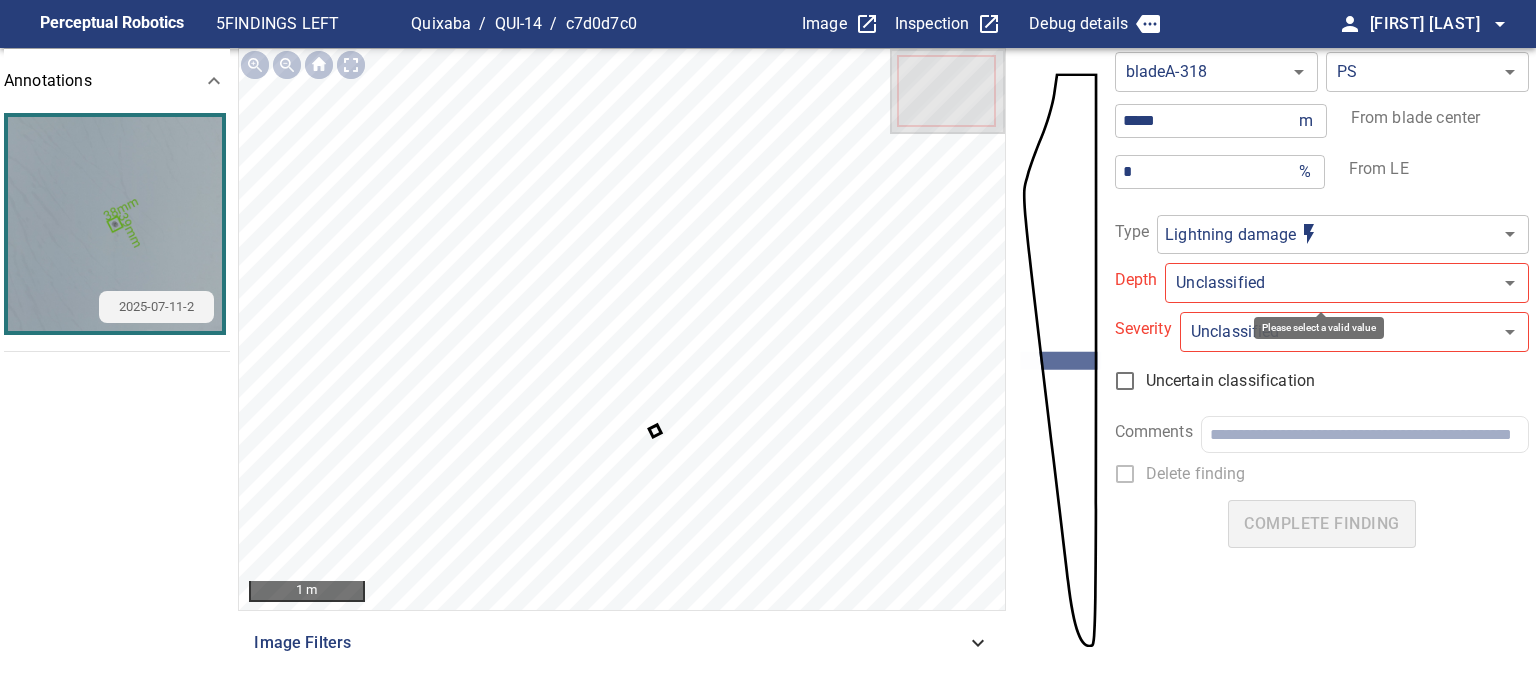 click on "**********" at bounding box center [768, 347] 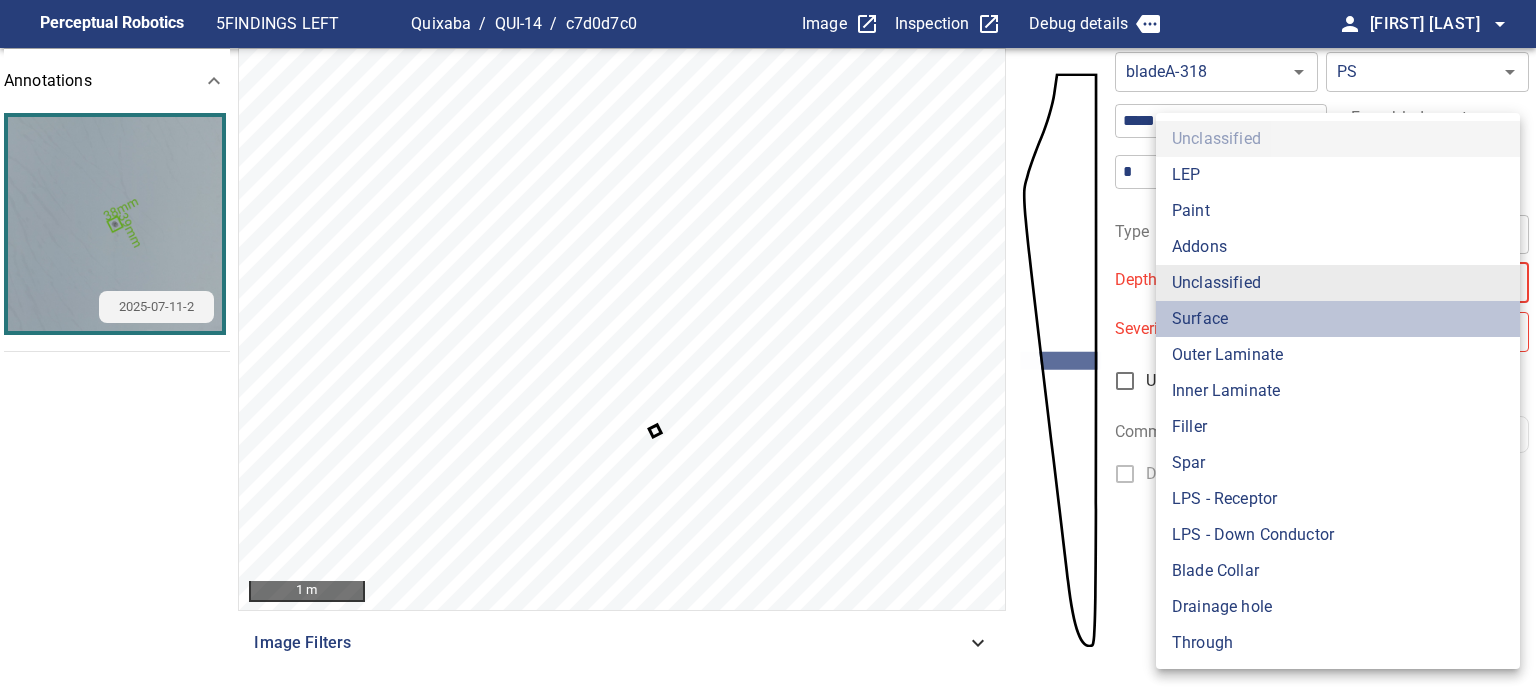 click on "Surface" at bounding box center [1338, 319] 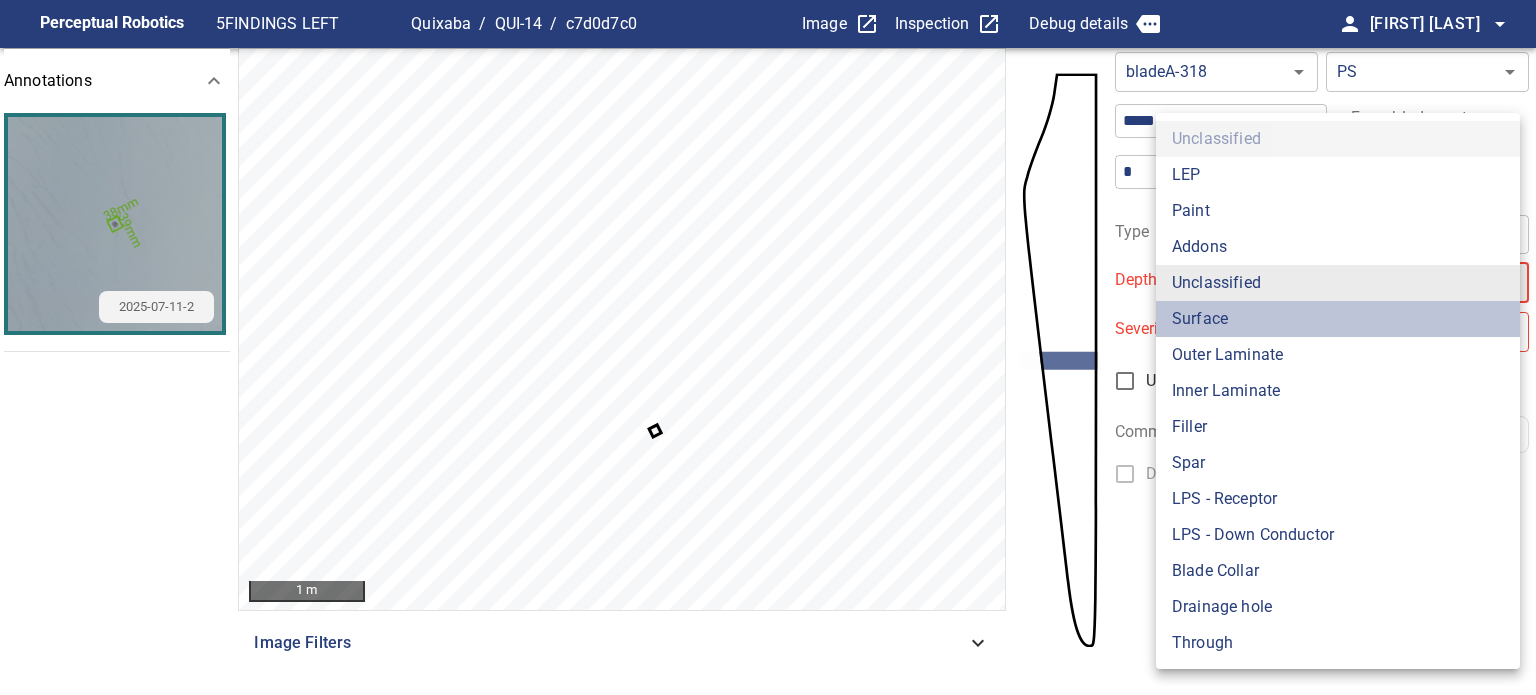 type on "*******" 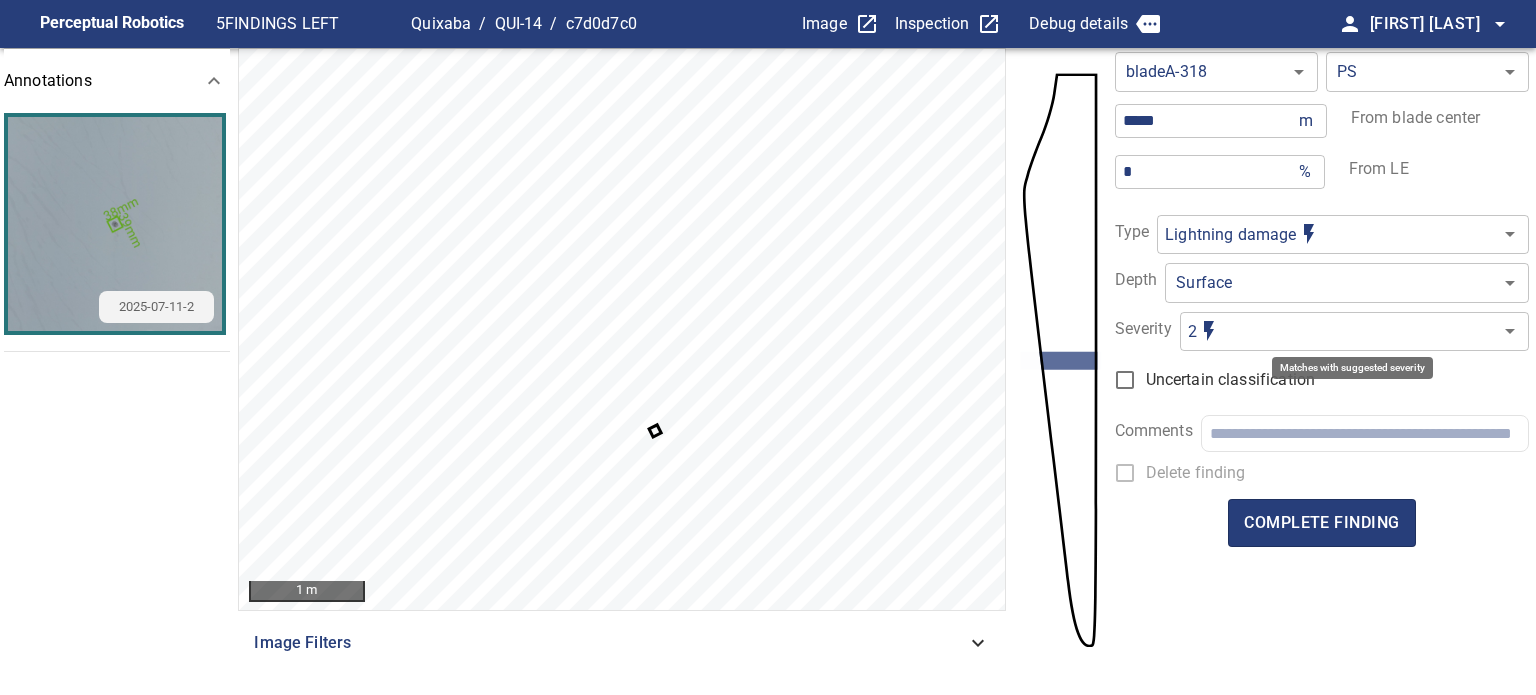 click on "**********" at bounding box center [768, 347] 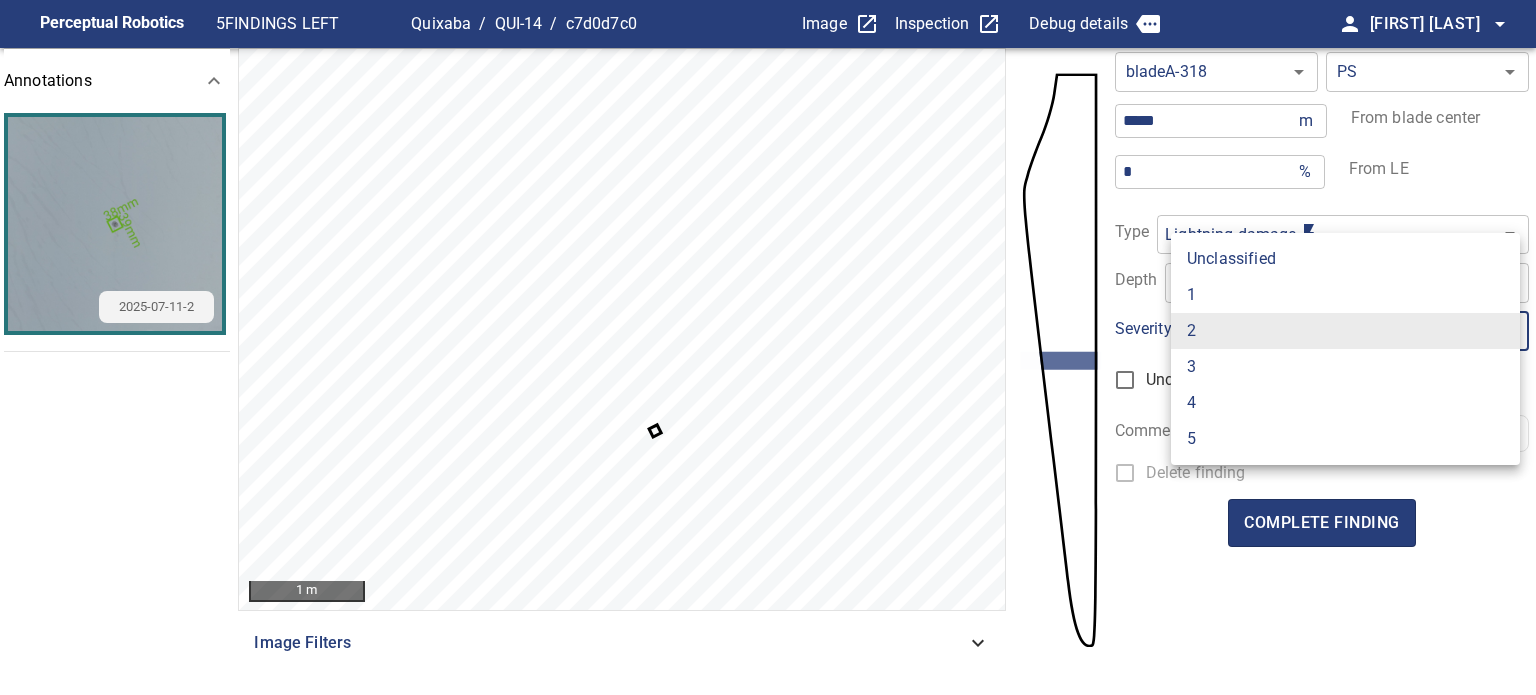click on "1" at bounding box center (1345, 295) 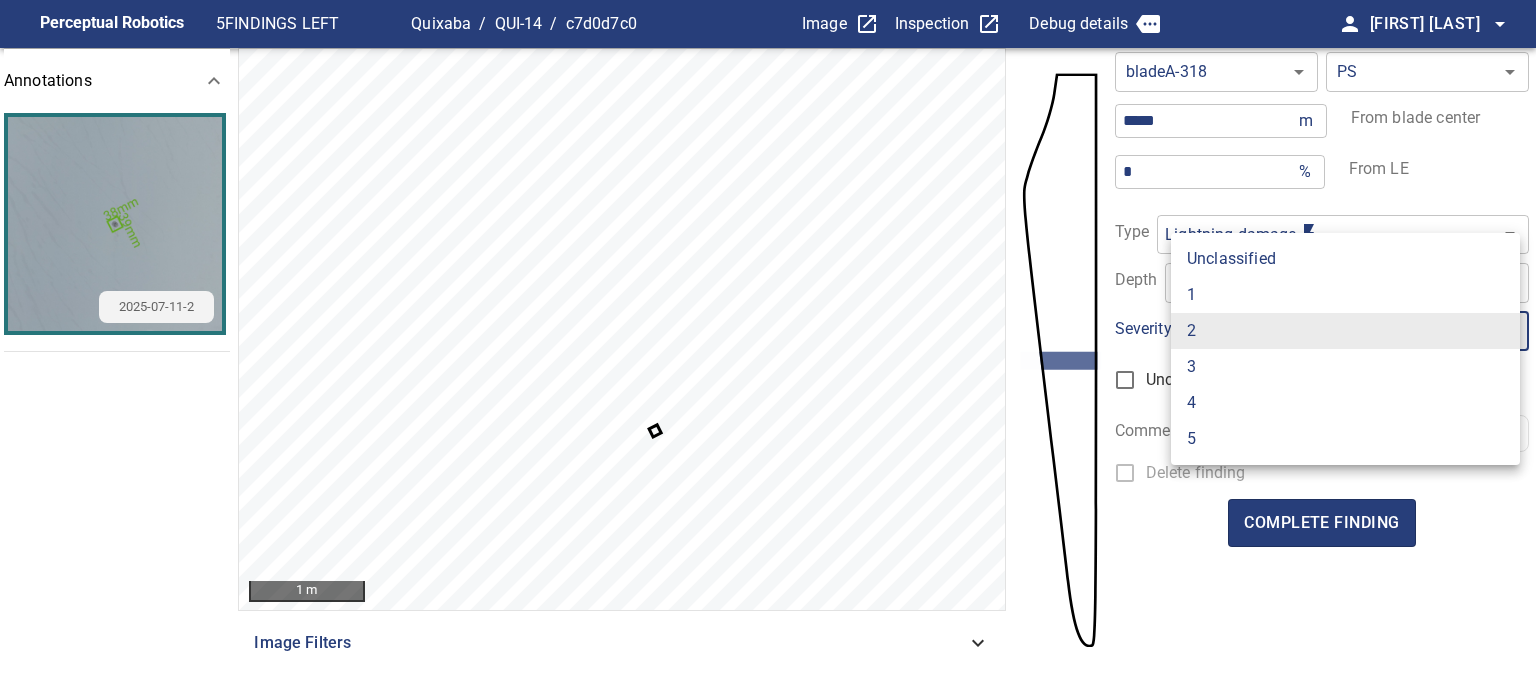 type on "*" 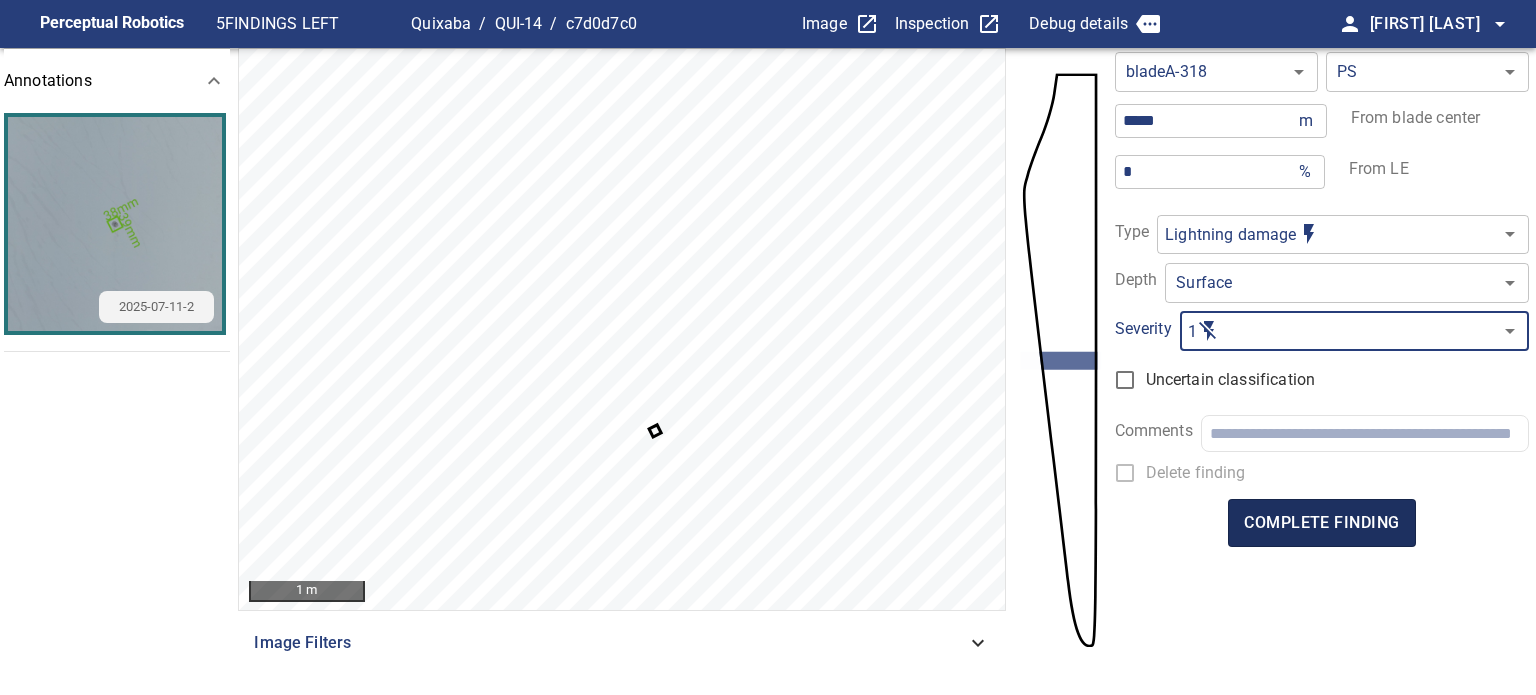 click on "complete finding" at bounding box center [1321, 523] 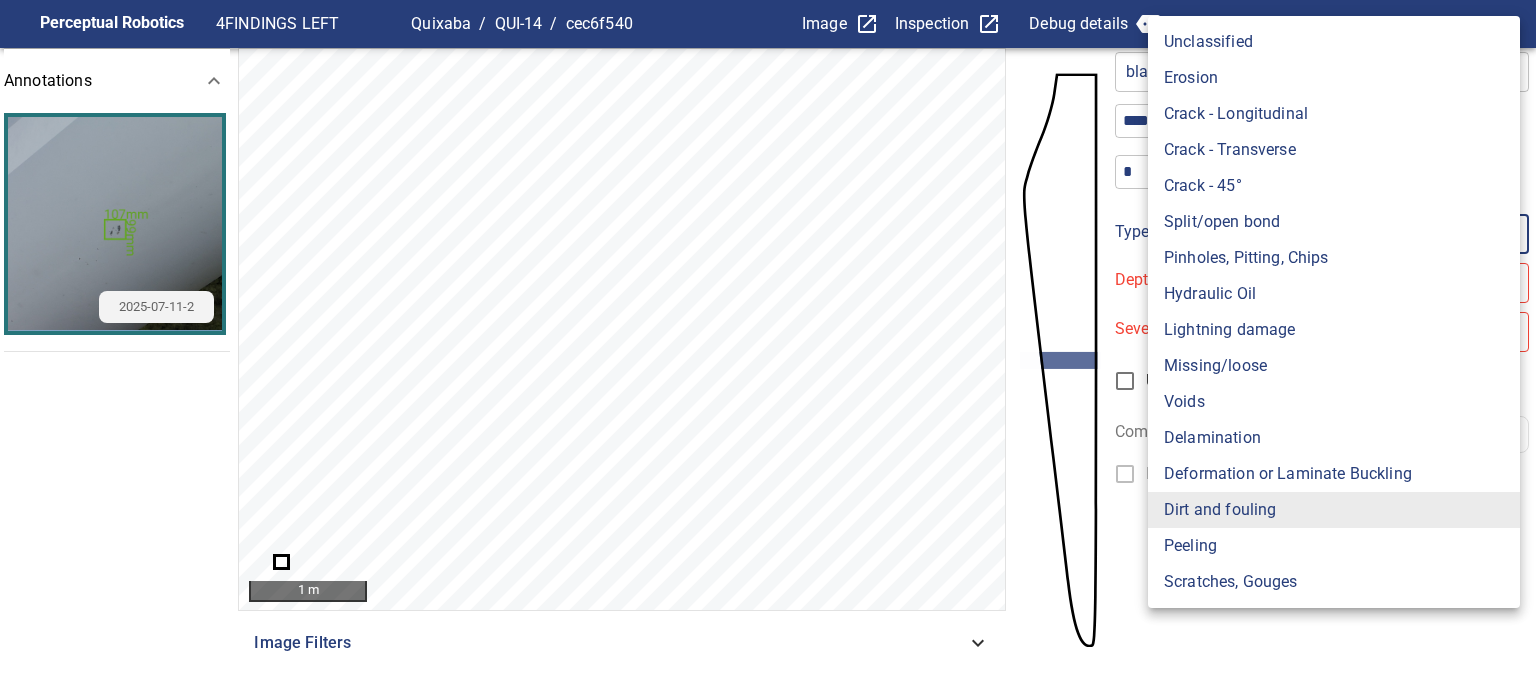 click on "**********" at bounding box center (768, 347) 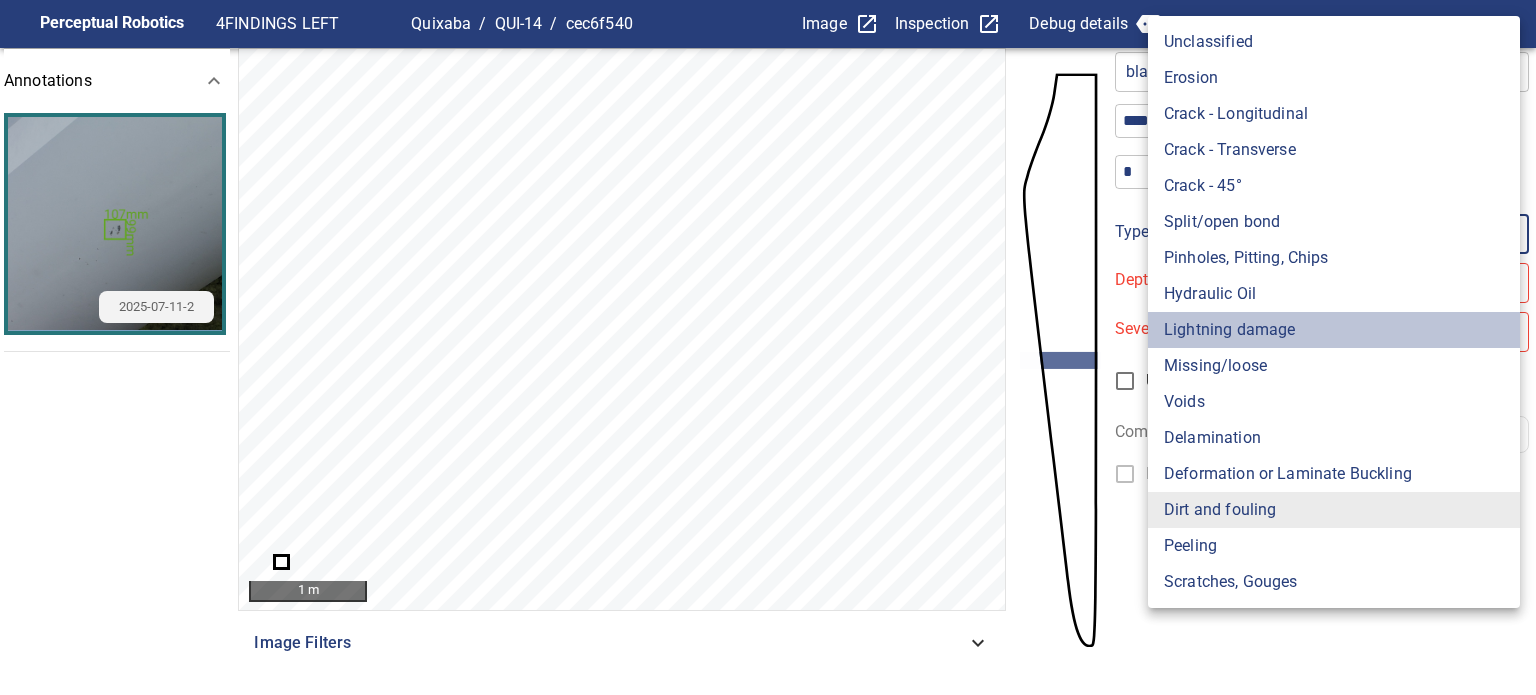 click on "Lightning damage" at bounding box center (1334, 330) 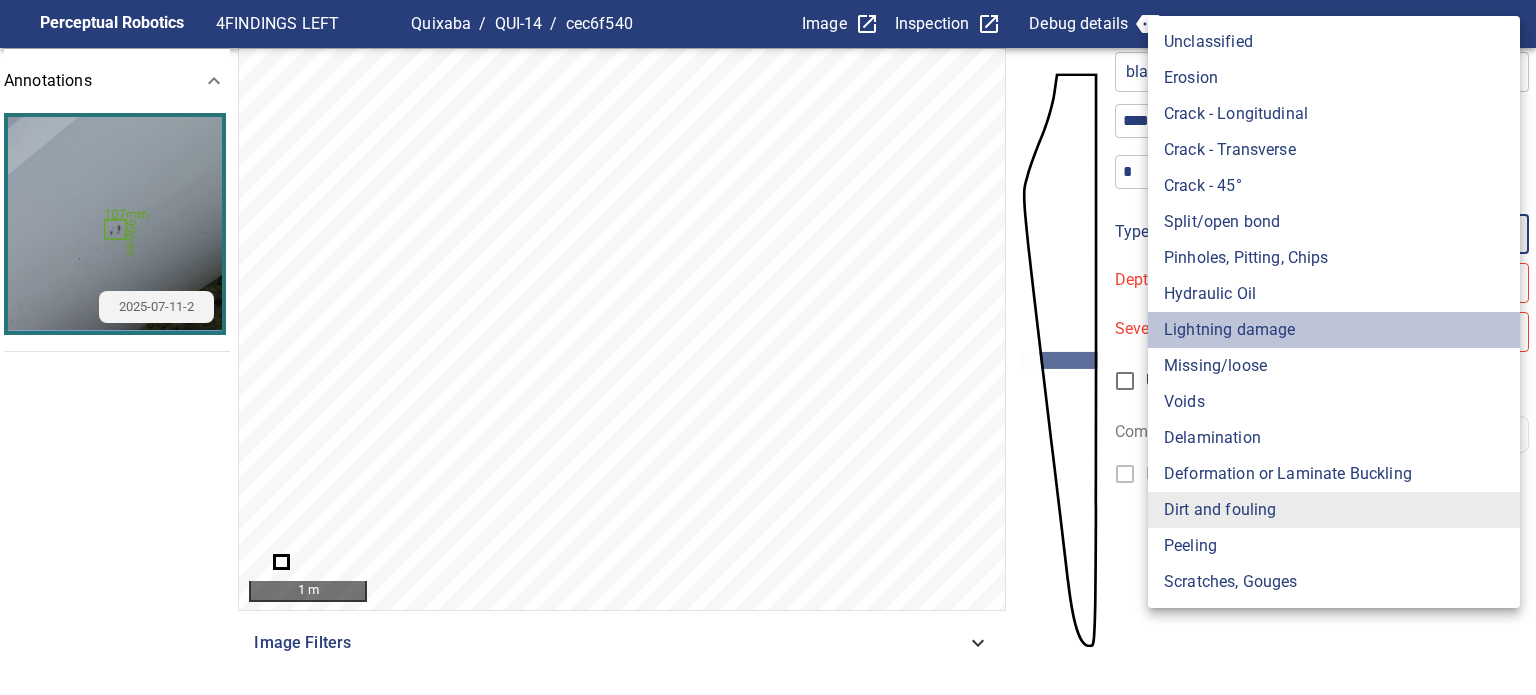 type on "**********" 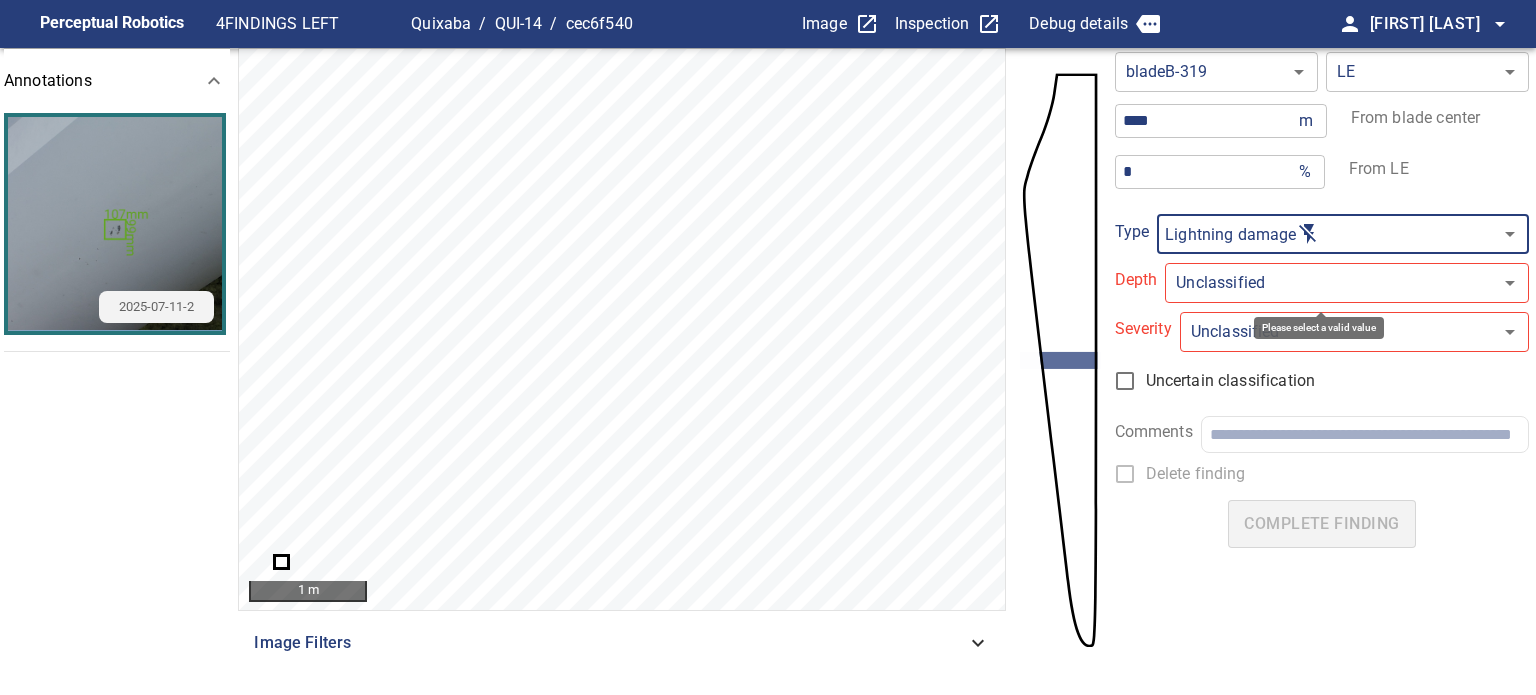 click on "**********" at bounding box center (768, 347) 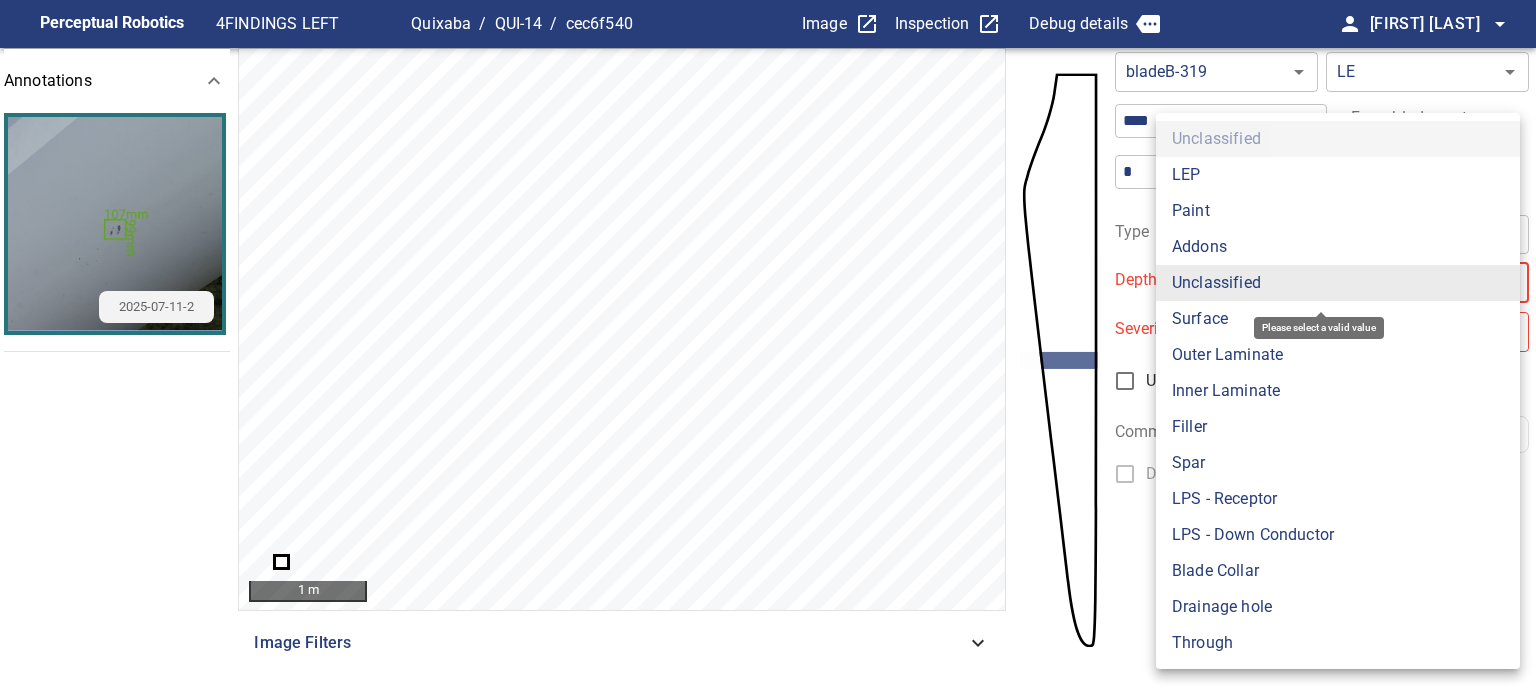 click on "Surface" at bounding box center [1338, 319] 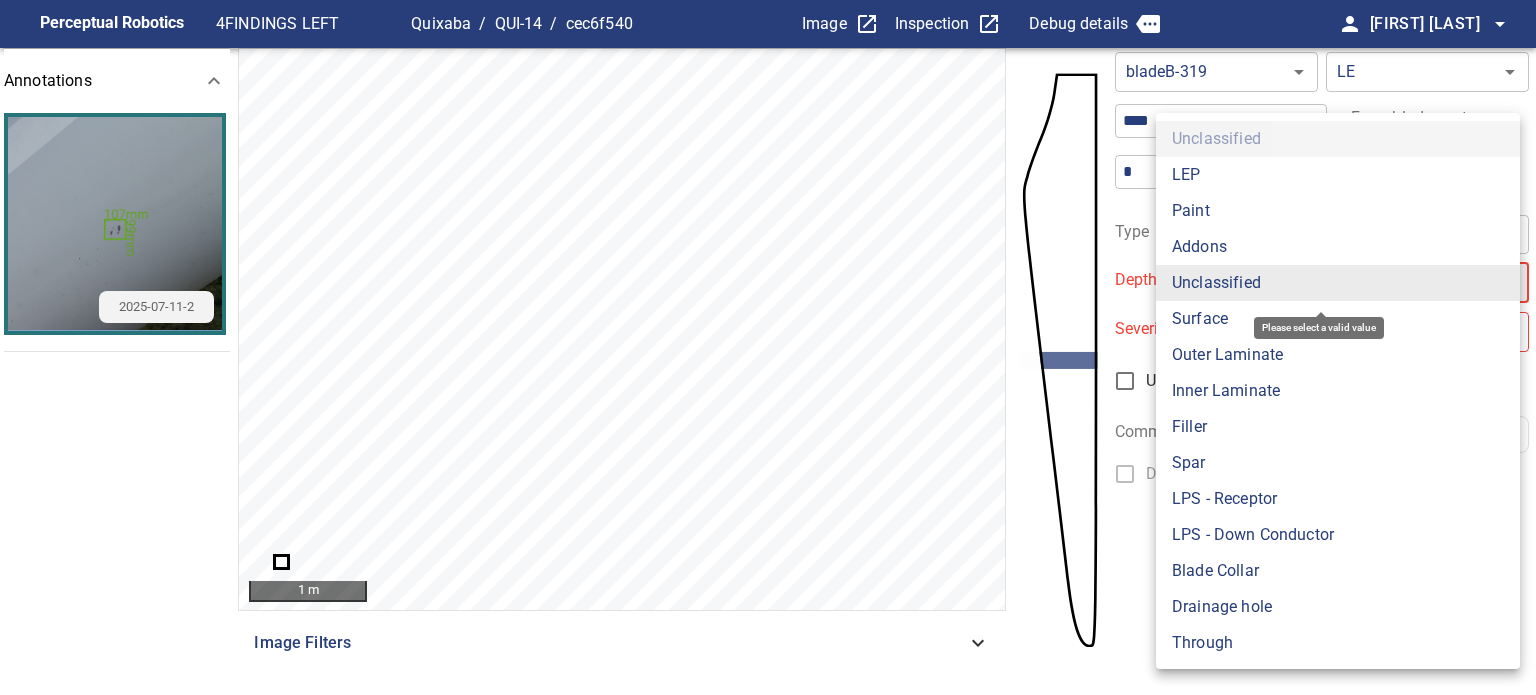 type on "*******" 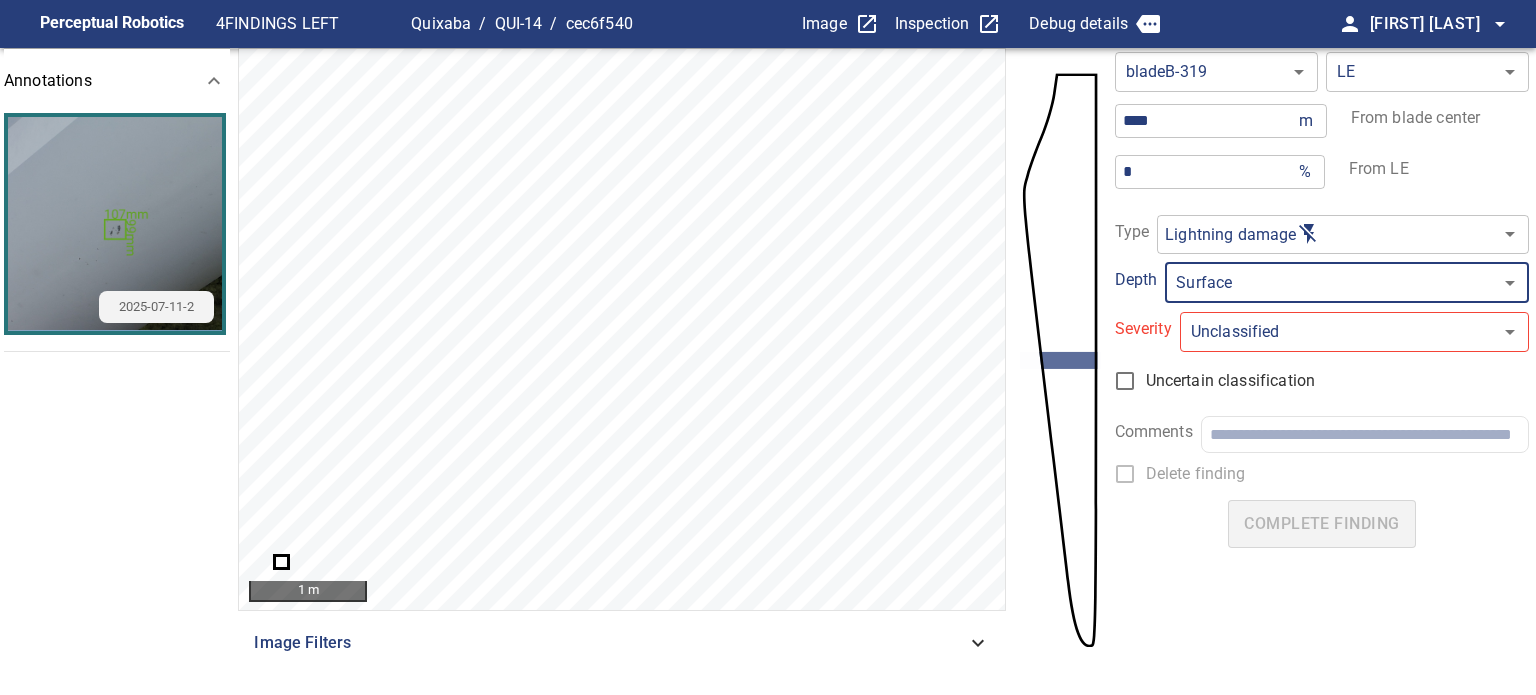 click on "**********" at bounding box center [768, 347] 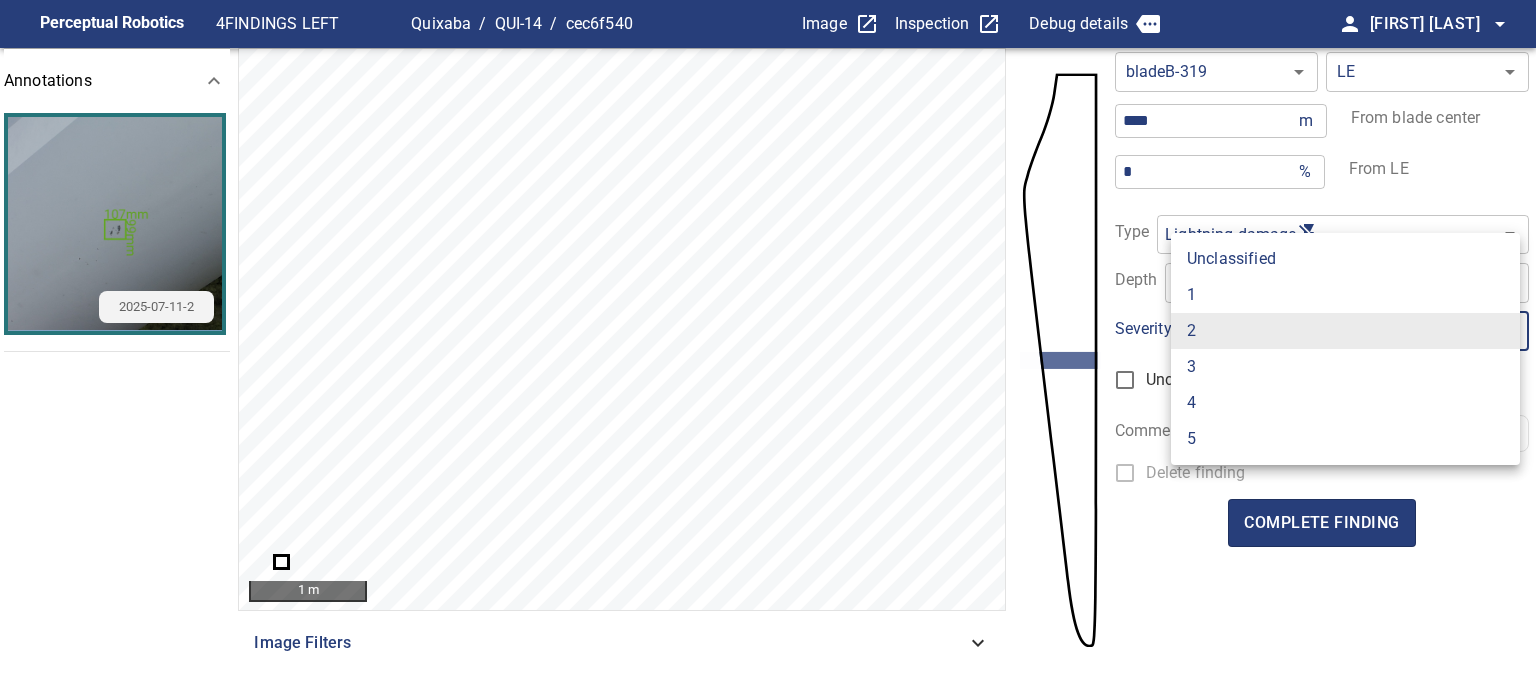 click on "1" at bounding box center [1345, 295] 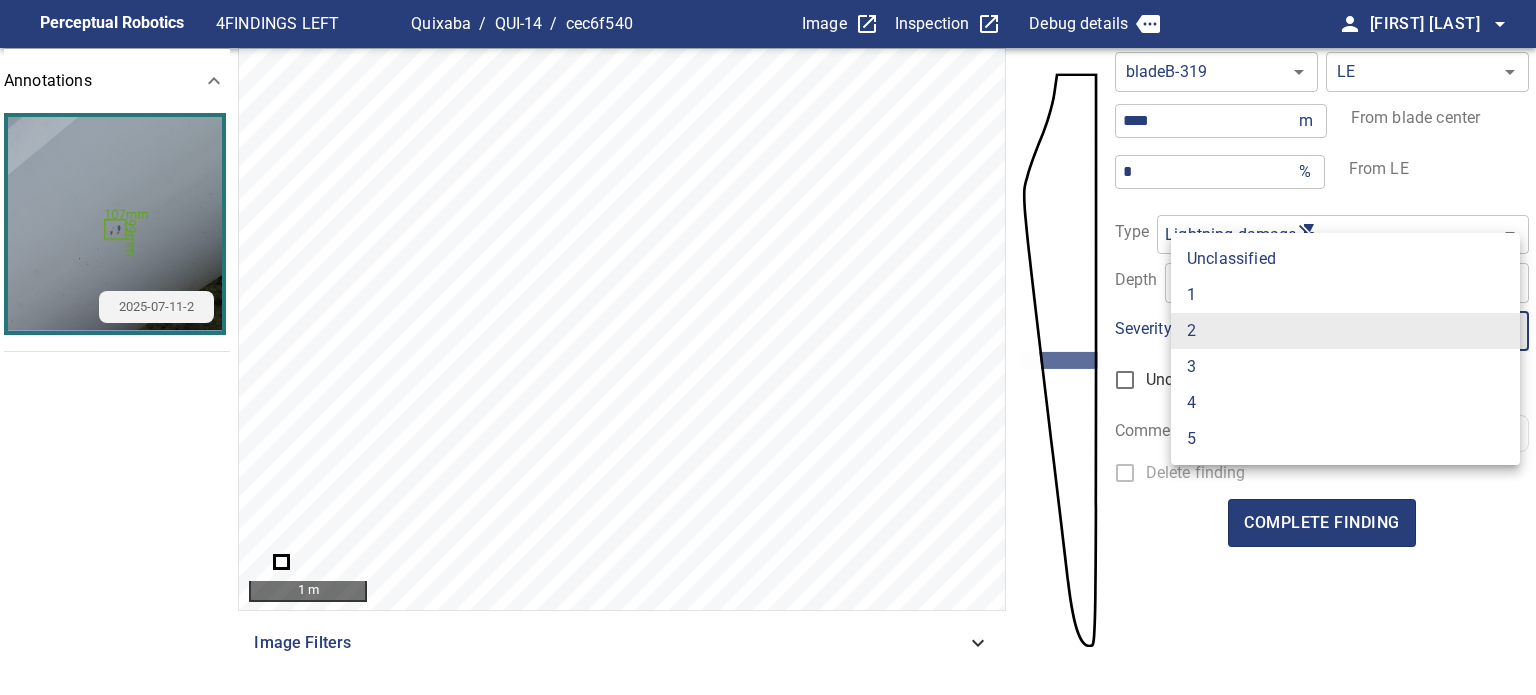 type on "*" 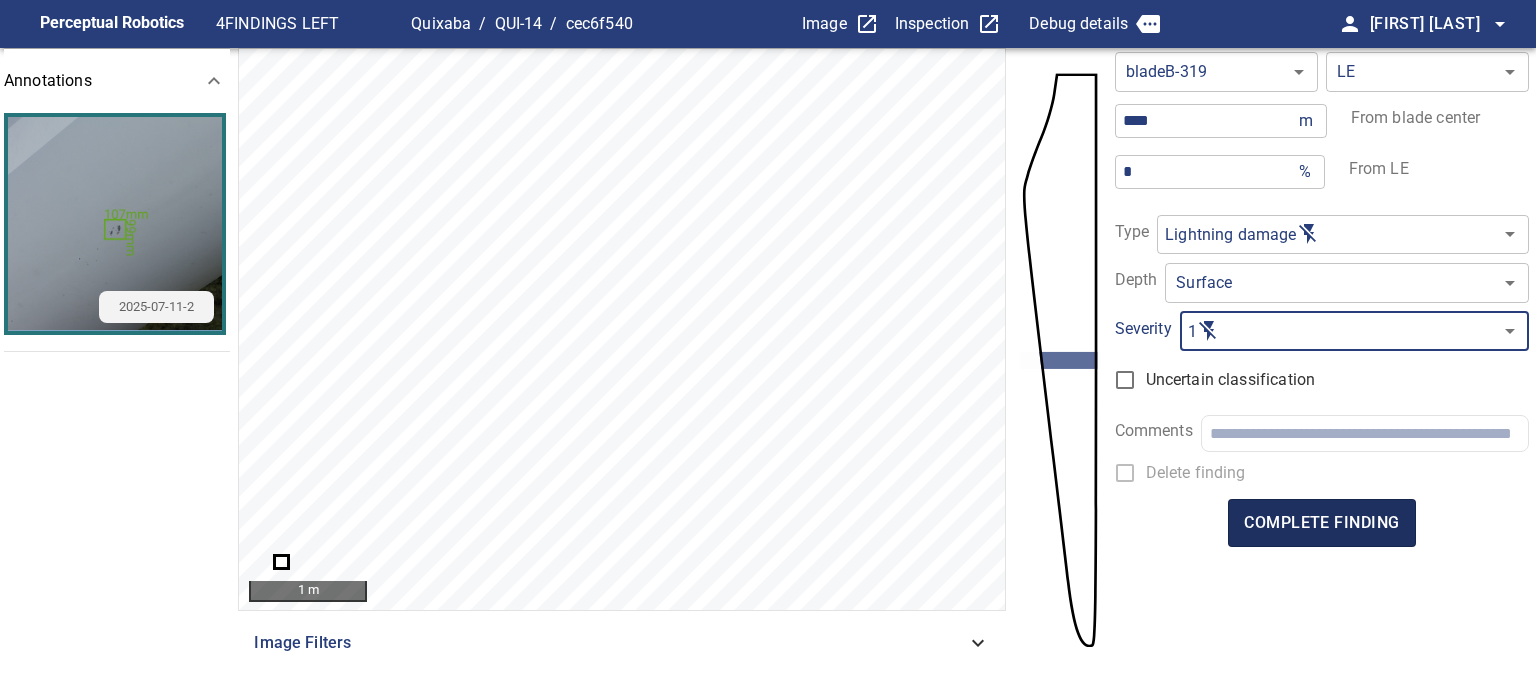 click on "complete finding" at bounding box center [1321, 523] 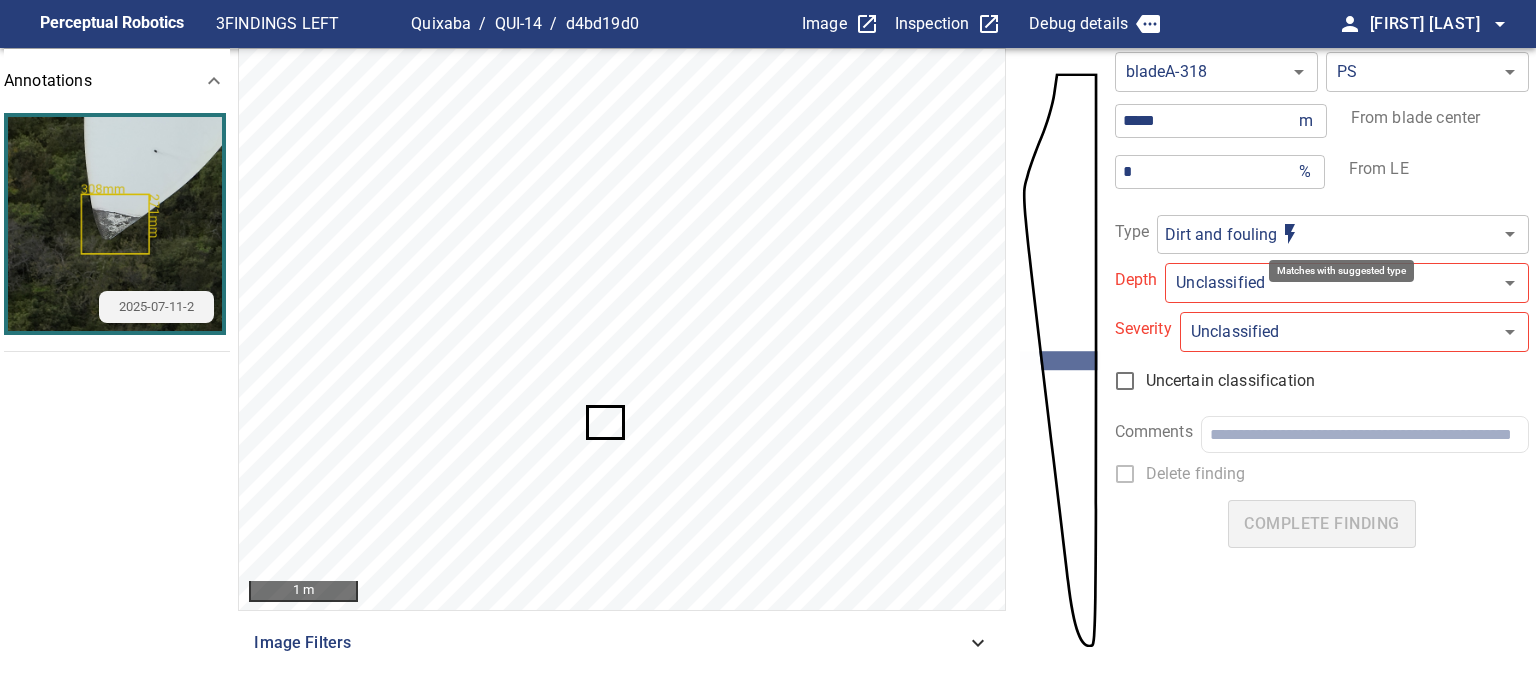 click on "**********" at bounding box center [768, 347] 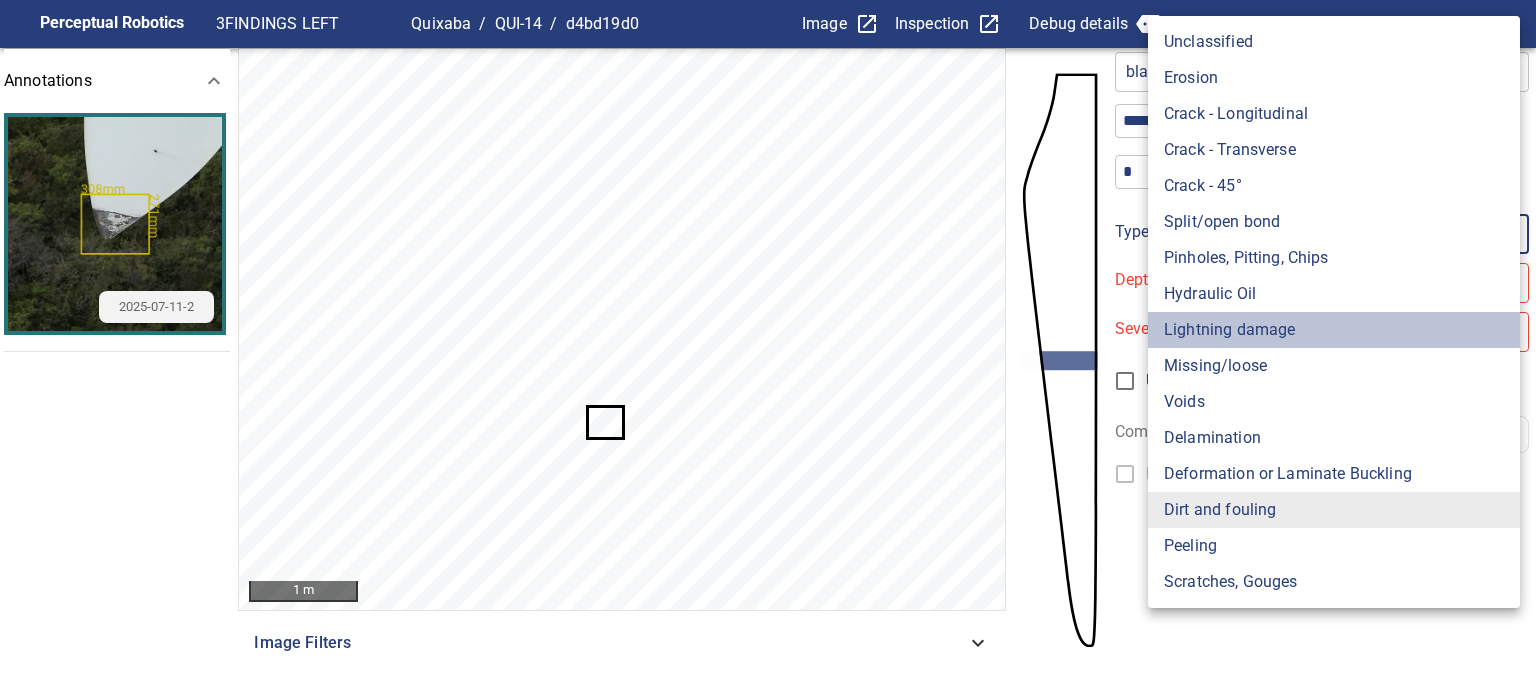 click on "Lightning damage" at bounding box center (1334, 330) 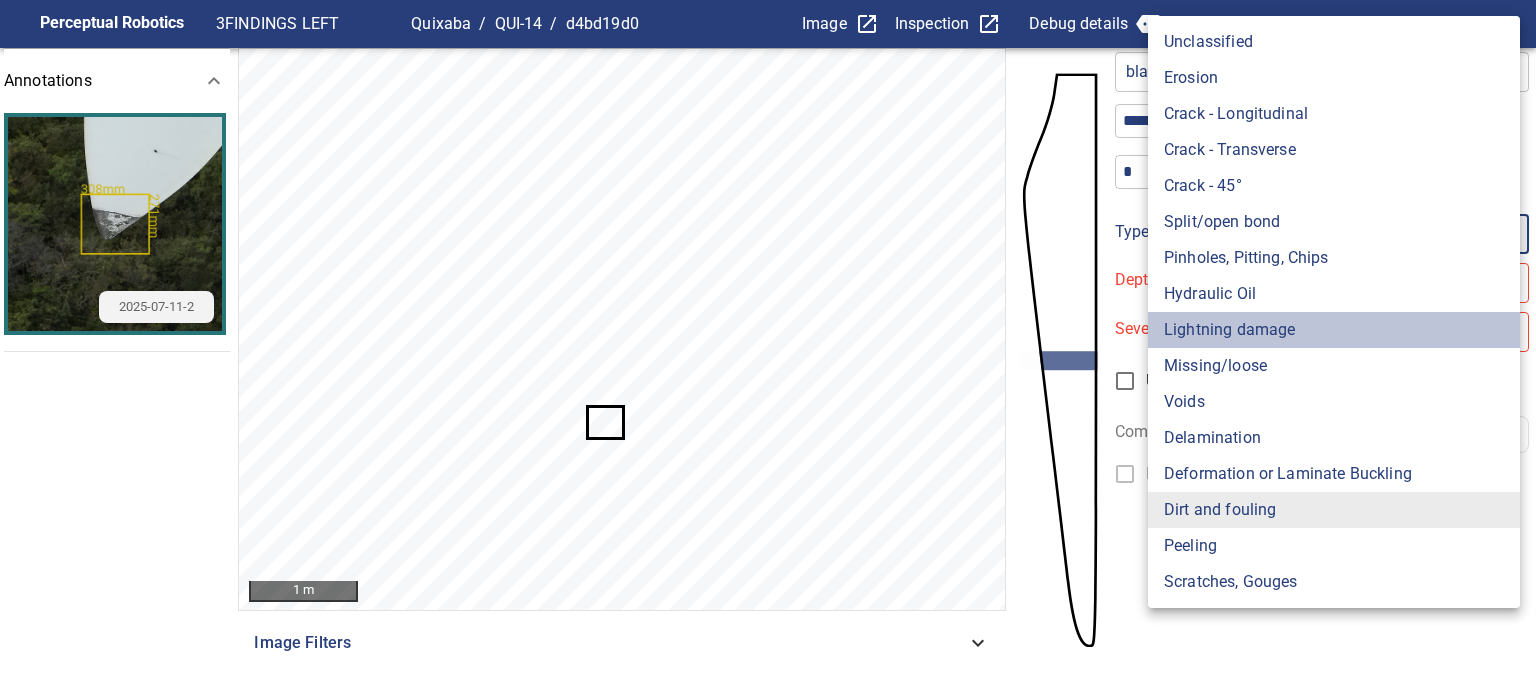 type on "**********" 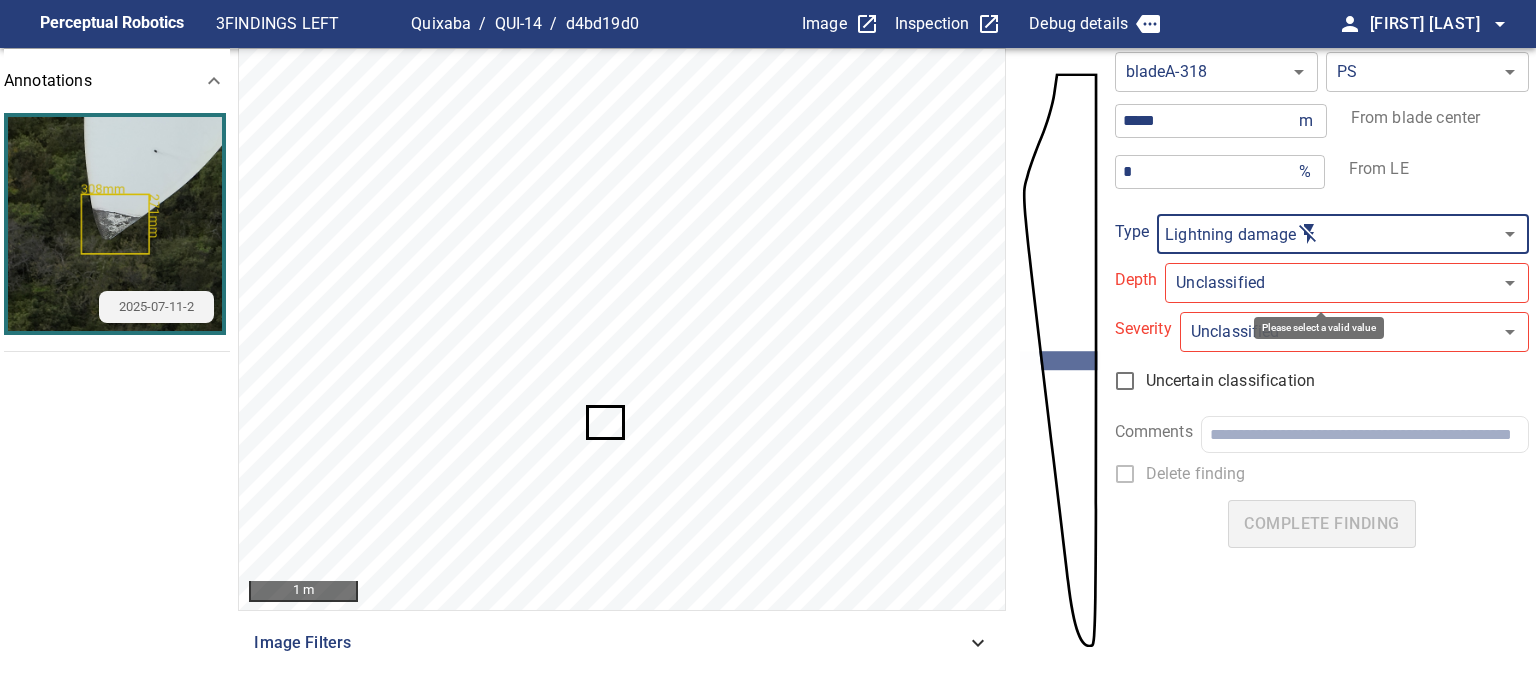 click on "**********" at bounding box center (768, 347) 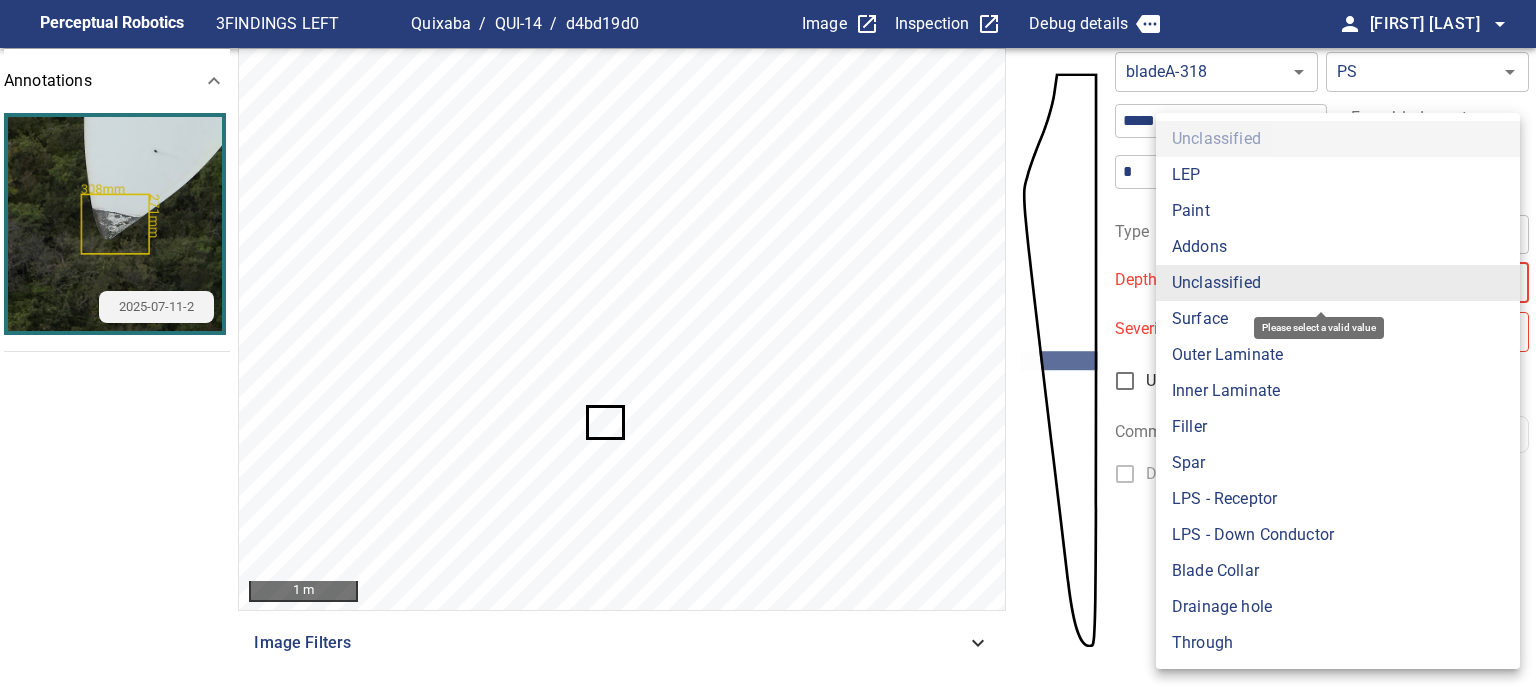 click on "Surface" at bounding box center [1338, 319] 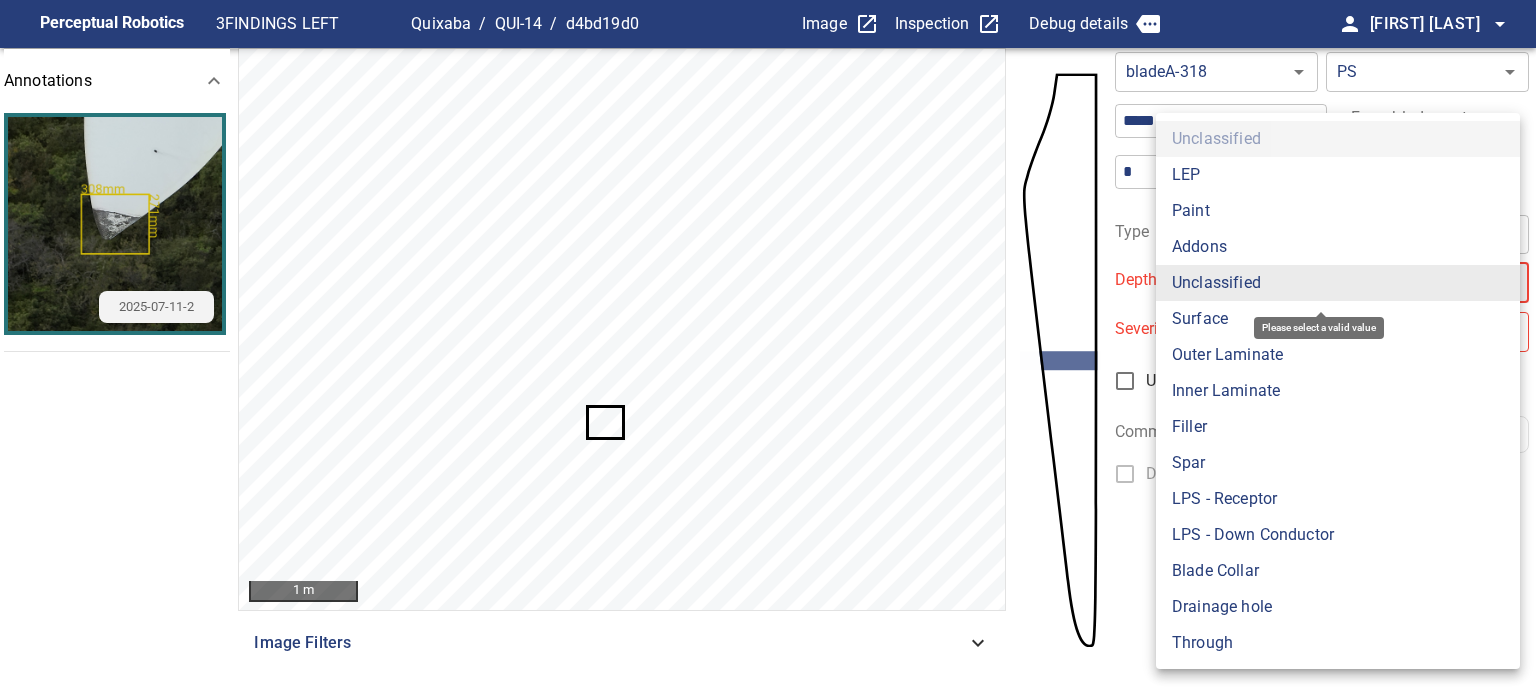 type on "*******" 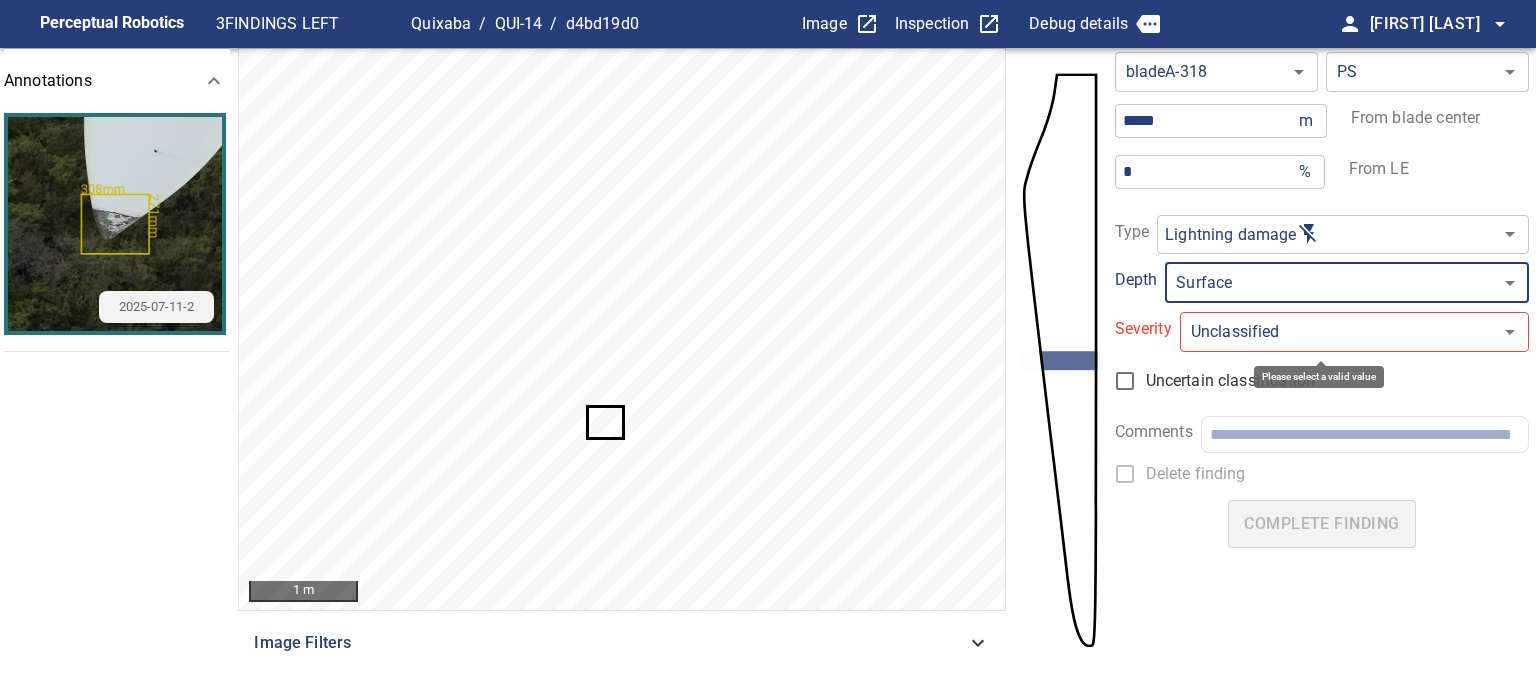 click on "**********" at bounding box center [768, 347] 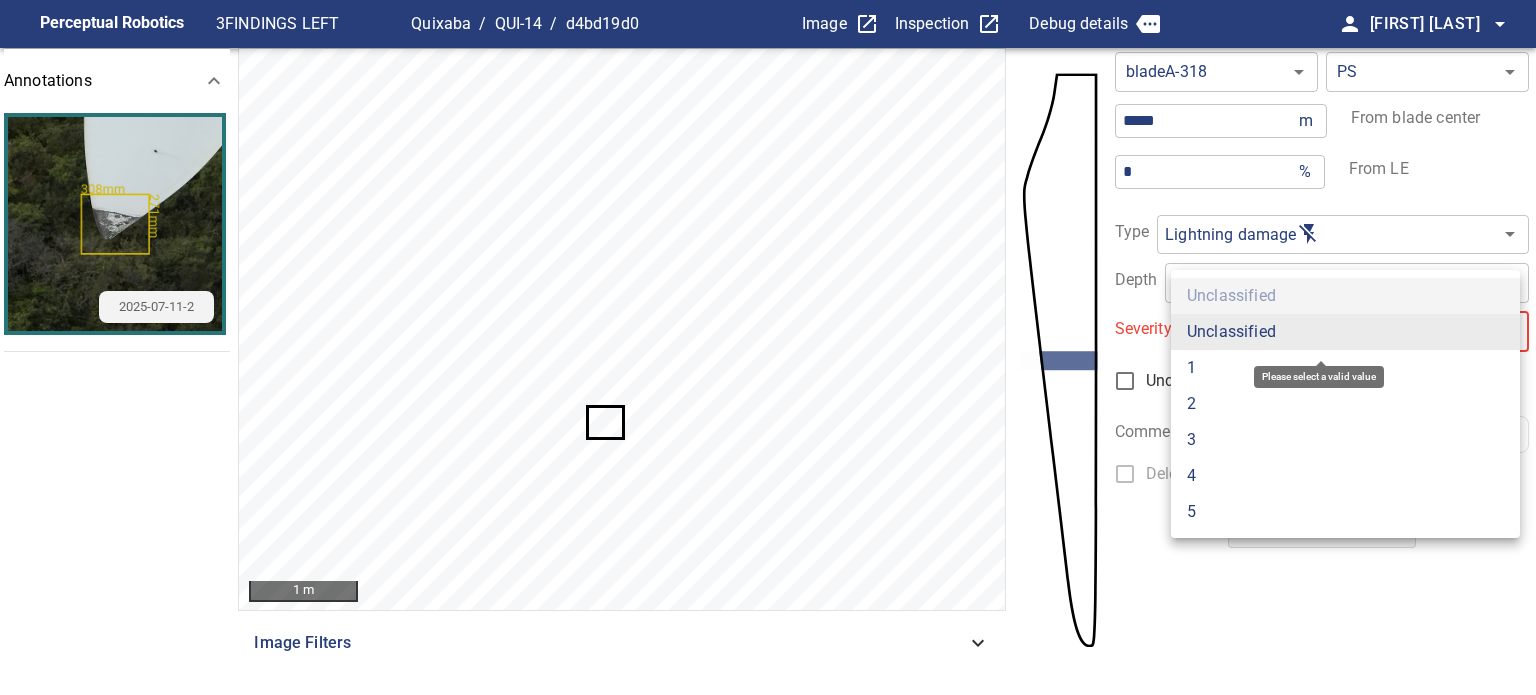 click on "1" at bounding box center [1345, 368] 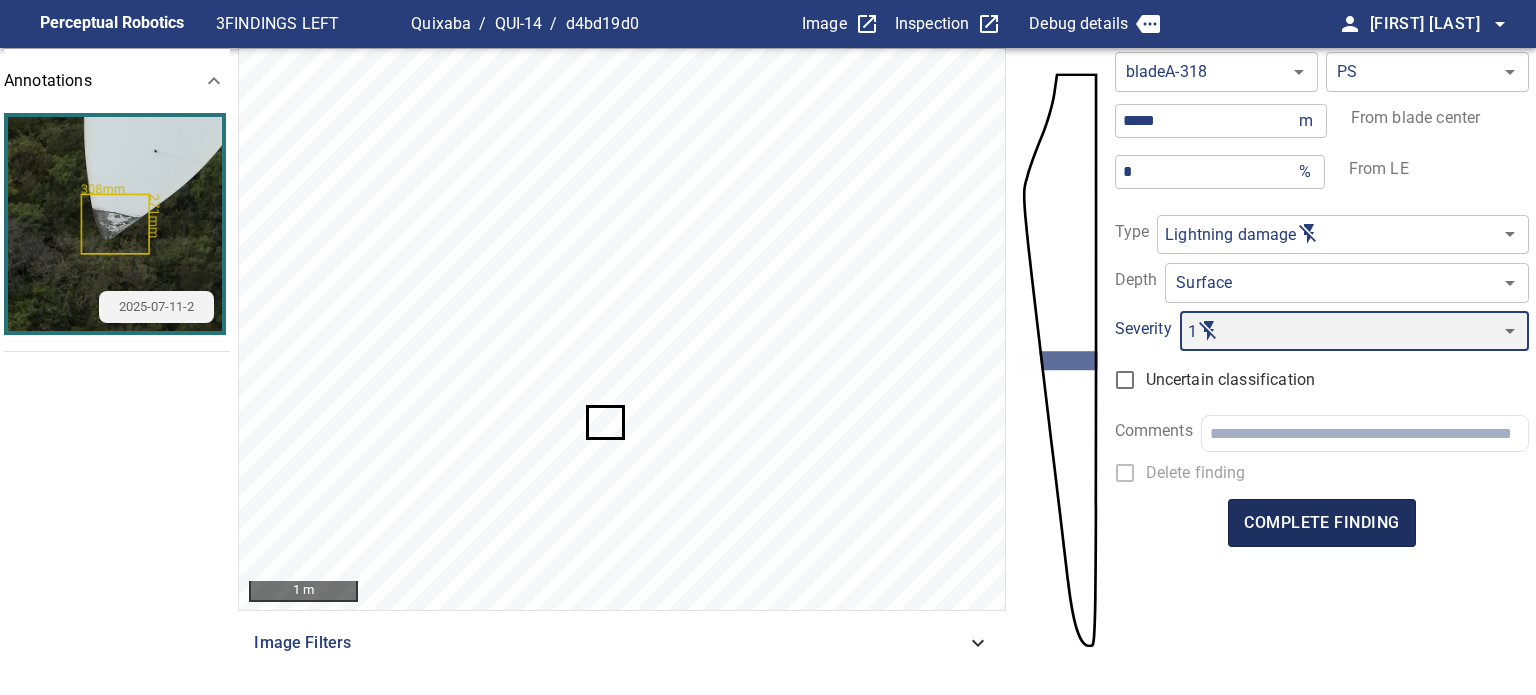 type on "*" 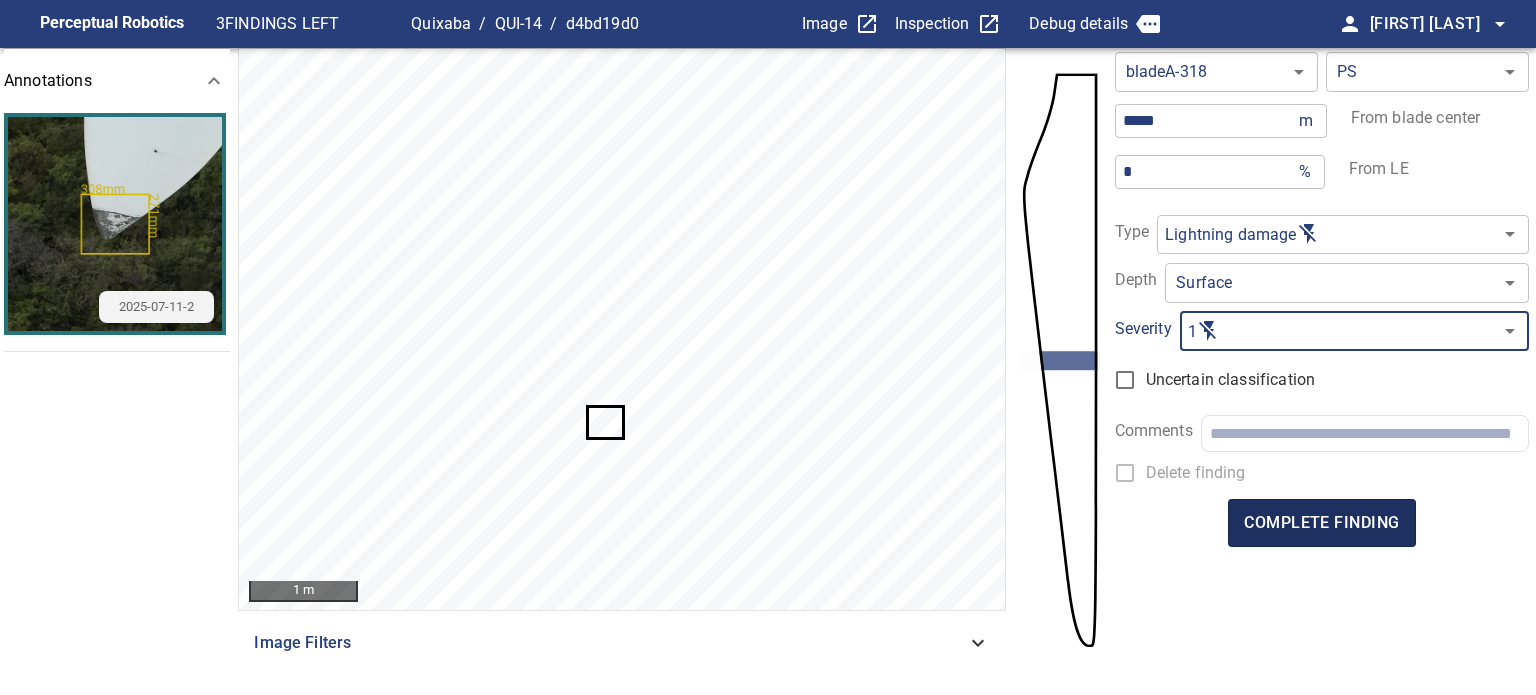 click on "complete finding" at bounding box center [1321, 523] 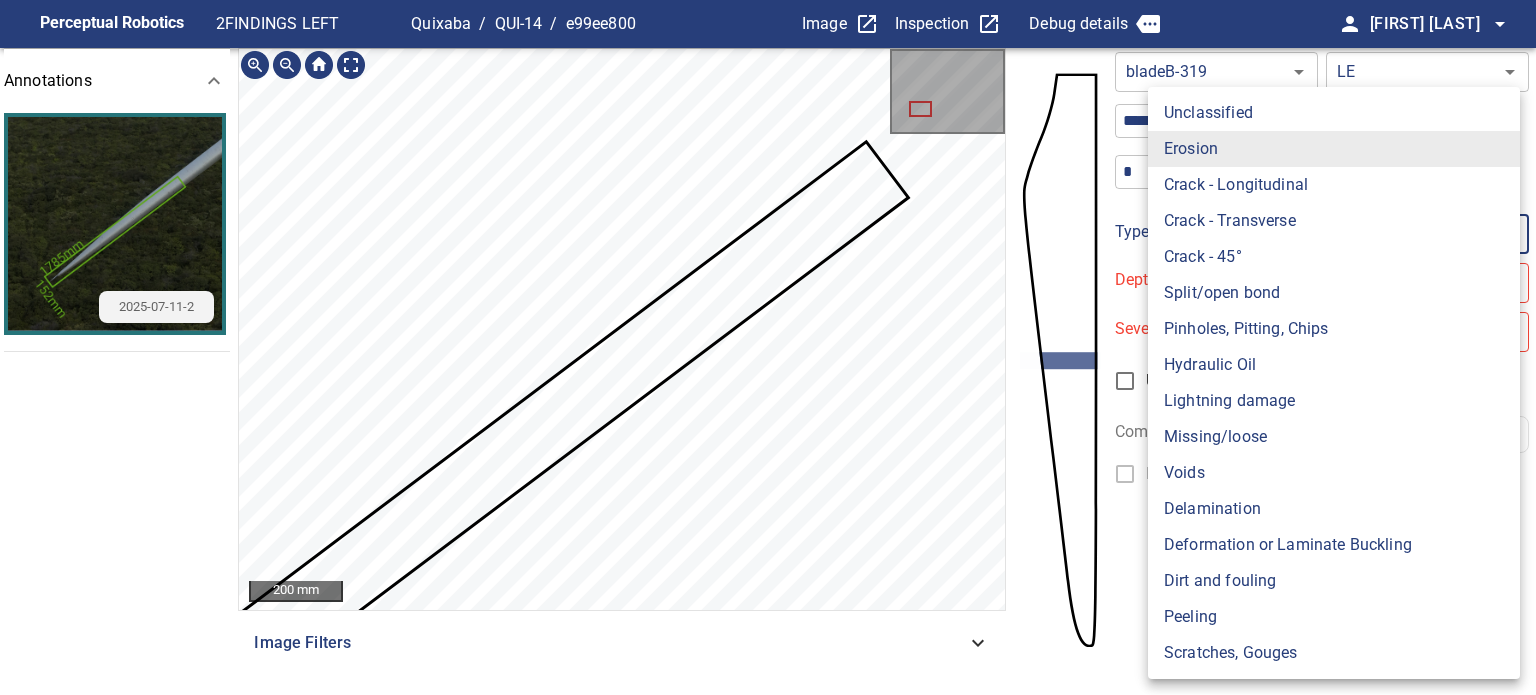 click on "**********" at bounding box center (768, 347) 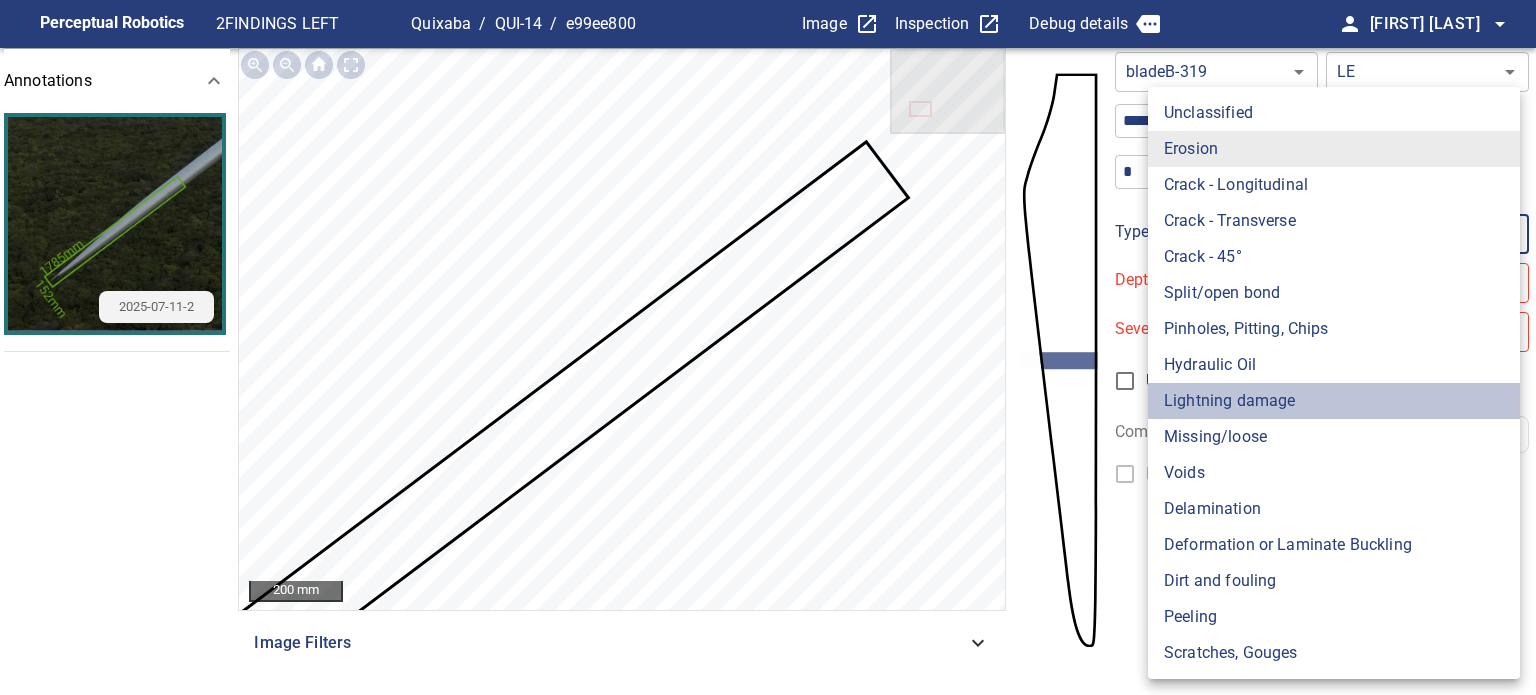 click on "Lightning damage" at bounding box center [1334, 401] 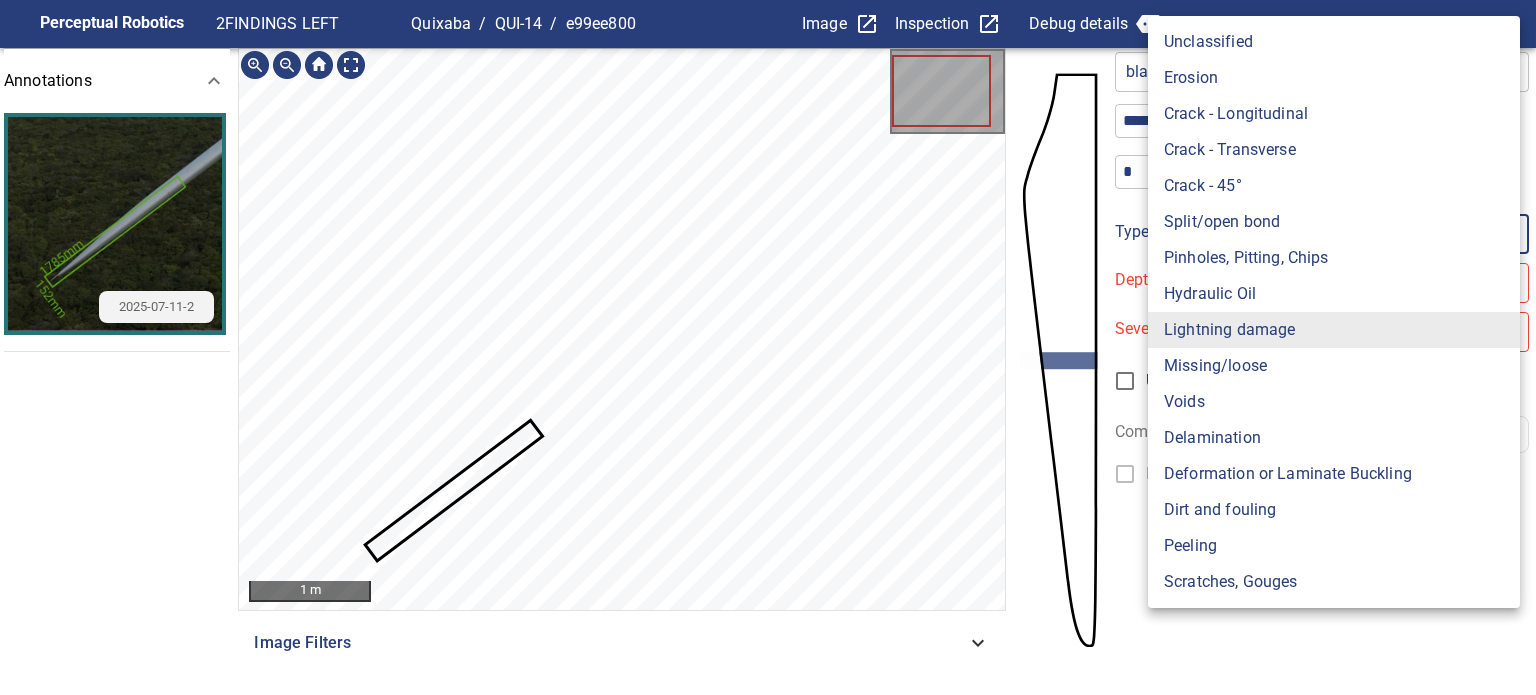 click on "**********" at bounding box center [768, 347] 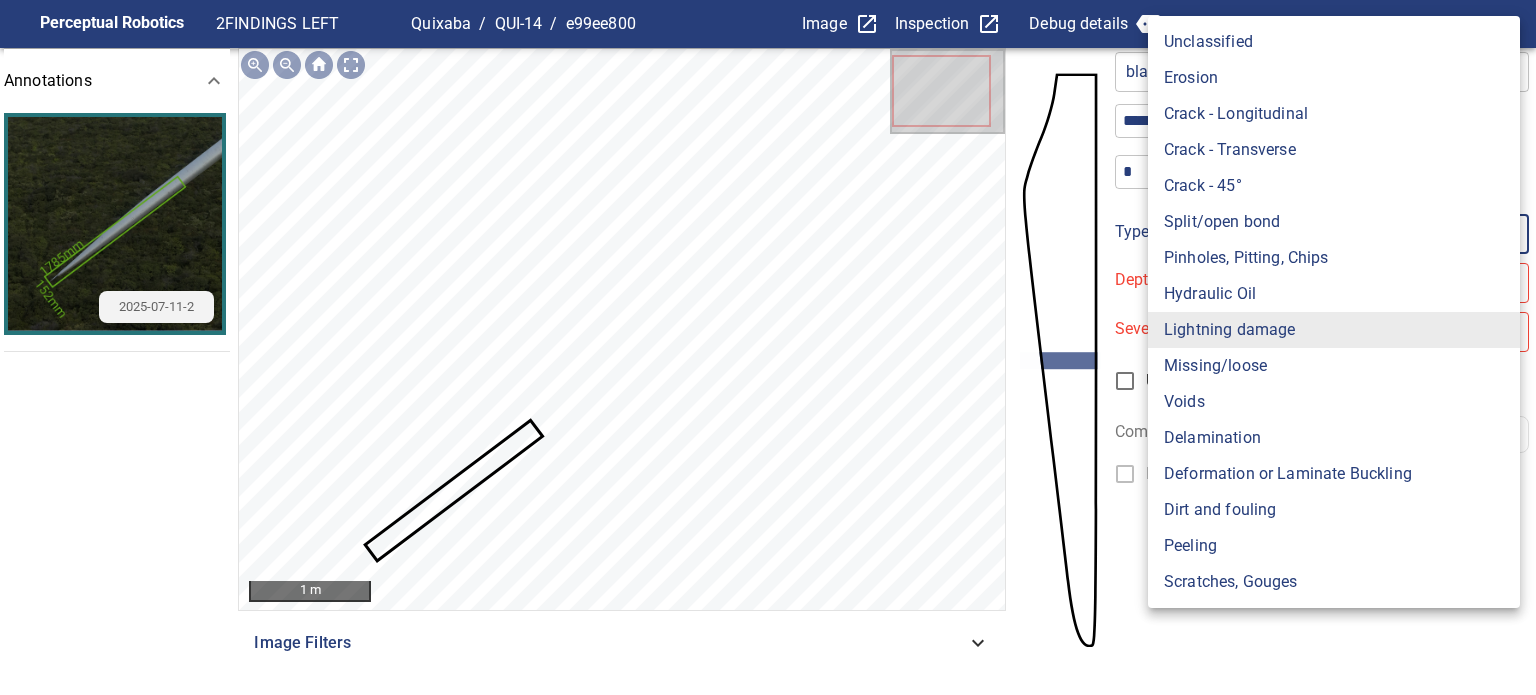 click on "Voids" at bounding box center (1334, 402) 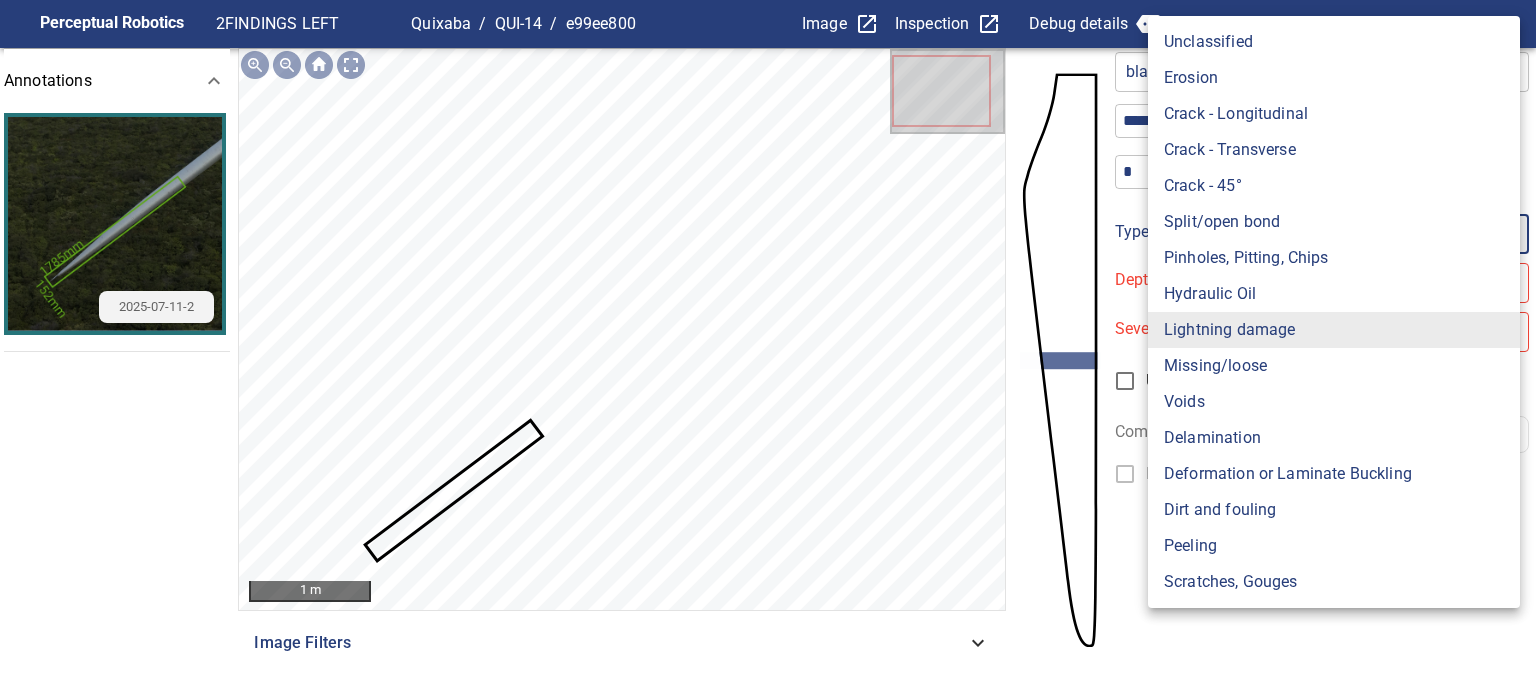 type on "*****" 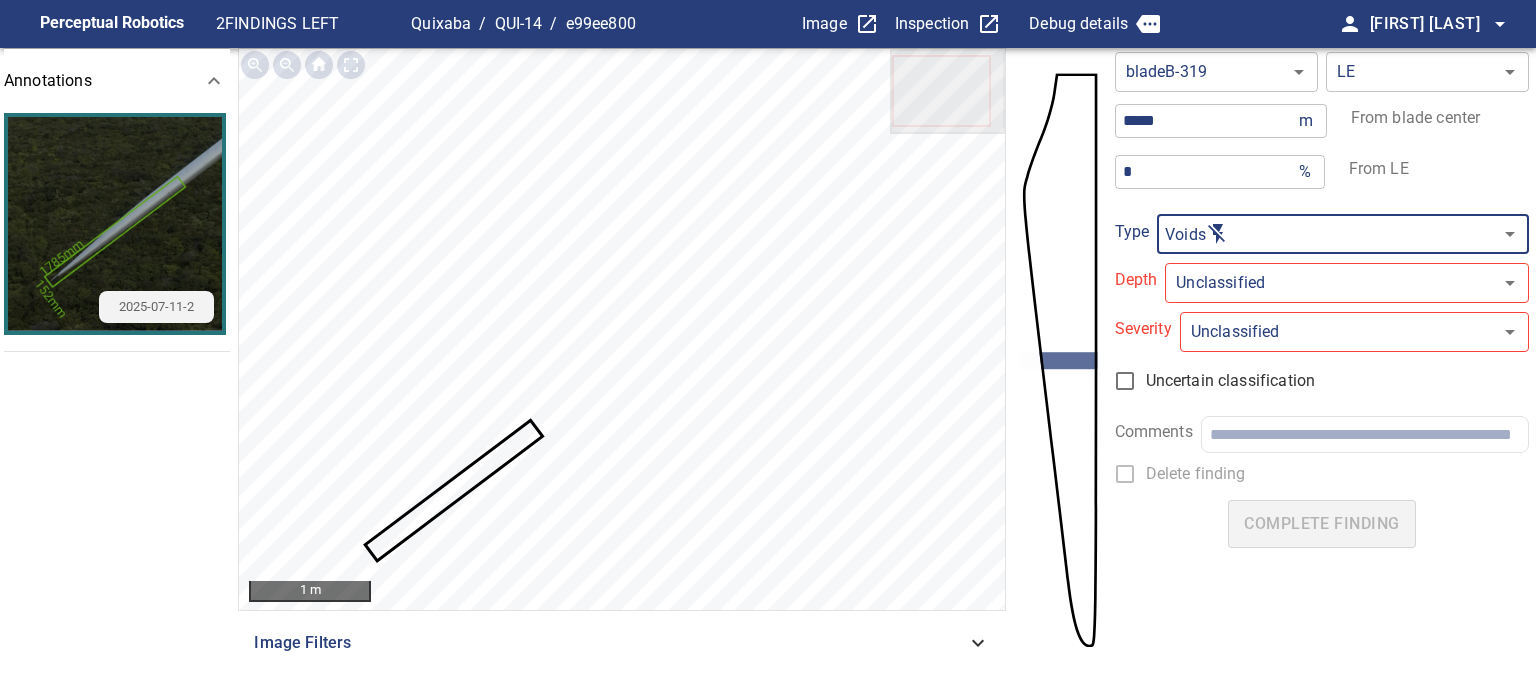 click on "**********" at bounding box center [768, 347] 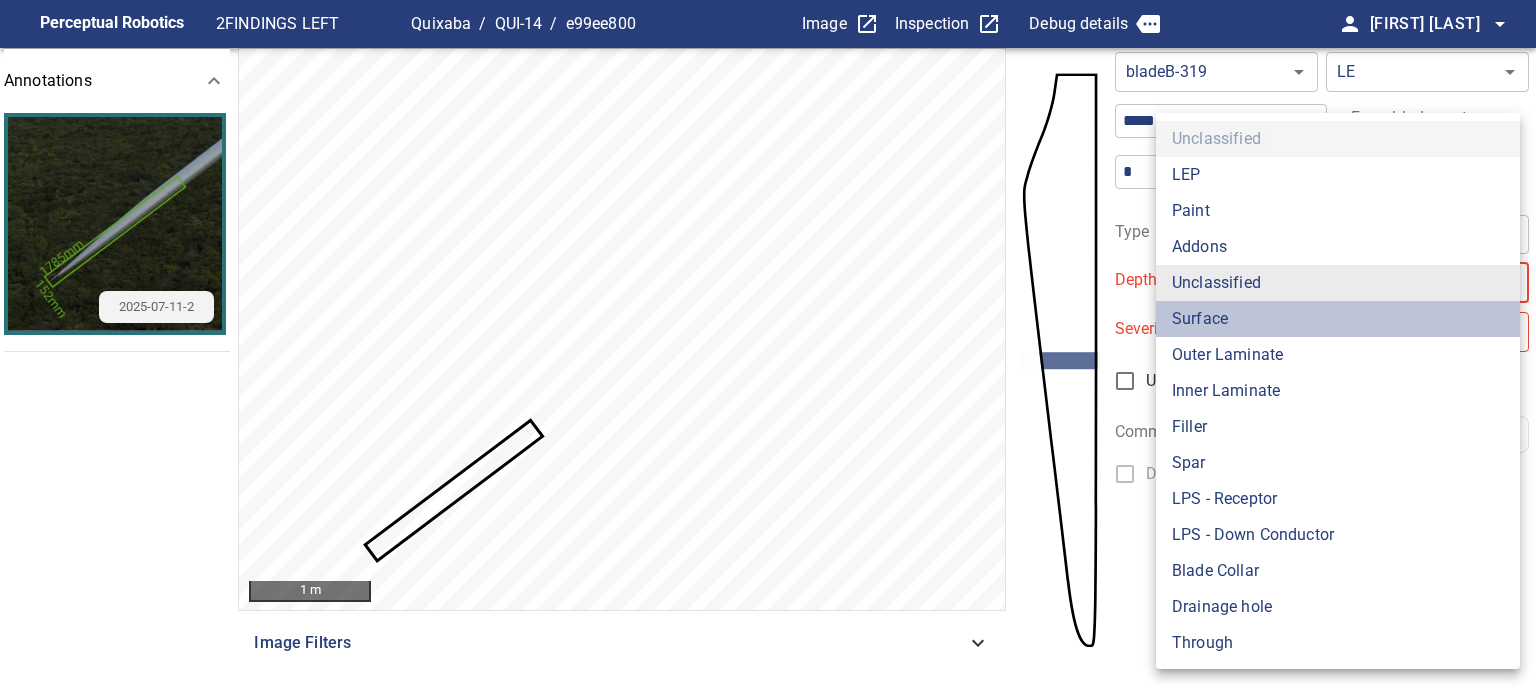 click on "Surface" at bounding box center [1338, 319] 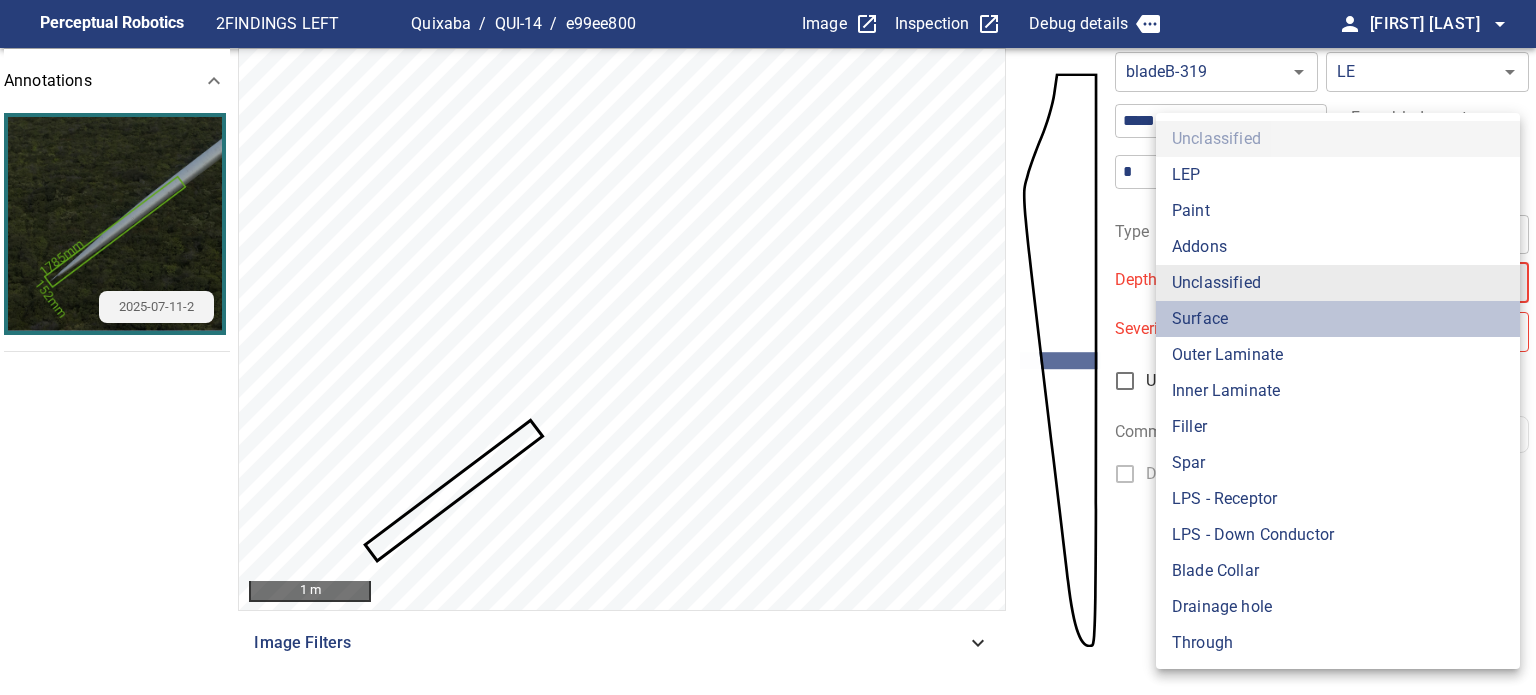 type on "*******" 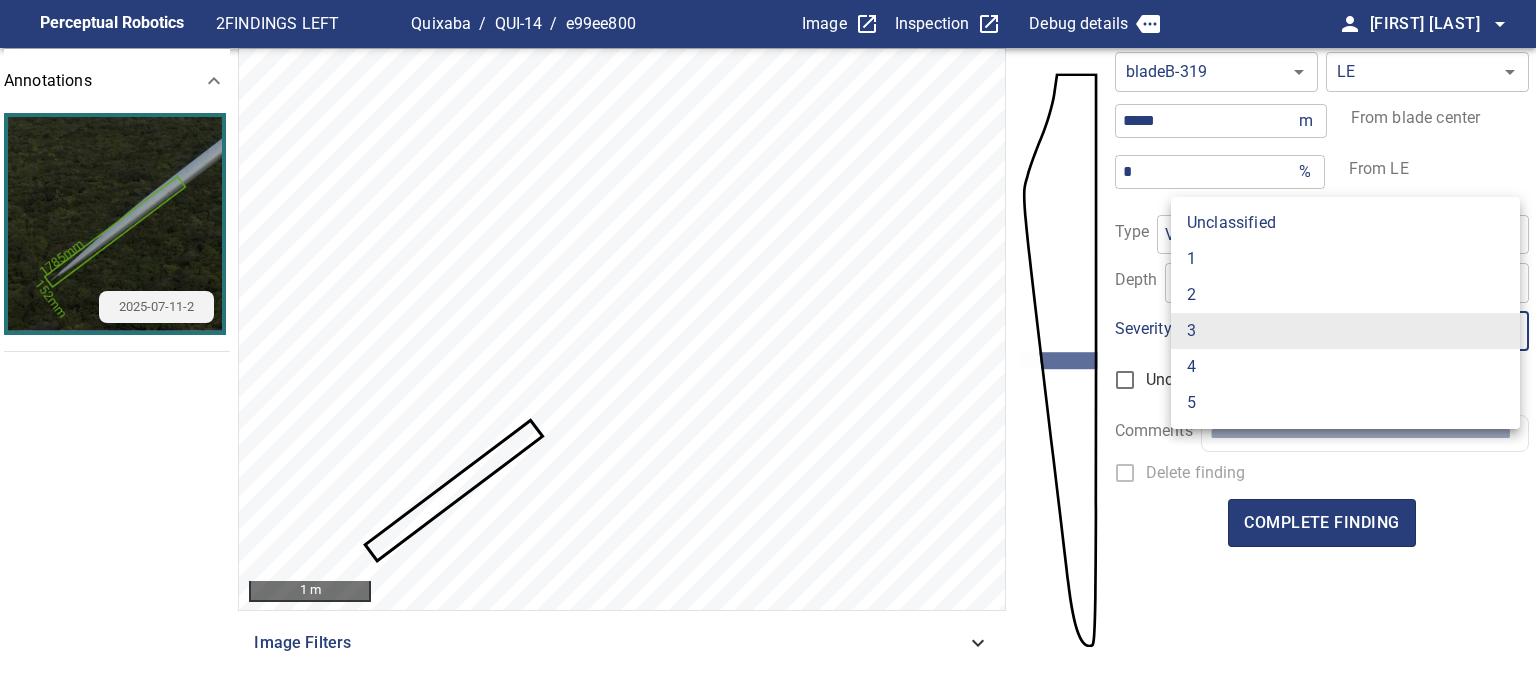 click on "1" at bounding box center [1345, 259] 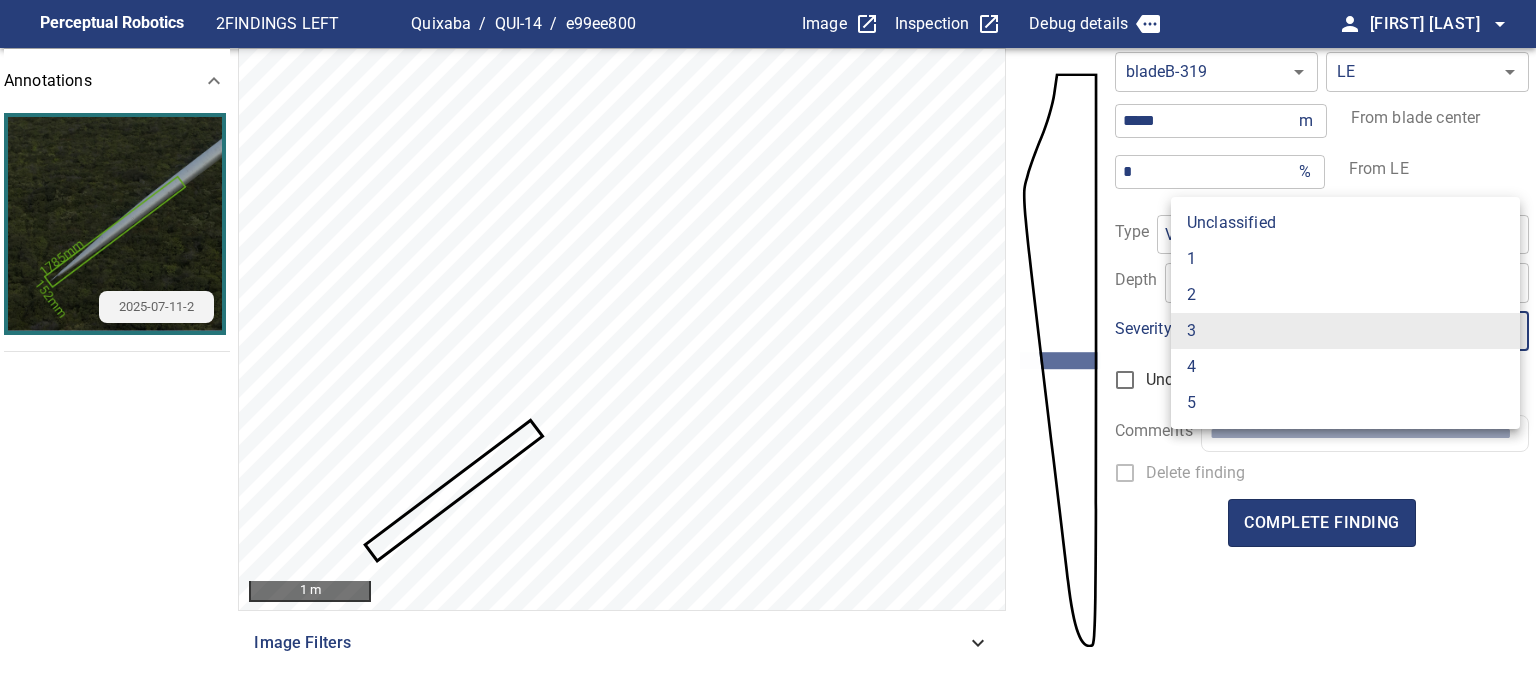 type on "*" 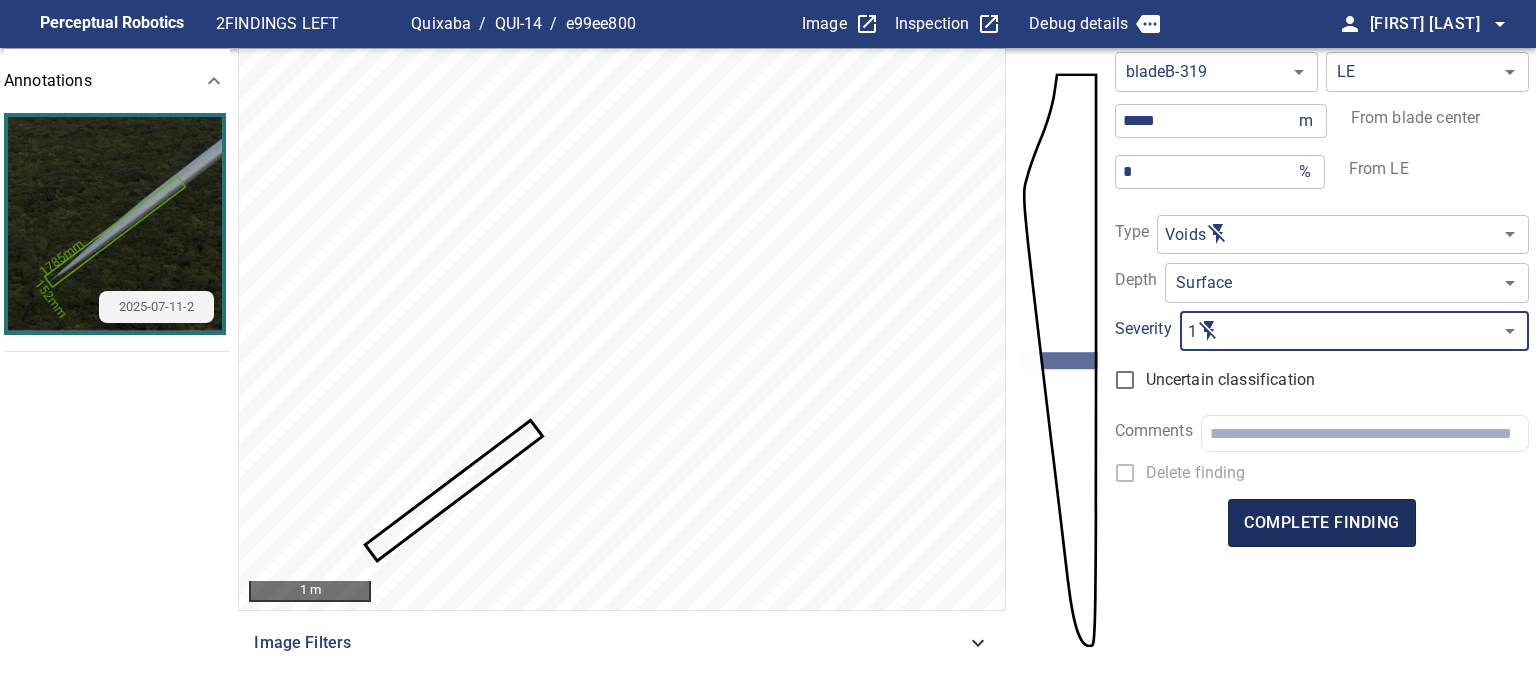 click on "complete finding" at bounding box center (1321, 523) 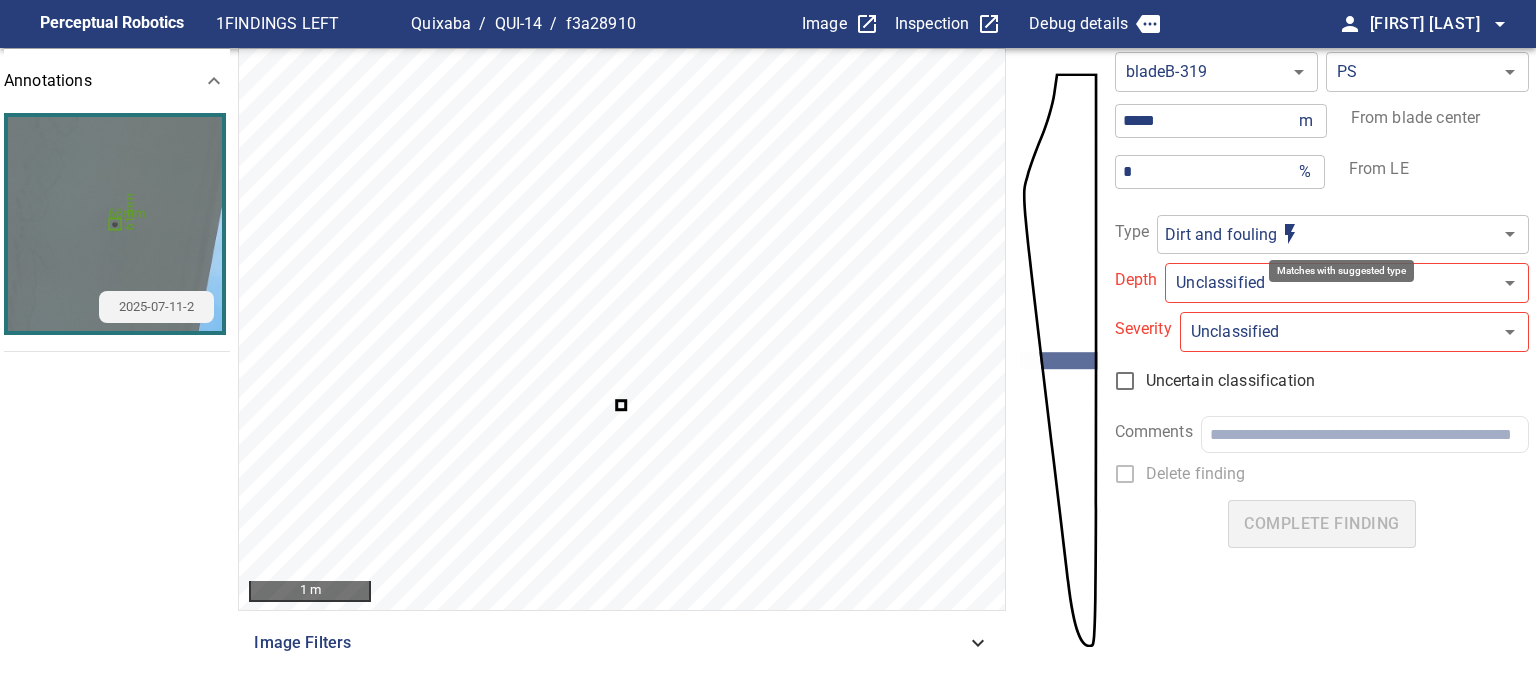 click on "**********" at bounding box center [768, 347] 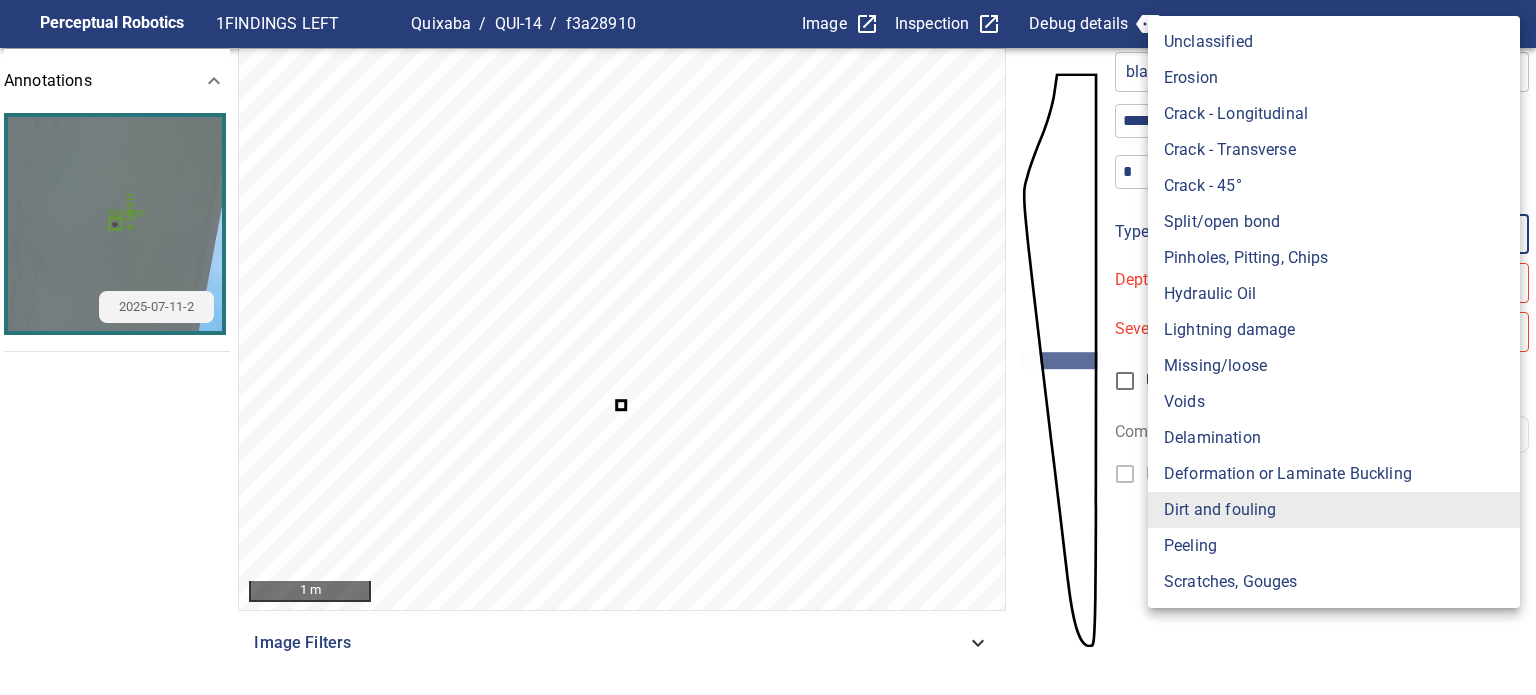 click on "Lightning damage" at bounding box center [1334, 330] 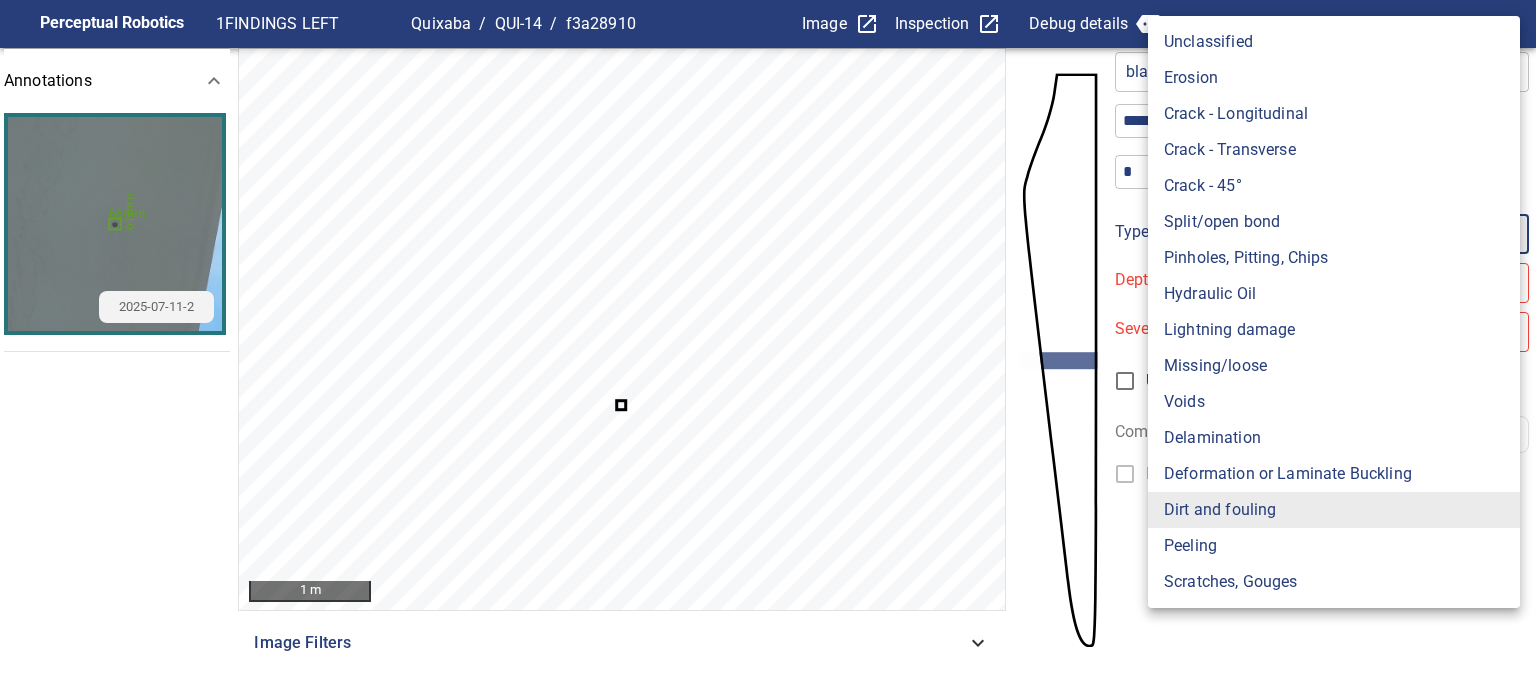 type on "**********" 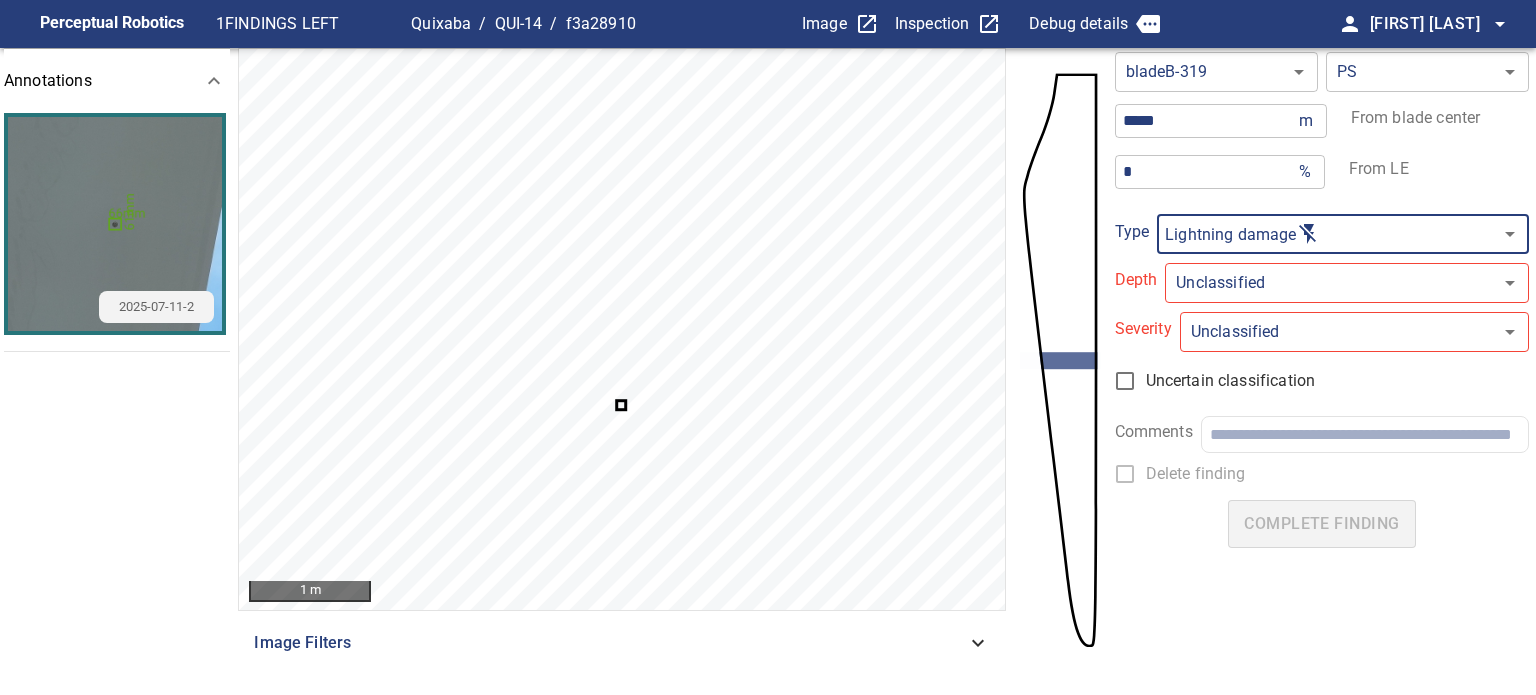 click on "**********" at bounding box center [768, 347] 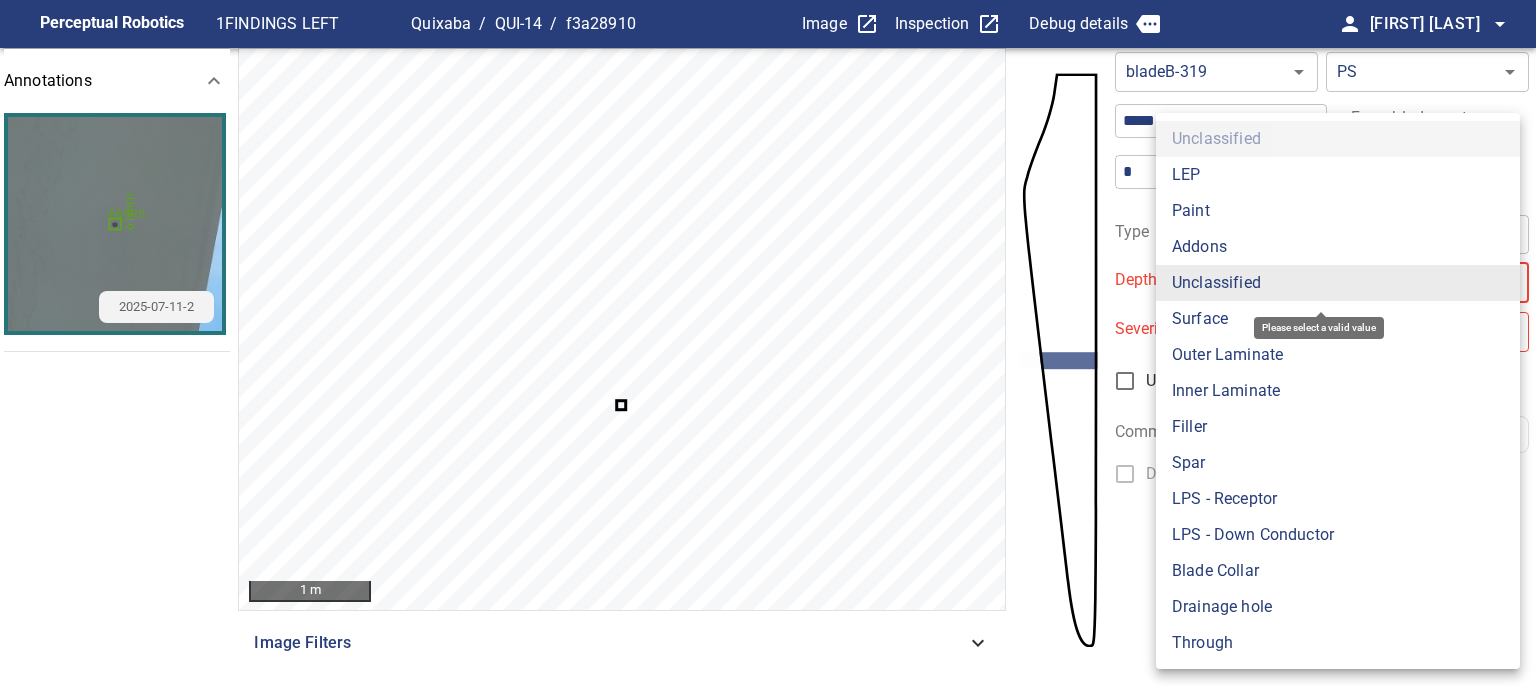 click on "Surface" at bounding box center (1338, 319) 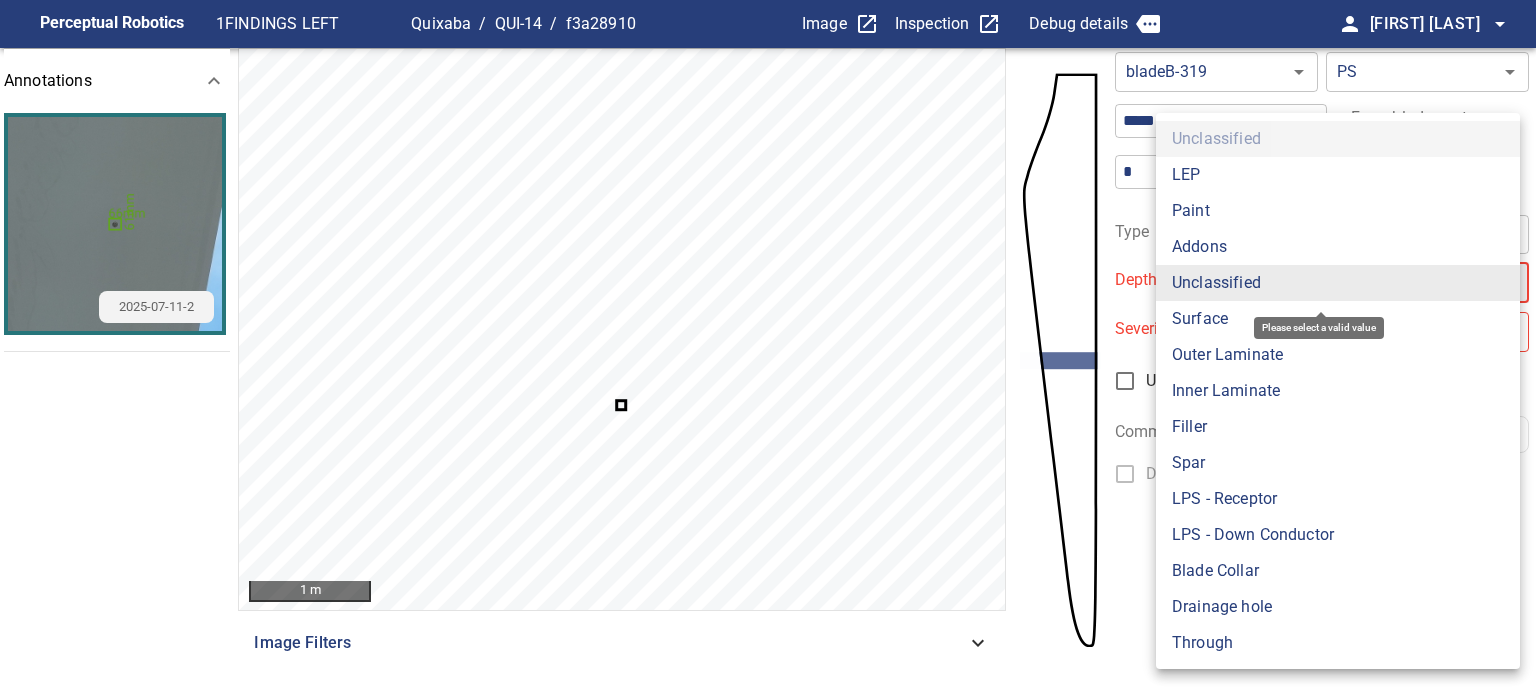 type on "*******" 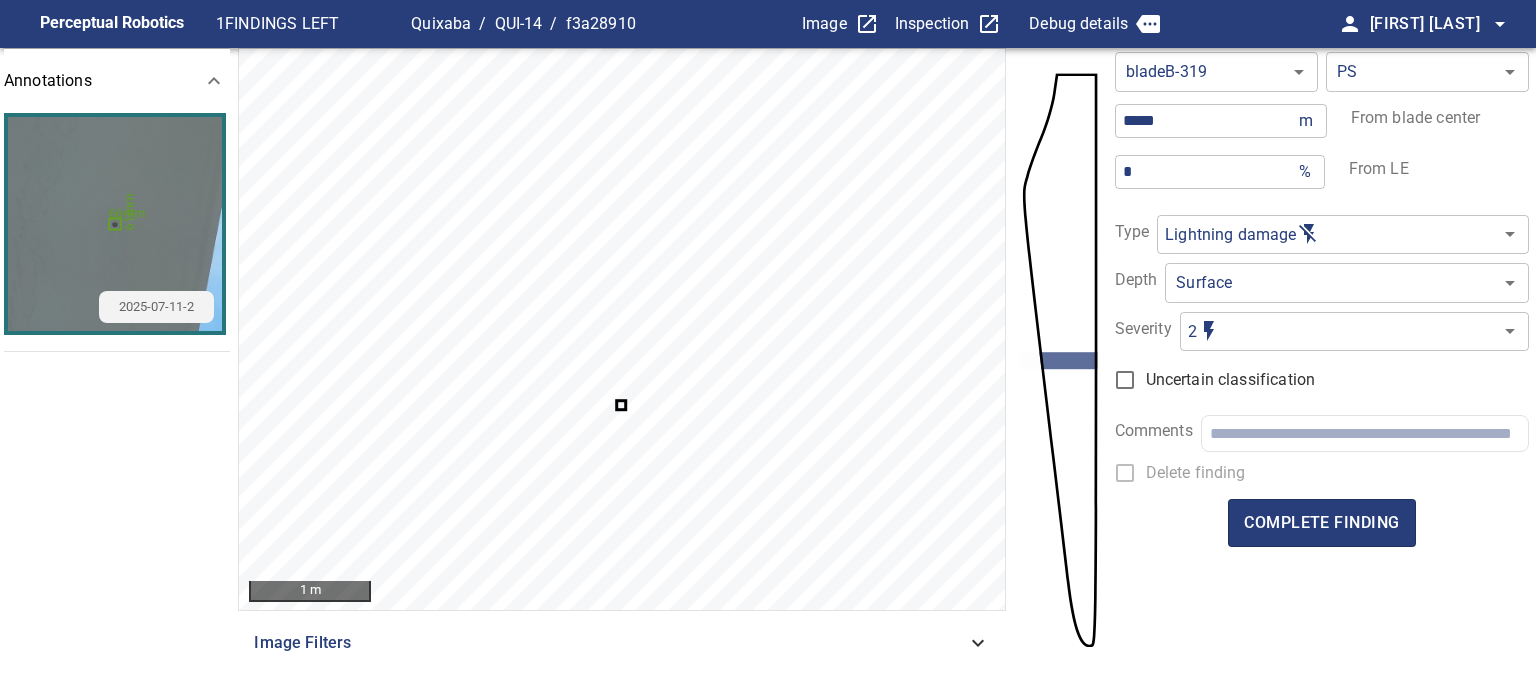 click on "**********" at bounding box center [768, 347] 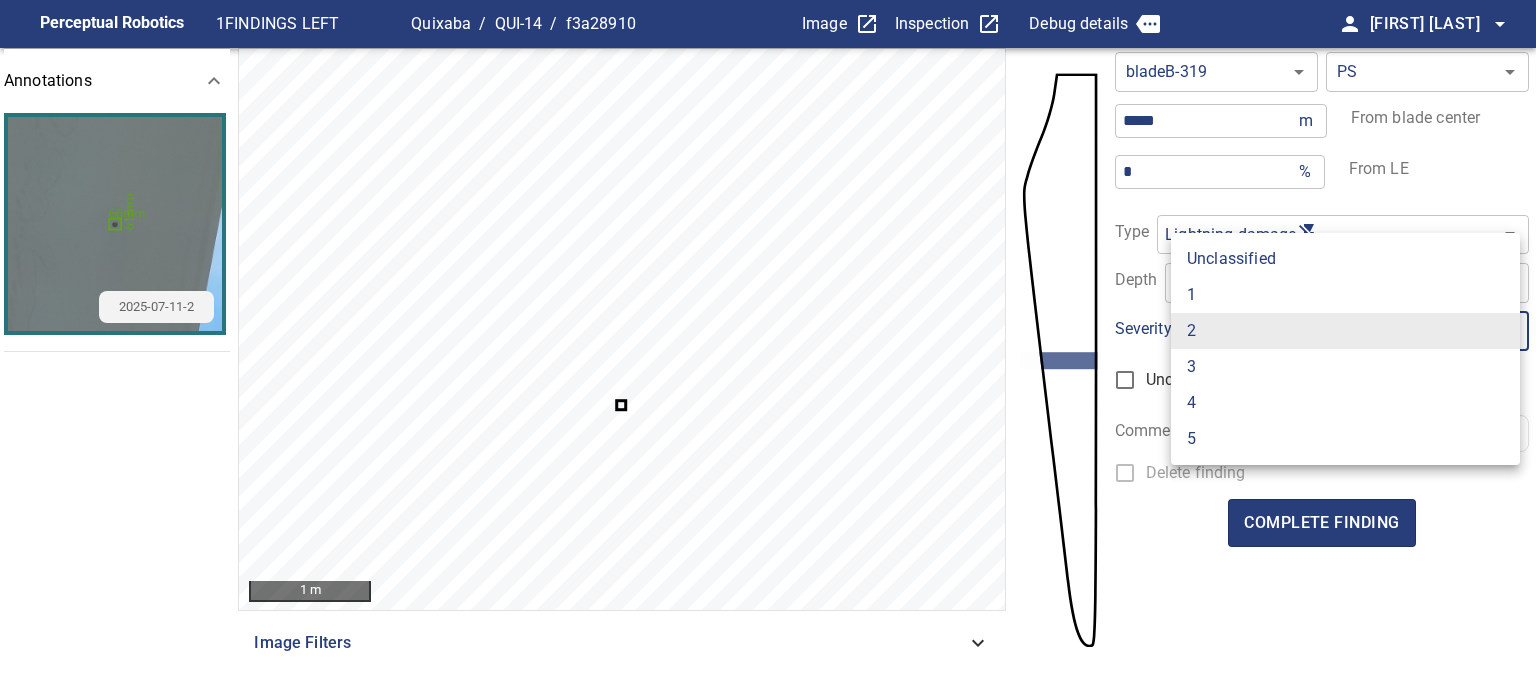 click on "1" at bounding box center (1345, 295) 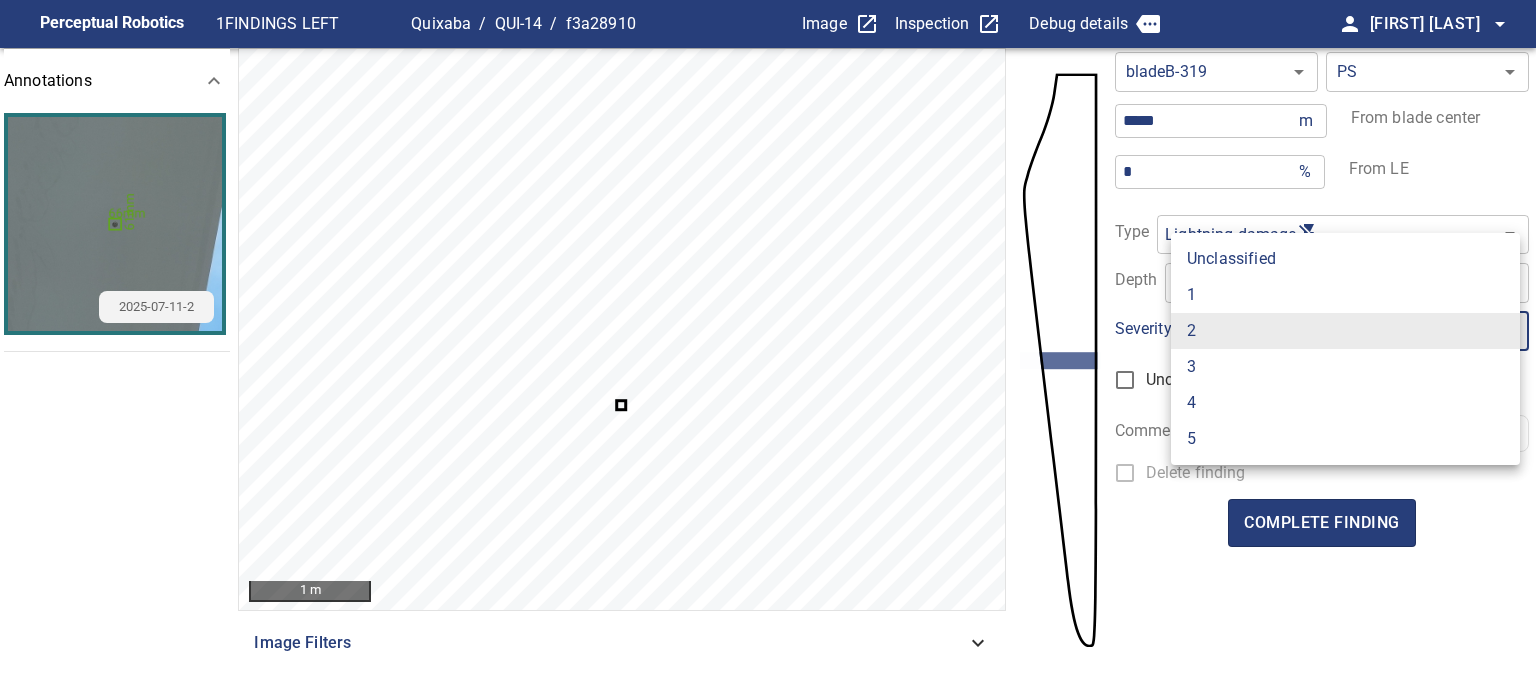 type on "*" 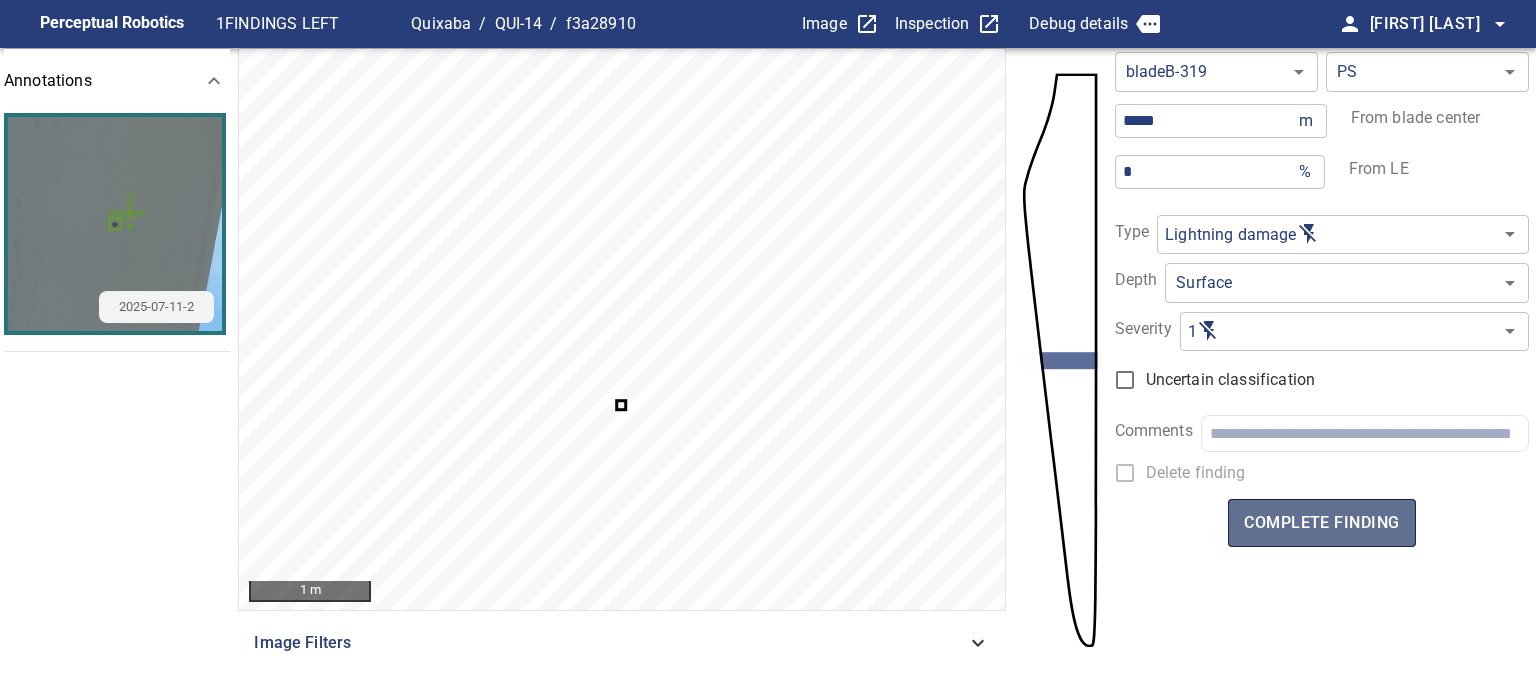 click on "complete finding" at bounding box center (1321, 523) 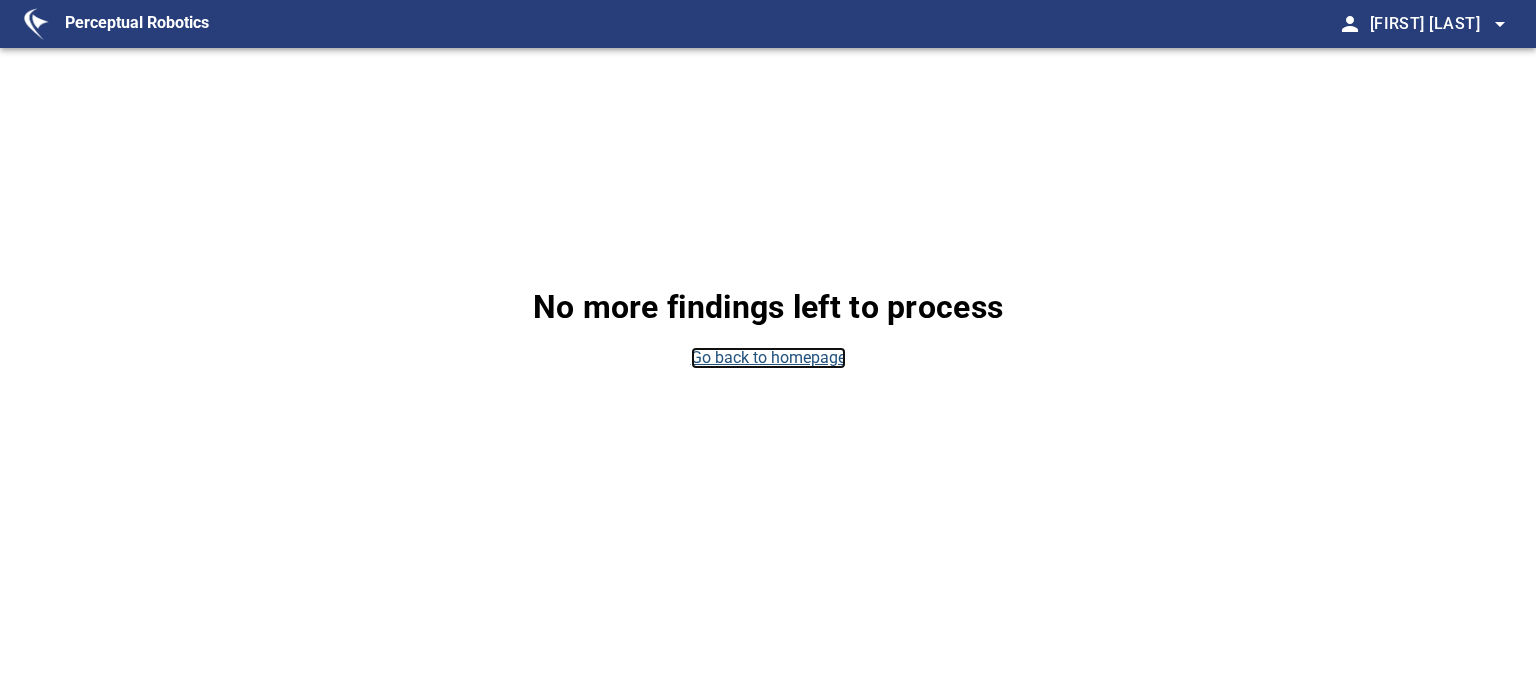 click on "Go back to homepage" at bounding box center (768, 358) 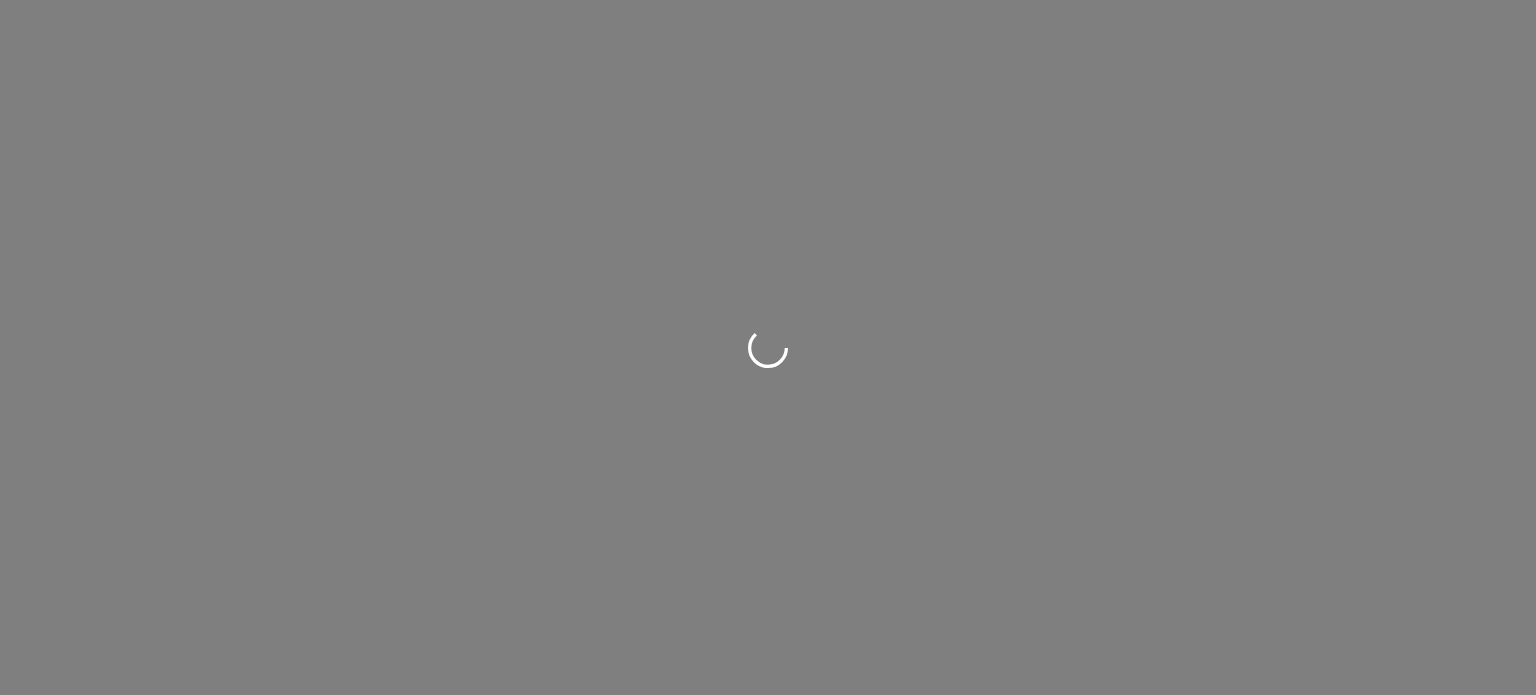 scroll, scrollTop: 0, scrollLeft: 0, axis: both 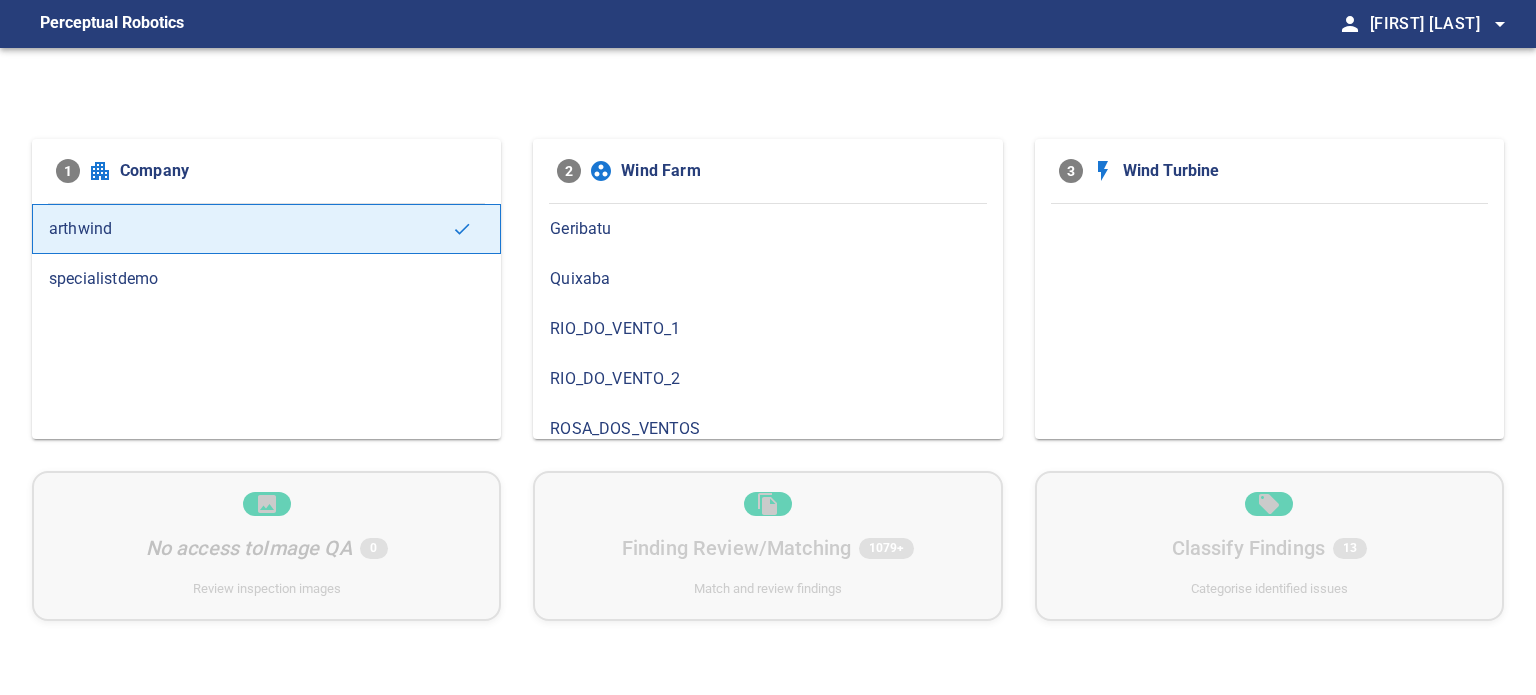 click on "Quixaba" at bounding box center [767, 279] 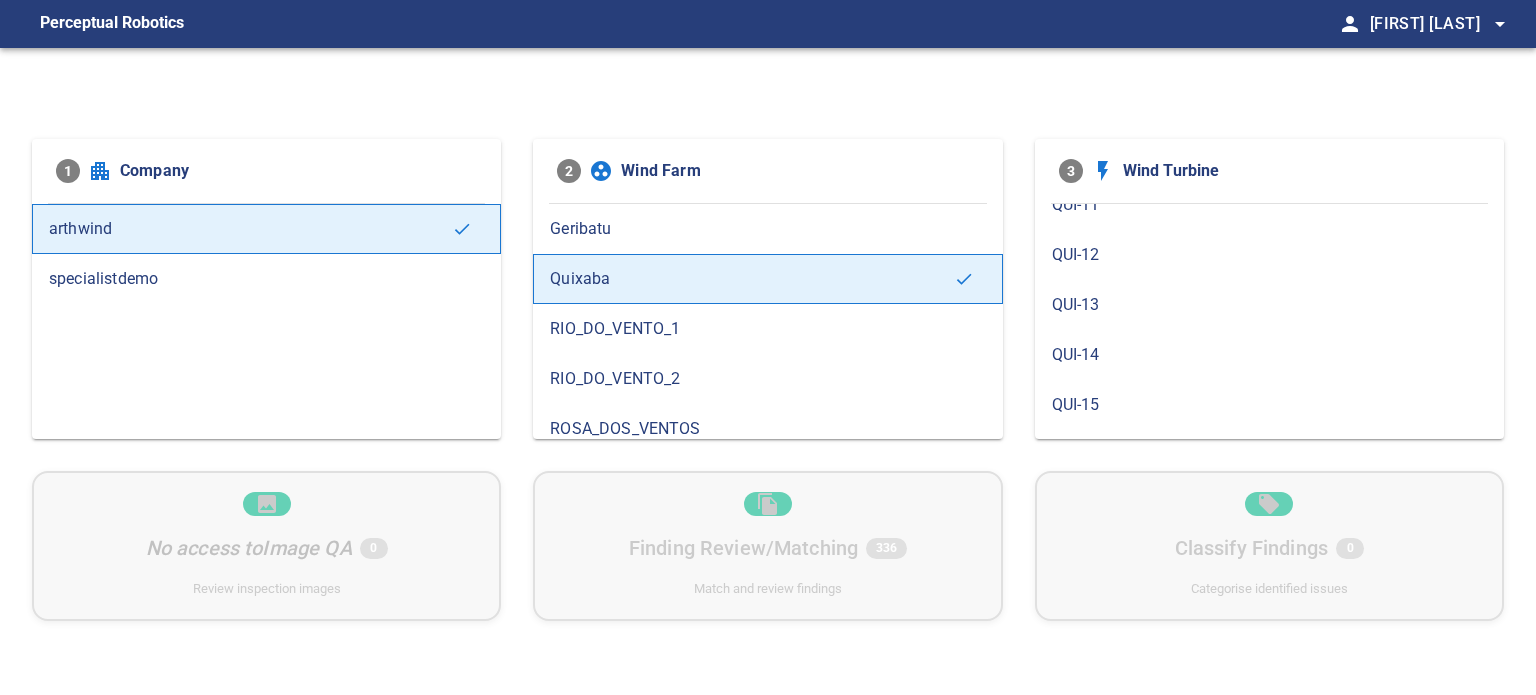 scroll, scrollTop: 600, scrollLeft: 0, axis: vertical 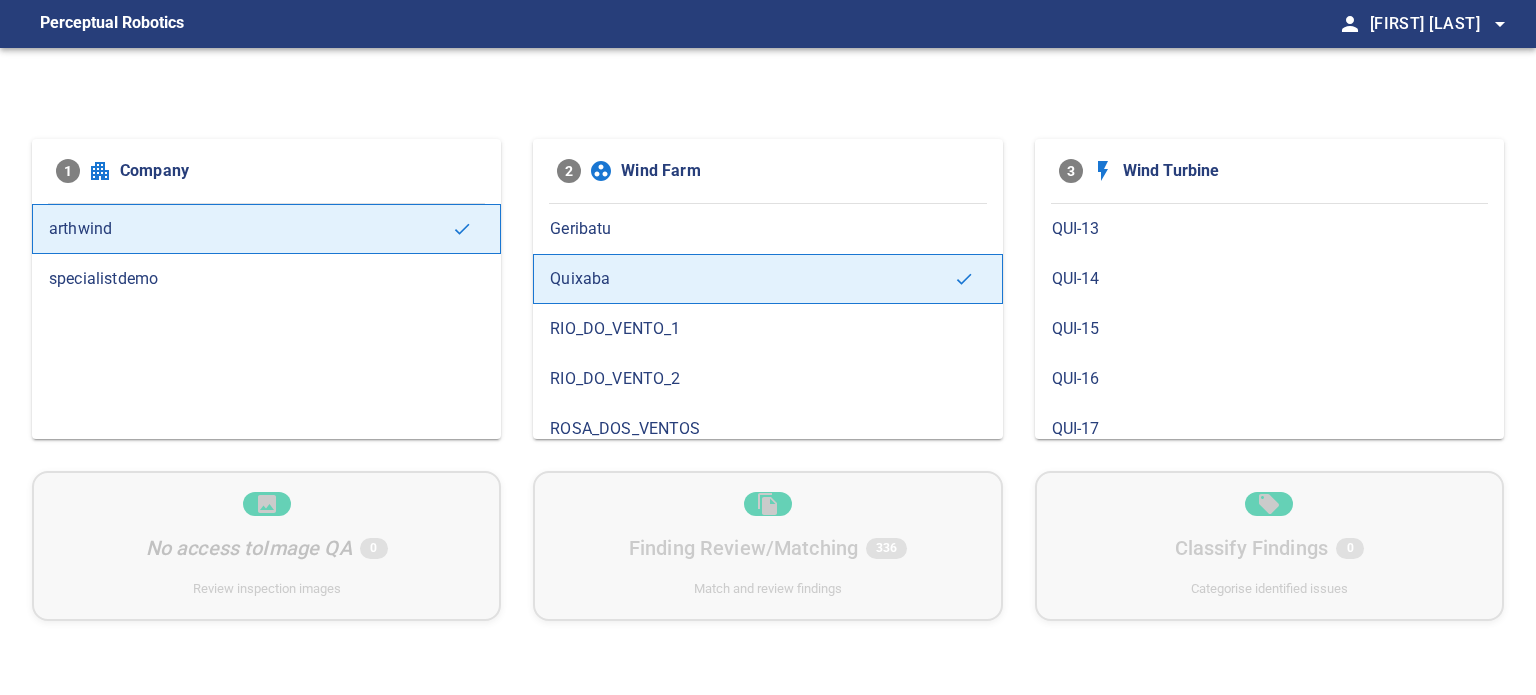 click on "QUI-14" at bounding box center [1269, 279] 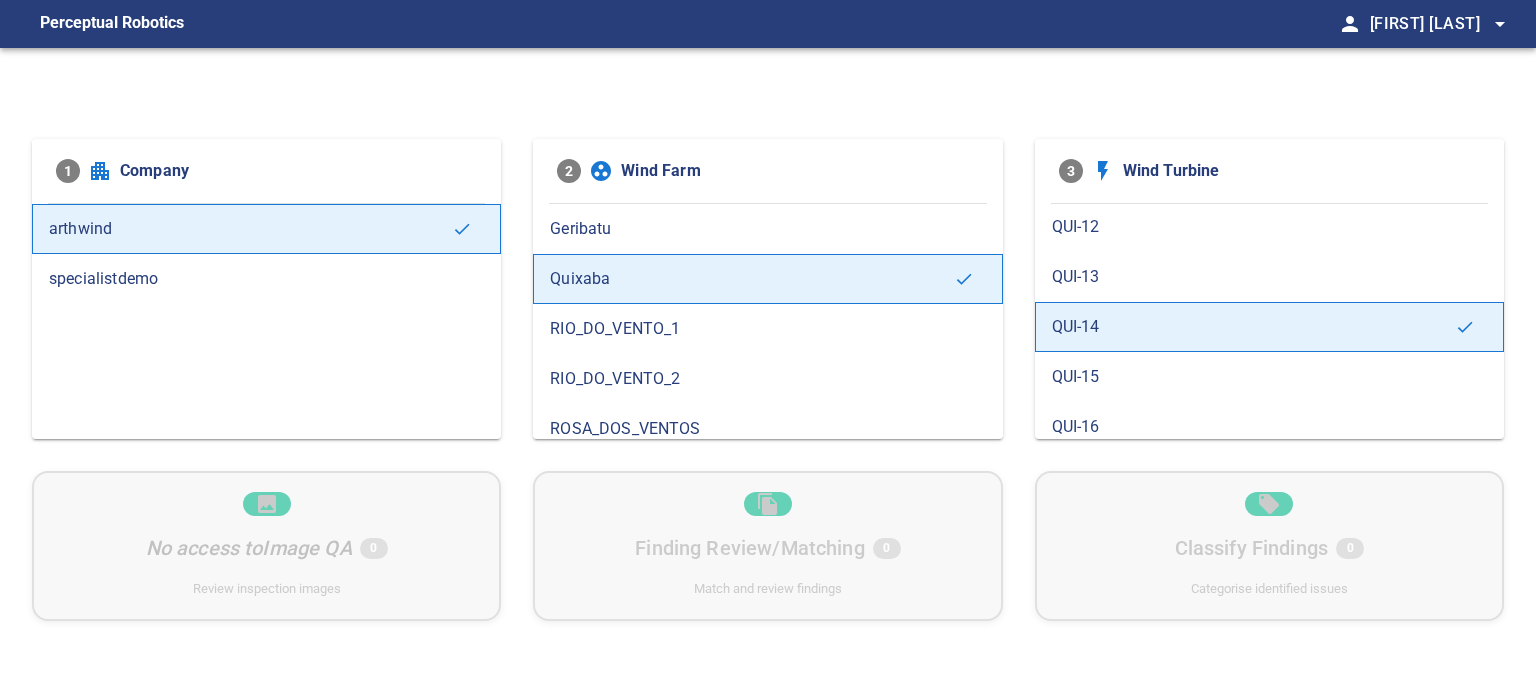 scroll, scrollTop: 608, scrollLeft: 0, axis: vertical 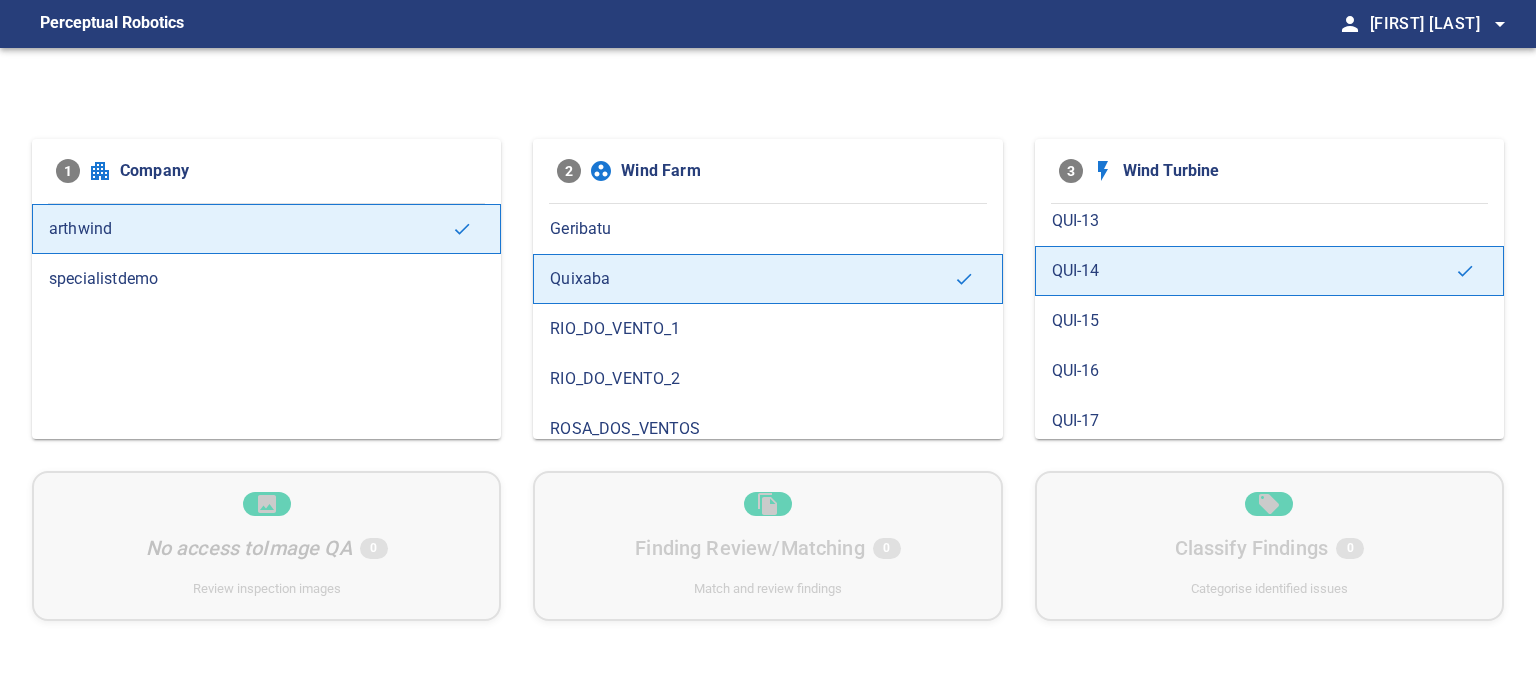 click on "QUI-14" at bounding box center (1253, 271) 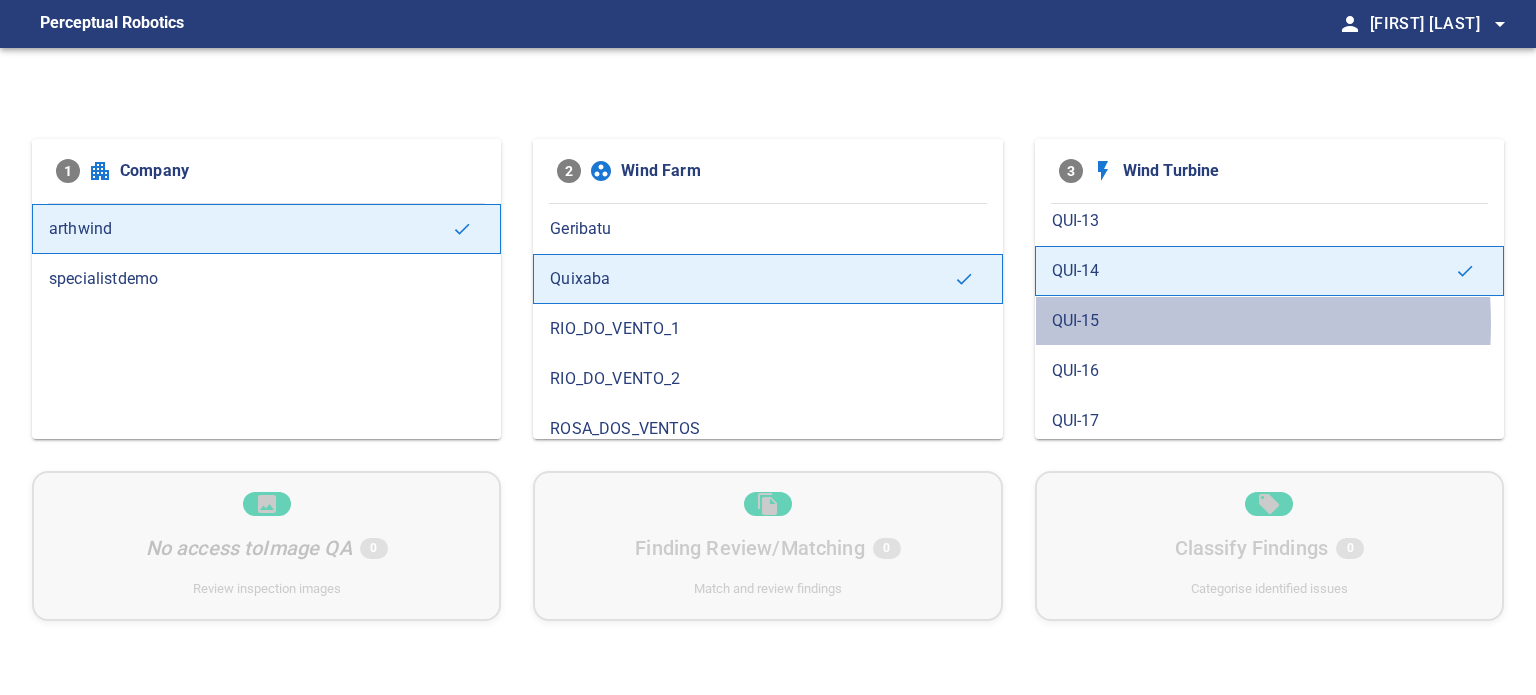 click on "QUI-15" at bounding box center (1269, 321) 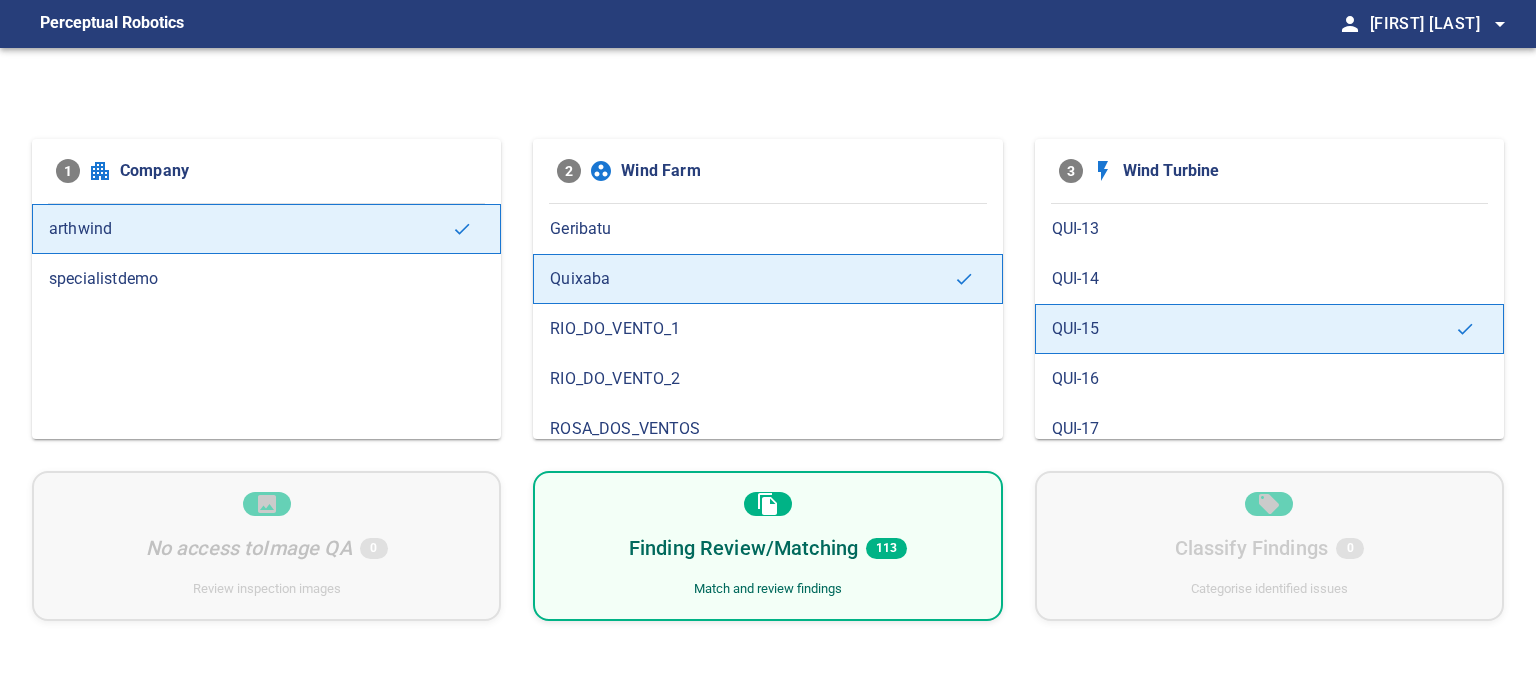 scroll, scrollTop: 608, scrollLeft: 0, axis: vertical 